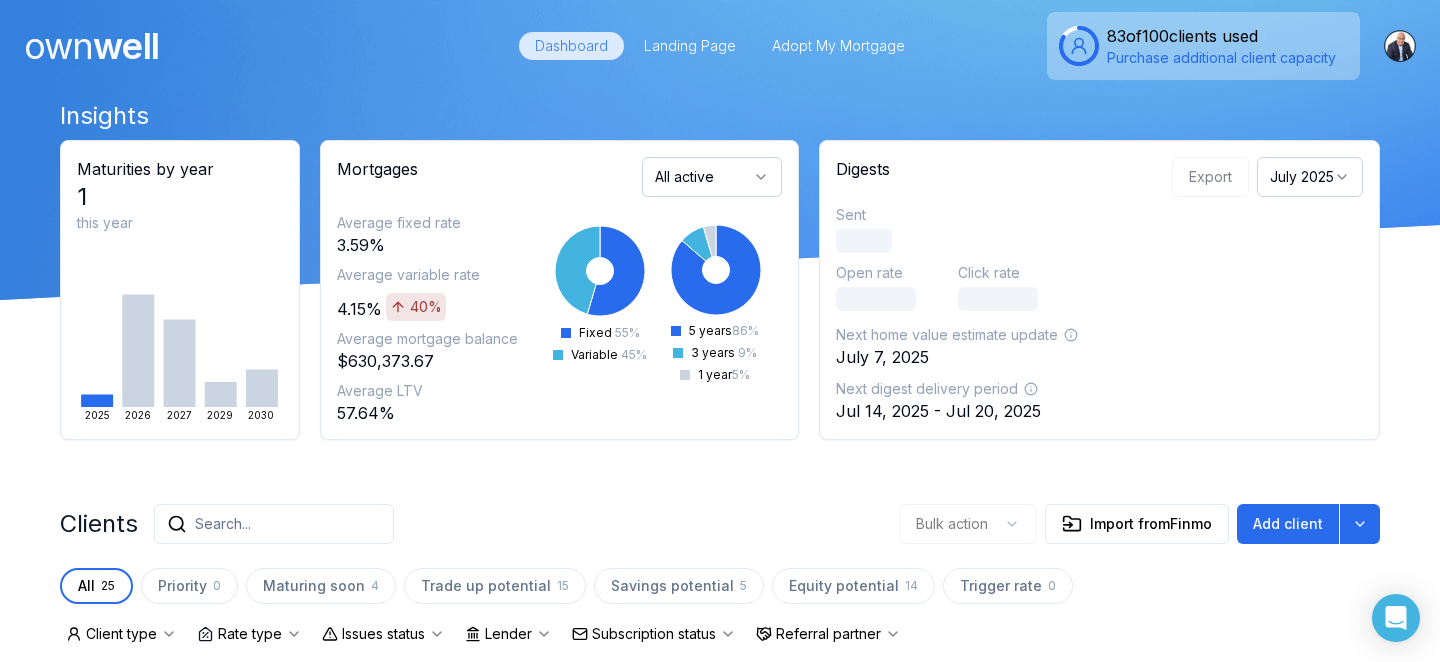 scroll, scrollTop: 0, scrollLeft: 0, axis: both 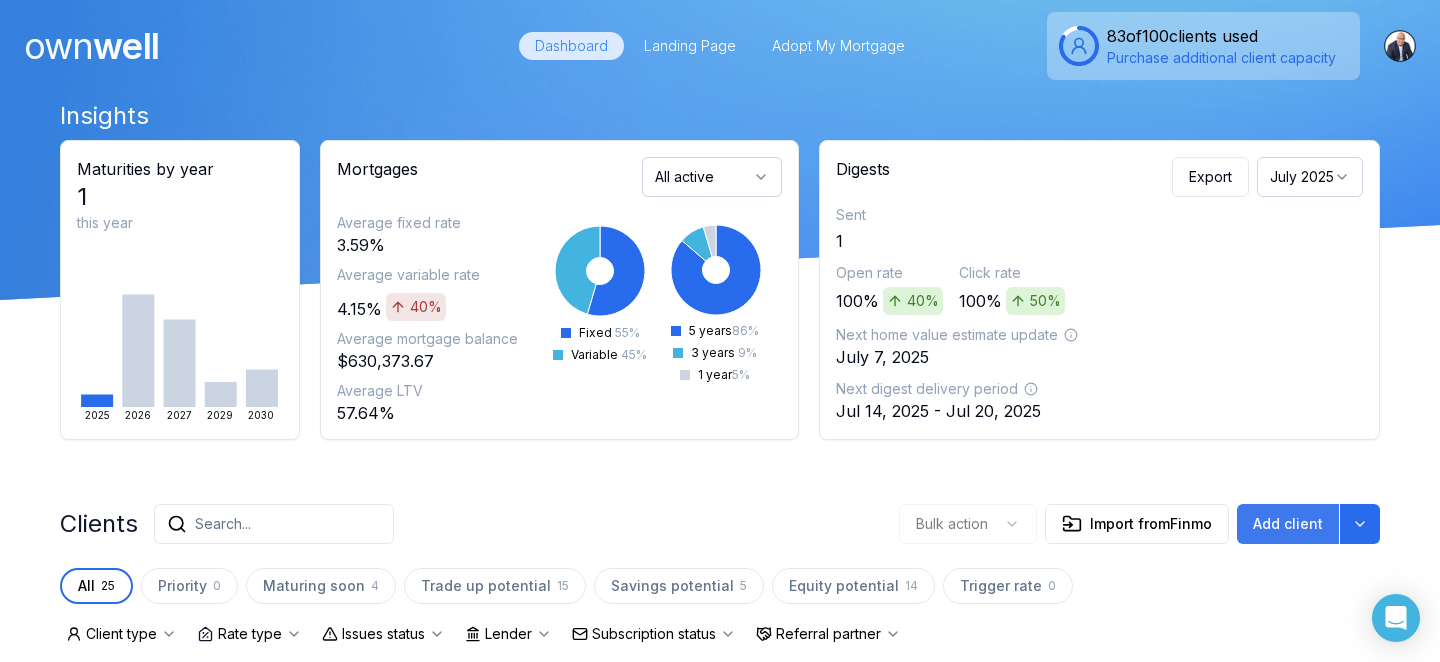 click on "Add client" at bounding box center (1288, 524) 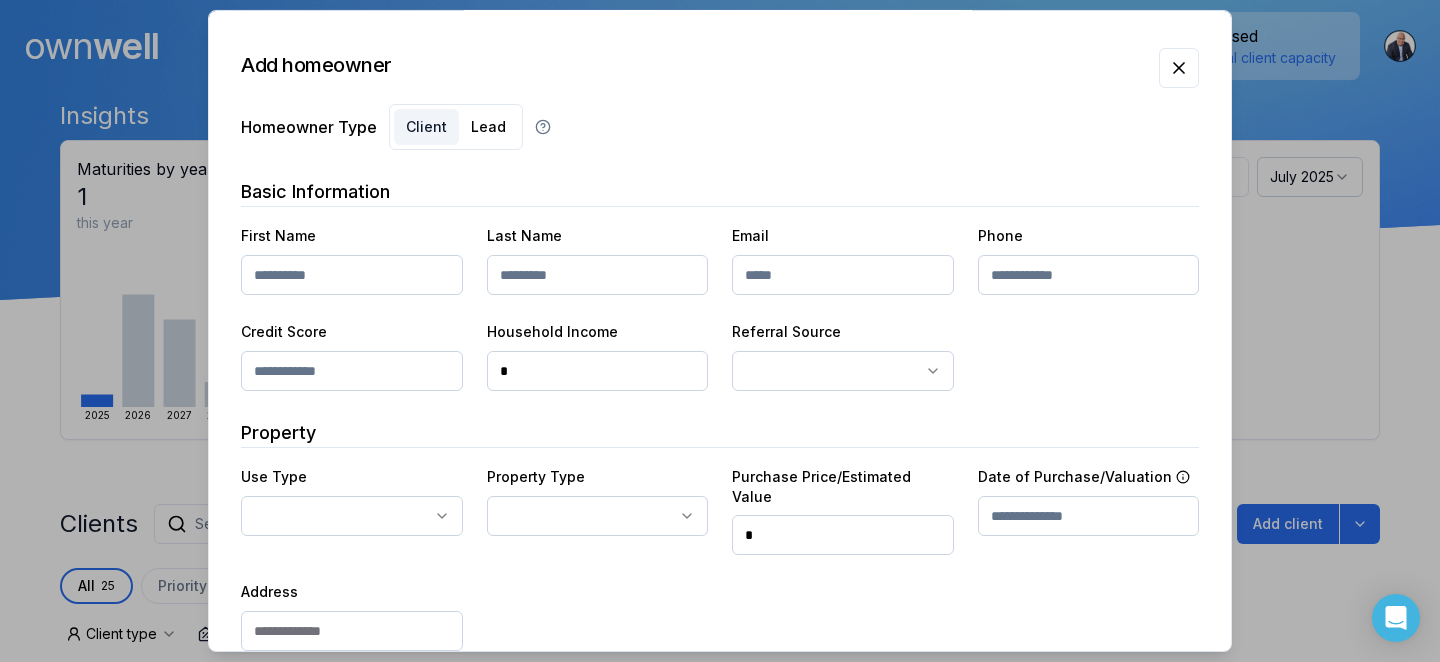 scroll, scrollTop: 0, scrollLeft: 0, axis: both 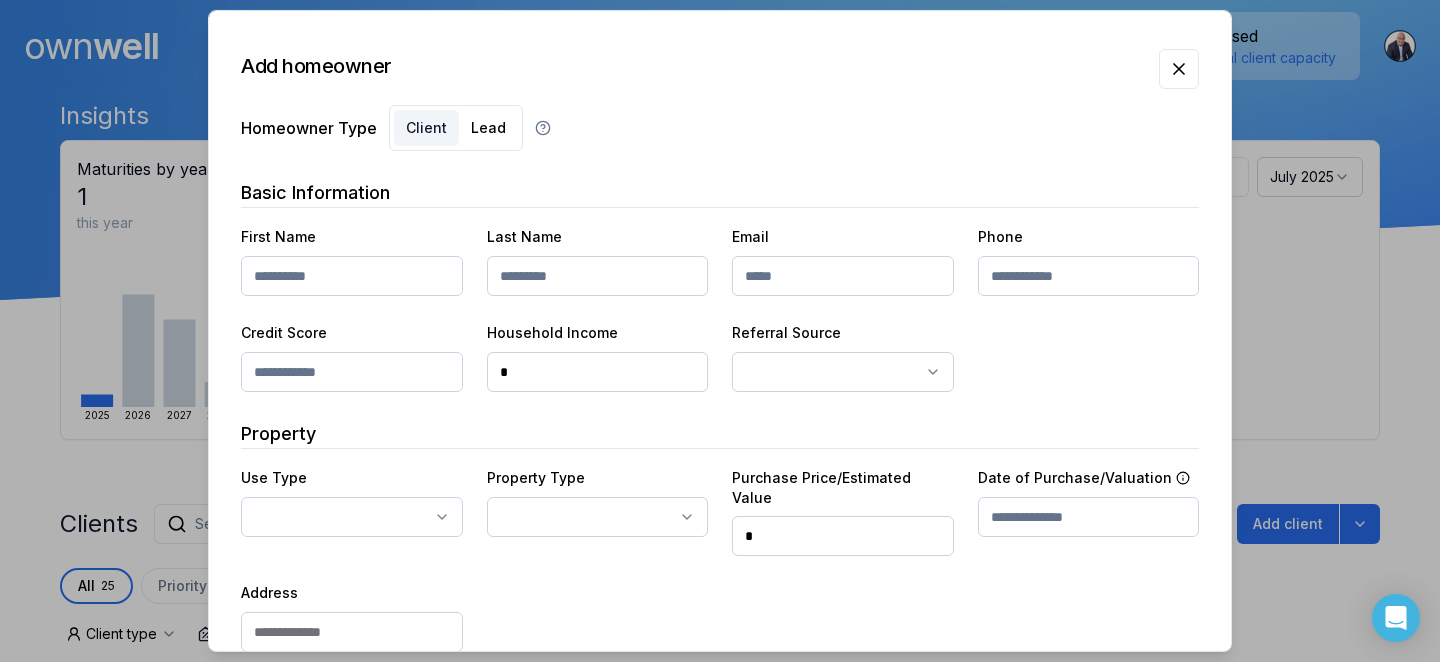 click at bounding box center [352, 276] 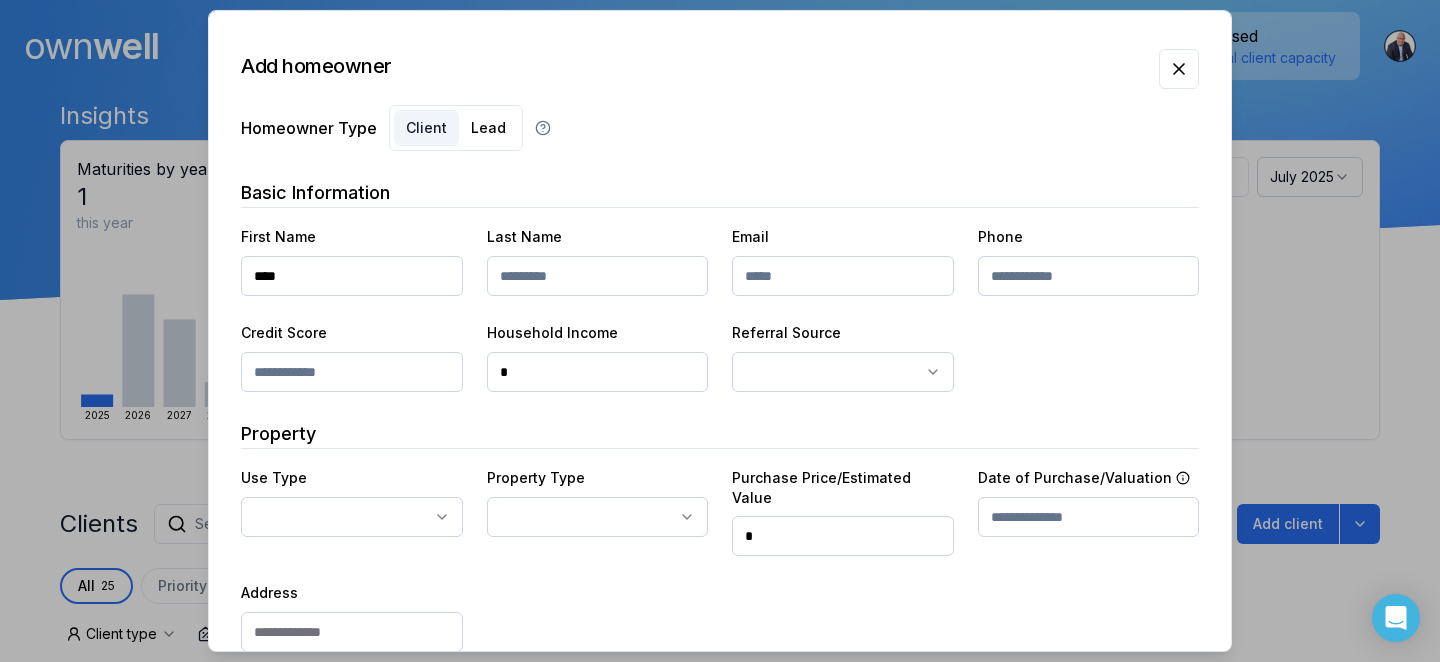 type on "****" 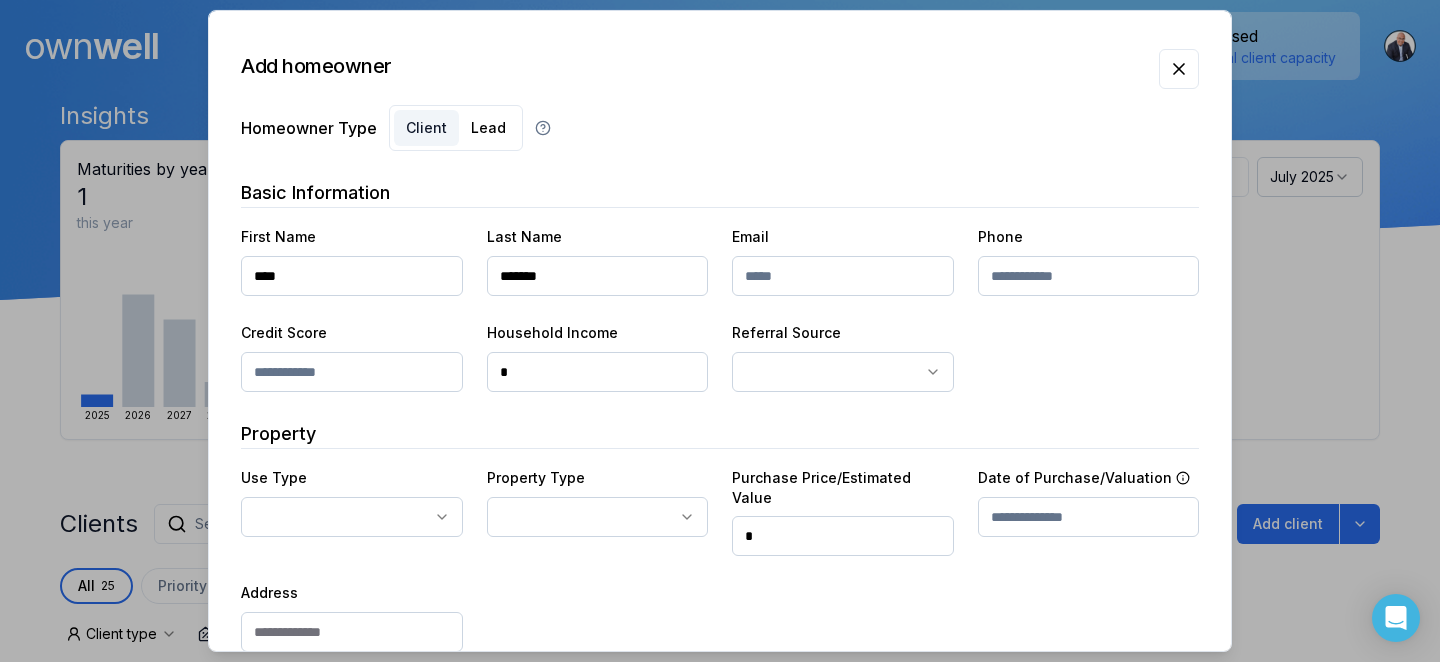 type on "*******" 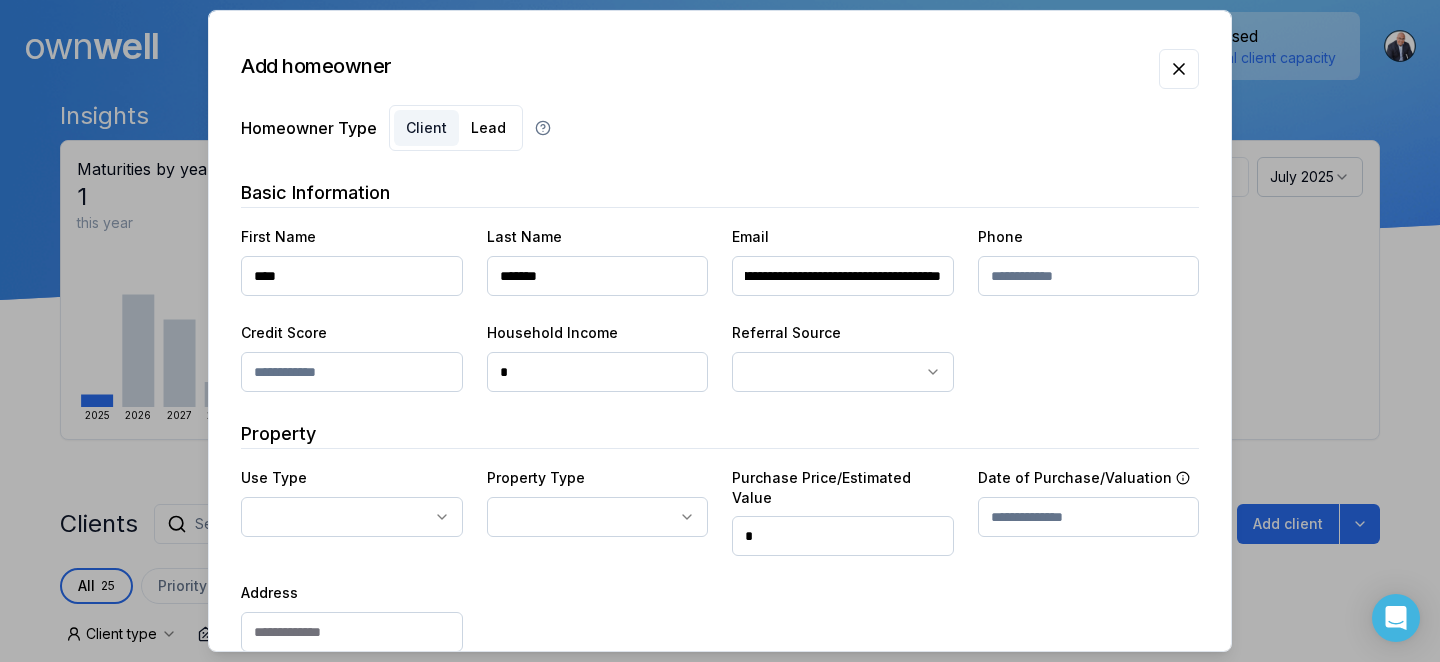 scroll, scrollTop: 0, scrollLeft: 126, axis: horizontal 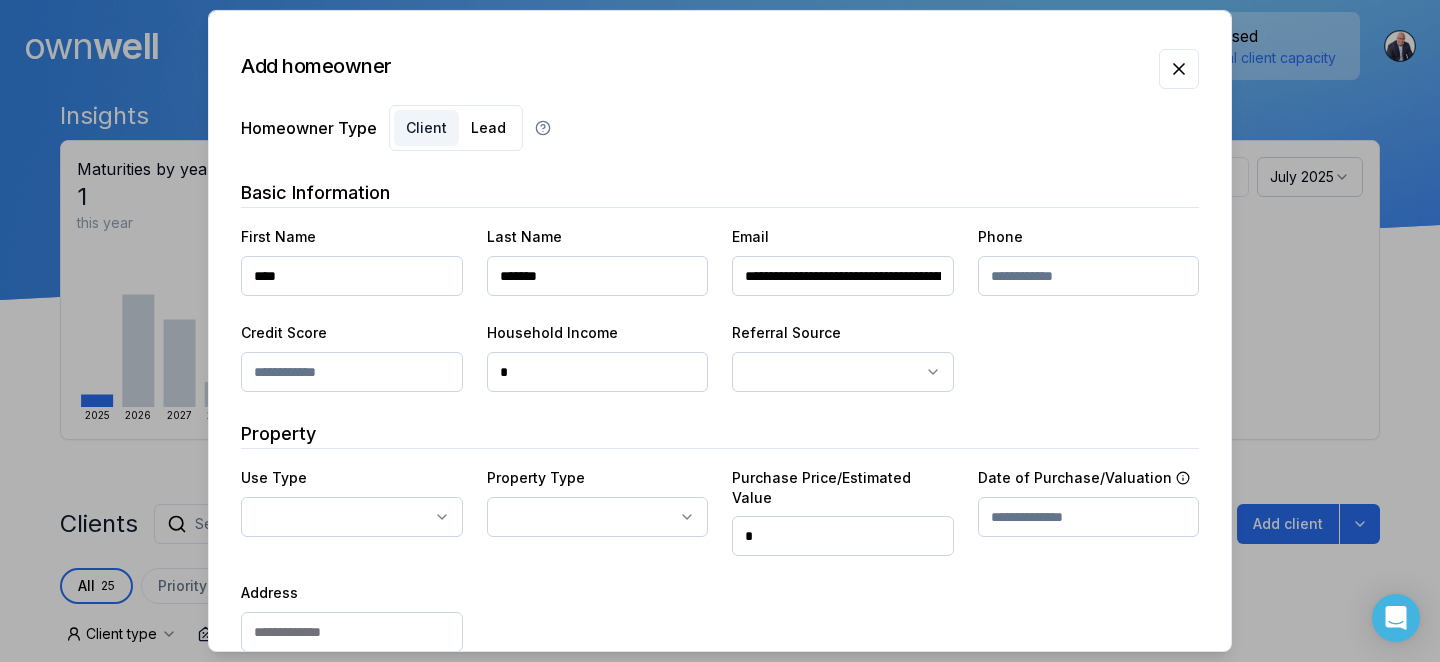 drag, startPoint x: 789, startPoint y: 277, endPoint x: 665, endPoint y: 291, distance: 124.78782 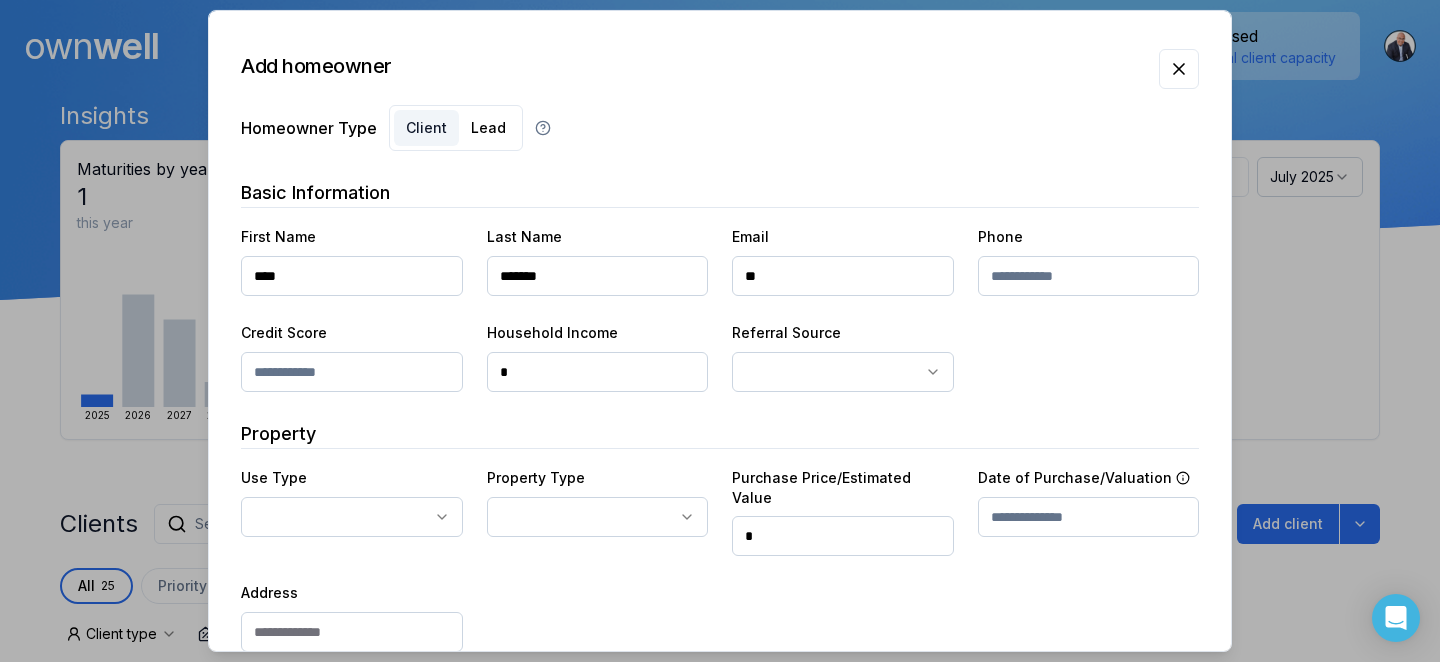 type on "*" 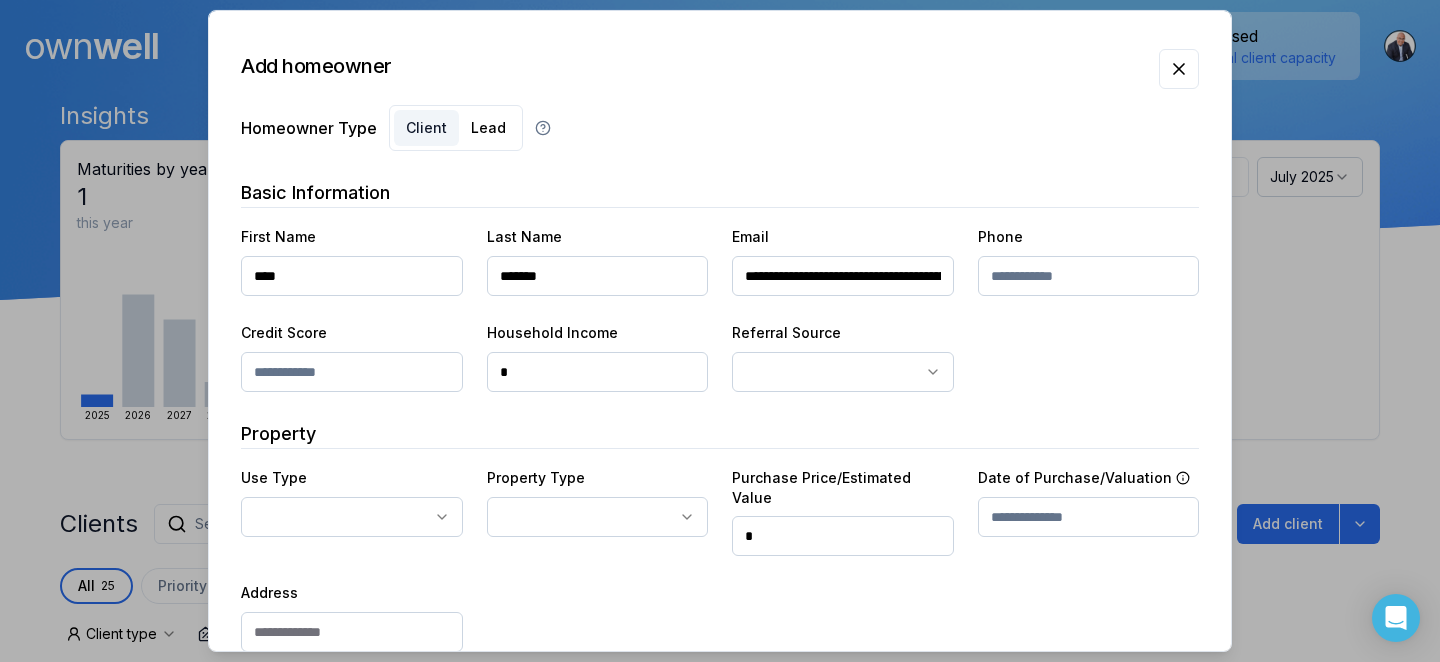 click on "**********" at bounding box center (843, 276) 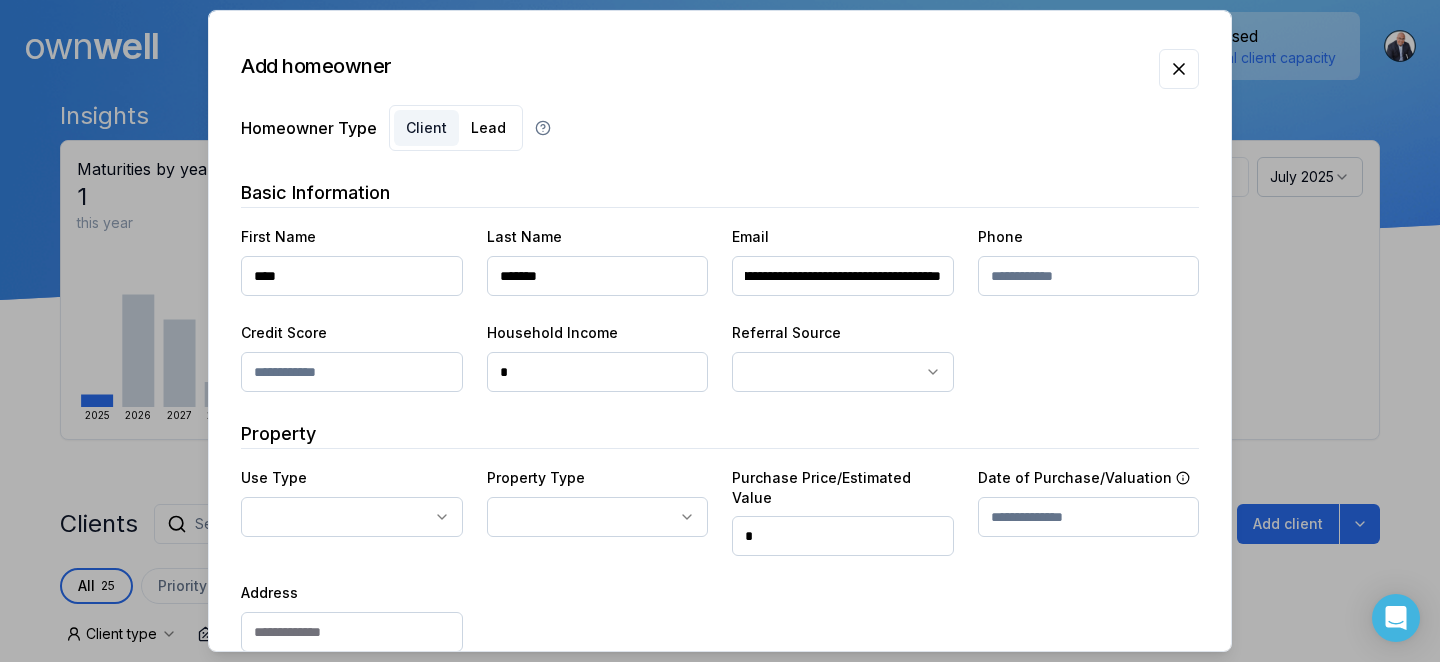 drag, startPoint x: 894, startPoint y: 273, endPoint x: 1048, endPoint y: 292, distance: 155.16765 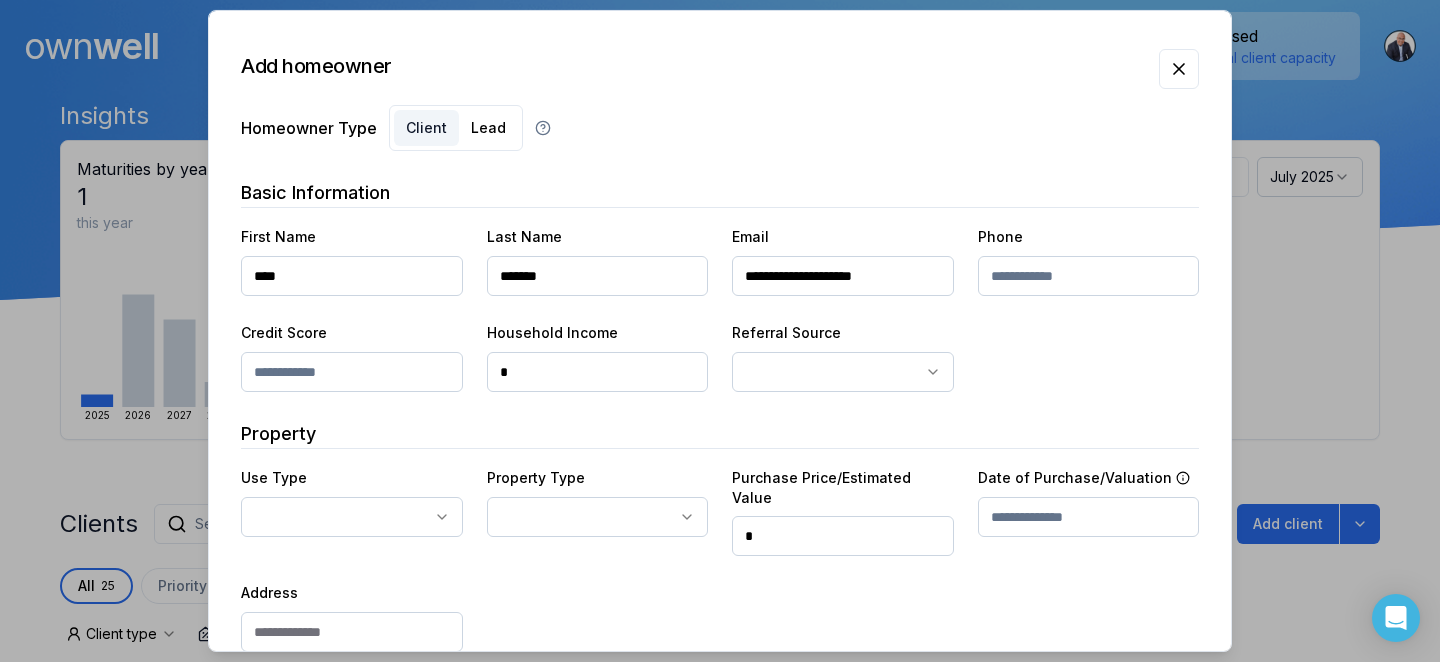 scroll, scrollTop: 0, scrollLeft: 0, axis: both 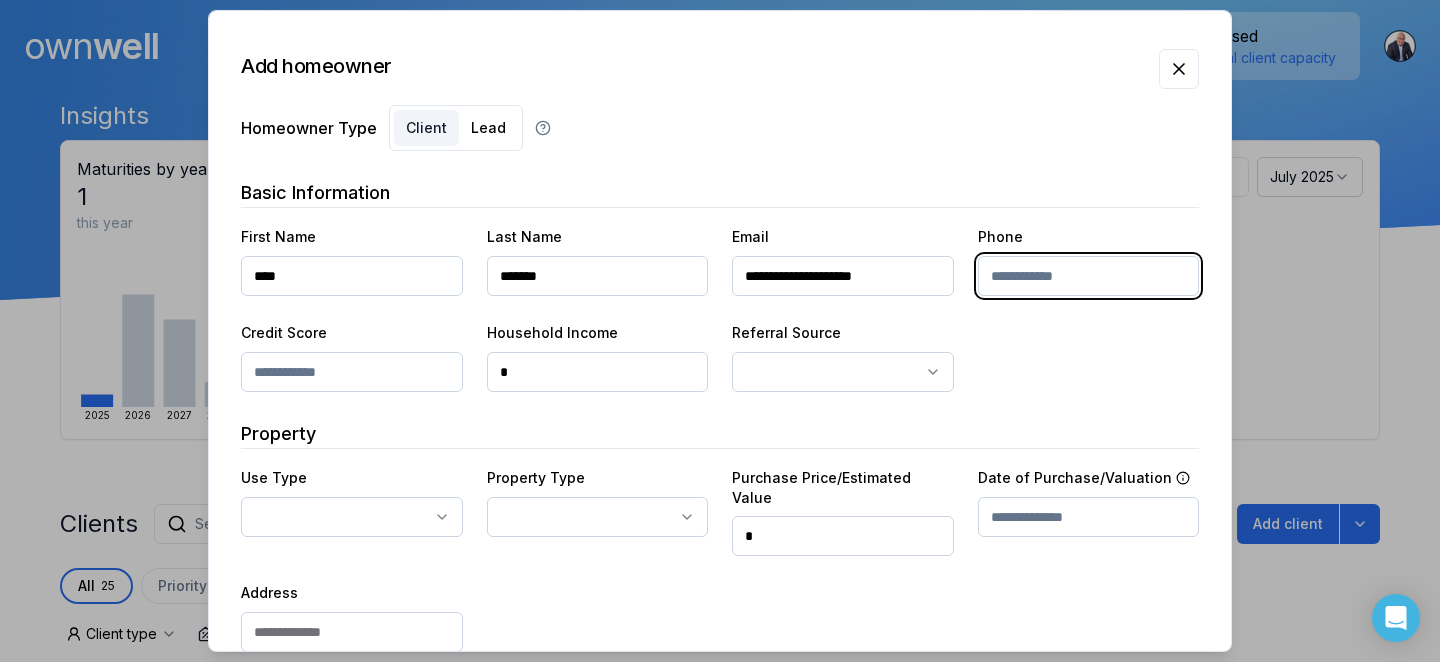 click at bounding box center (1089, 276) 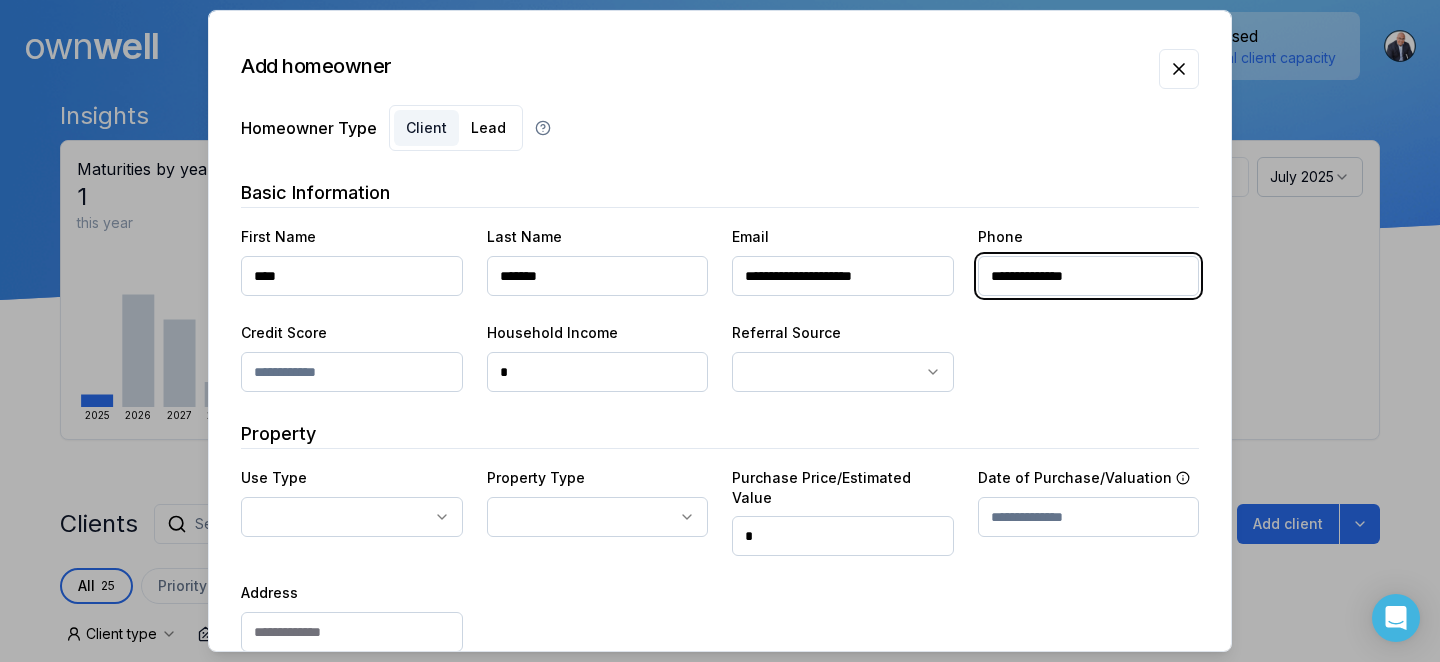 type on "**********" 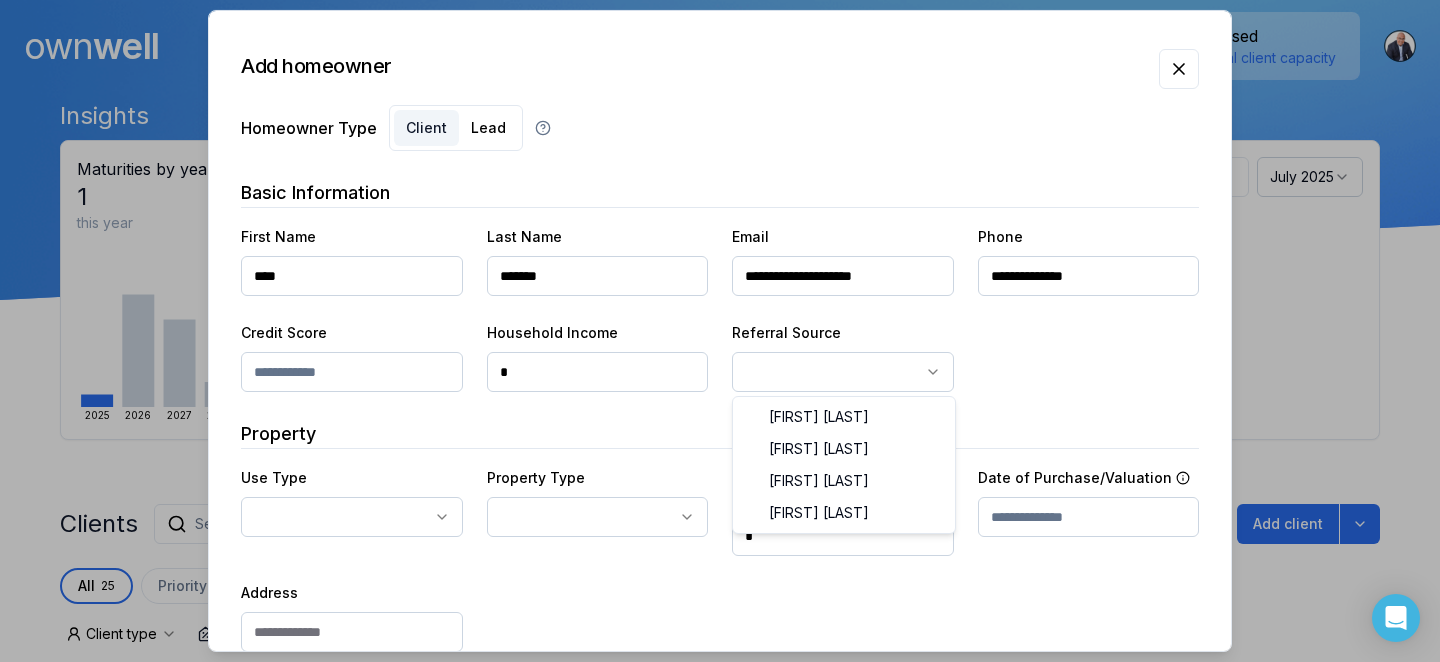 click on "Ownwell's platform is not optimized for mobile at this time.   For the best experience, please use a   desktop or laptop  to manage your account.   Note:  The   personalized homeownership reports   you generate for clients   are fully mobile-friendly   and can be easily viewed on any device. own well Dashboard Landing Page Adopt My Mortgage 83  of  100  clients used Purchase additional client capacity Insights Maturities by year 1 this year 2025 2026 2027 2029 2030 Mortgages All active Average fixed rate 3.59% Average variable rate 4.15% 40% Average mortgage balance $630,373.67 Average LTV 57.64% Fixed   55 % Variable   45 % 5 years  86 % 3 years   9 % 1 year  5 % Digests Export July 2025 Sent 1 Open rate 100% 40% Click rate 100% 50% Next home value estimate update July 7, 2025 Next digest delivery period Jul 14, 2025 - Jul 20, 2025 Clients Search... Bulk action   Import from  Finmo Add client All 25 Priority 0 Maturing soon 4 Trade up potential 15 Savings potential 5 Equity potential 14 Trigger rate 0 Lender" at bounding box center (720, 150) 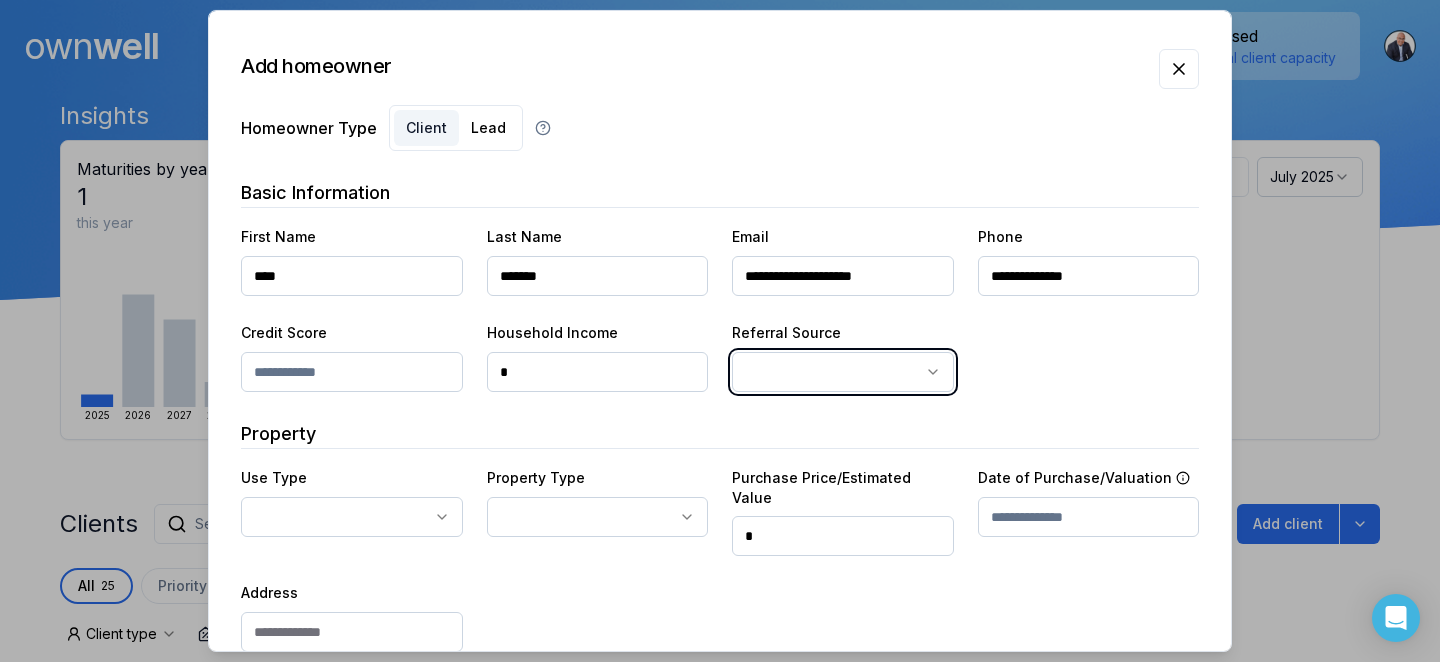 click on "Ownwell's platform is not optimized for mobile at this time.   For the best experience, please use a   desktop or laptop  to manage your account.   Note:  The   personalized homeownership reports   you generate for clients   are fully mobile-friendly   and can be easily viewed on any device. own well Dashboard Landing Page Adopt My Mortgage 83  of  100  clients used Purchase additional client capacity Insights Maturities by year 1 this year 2025 2026 2027 2029 2030 Mortgages All active Average fixed rate 3.59% Average variable rate 4.15% 40% Average mortgage balance $630,373.67 Average LTV 57.64% Fixed   55 % Variable   45 % 5 years  86 % 3 years   9 % 1 year  5 % Digests Export July 2025 Sent 1 Open rate 100% 40% Click rate 100% 50% Next home value estimate update July 7, 2025 Next digest delivery period Jul 14, 2025 - Jul 20, 2025 Clients Search... Bulk action   Import from  Finmo Add client All 25 Priority 0 Maturing soon 4 Trade up potential 15 Savings potential 5 Equity potential 14 Trigger rate 0 Lender" at bounding box center (720, 150) 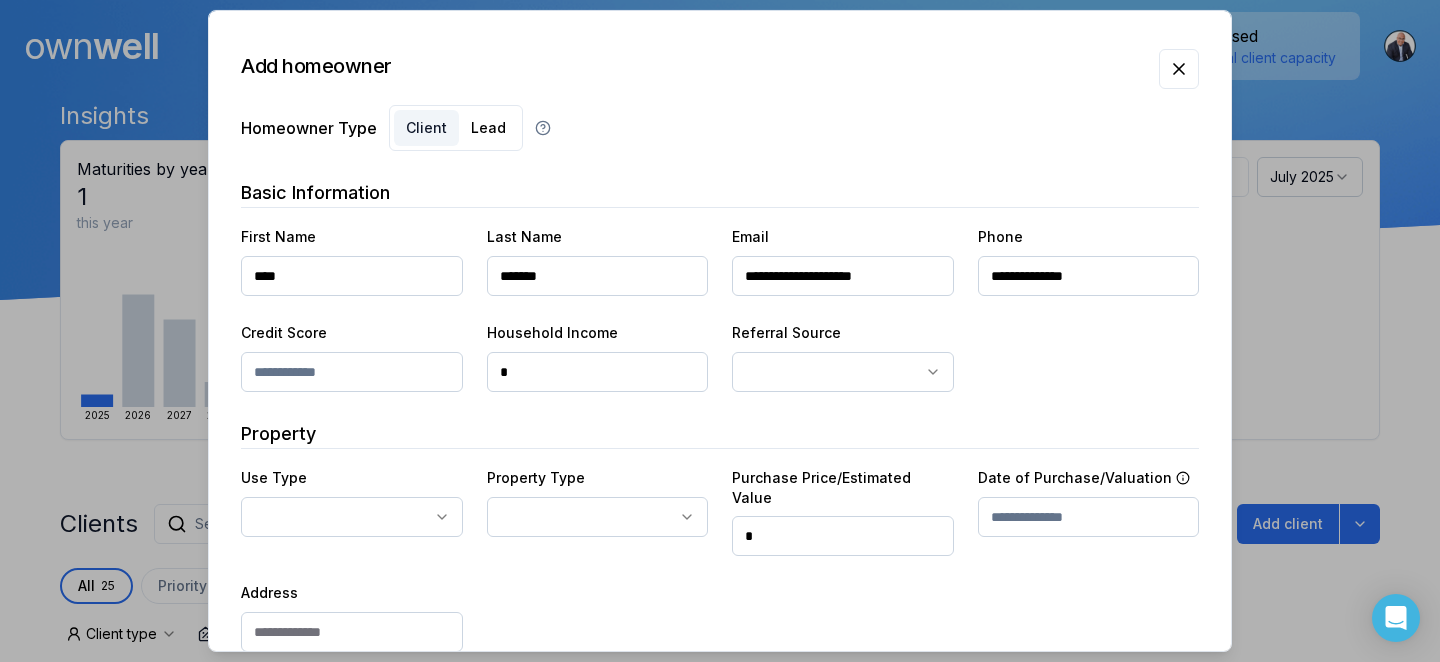 click on "Ownwell's platform is not optimized for mobile at this time.   For the best experience, please use a   desktop or laptop  to manage your account.   Note:  The   personalized homeownership reports   you generate for clients   are fully mobile-friendly   and can be easily viewed on any device. own well Dashboard Landing Page Adopt My Mortgage 83  of  100  clients used Purchase additional client capacity Insights Maturities by year 1 this year 2025 2026 2027 2029 2030 Mortgages All active Average fixed rate 3.59% Average variable rate 4.15% 40% Average mortgage balance $630,373.67 Average LTV 57.64% Fixed   55 % Variable   45 % 5 years  86 % 3 years   9 % 1 year  5 % Digests Export July 2025 Sent 1 Open rate 100% 40% Click rate 100% 50% Next home value estimate update July 7, 2025 Next digest delivery period Jul 14, 2025 - Jul 20, 2025 Clients Search... Bulk action   Import from  Finmo Add client All 25 Priority 0 Maturing soon 4 Trade up potential 15 Savings potential 5 Equity potential 14 Trigger rate 0 Lender" at bounding box center [720, 150] 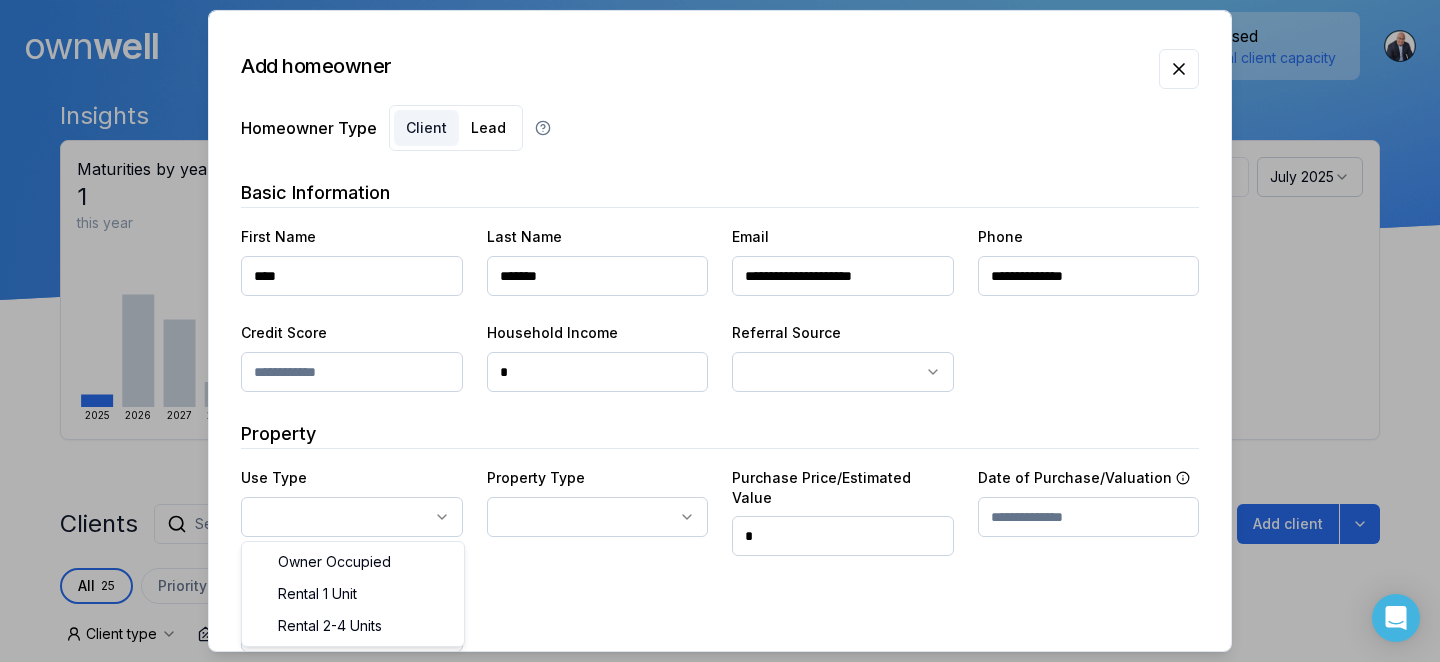 select on "**********" 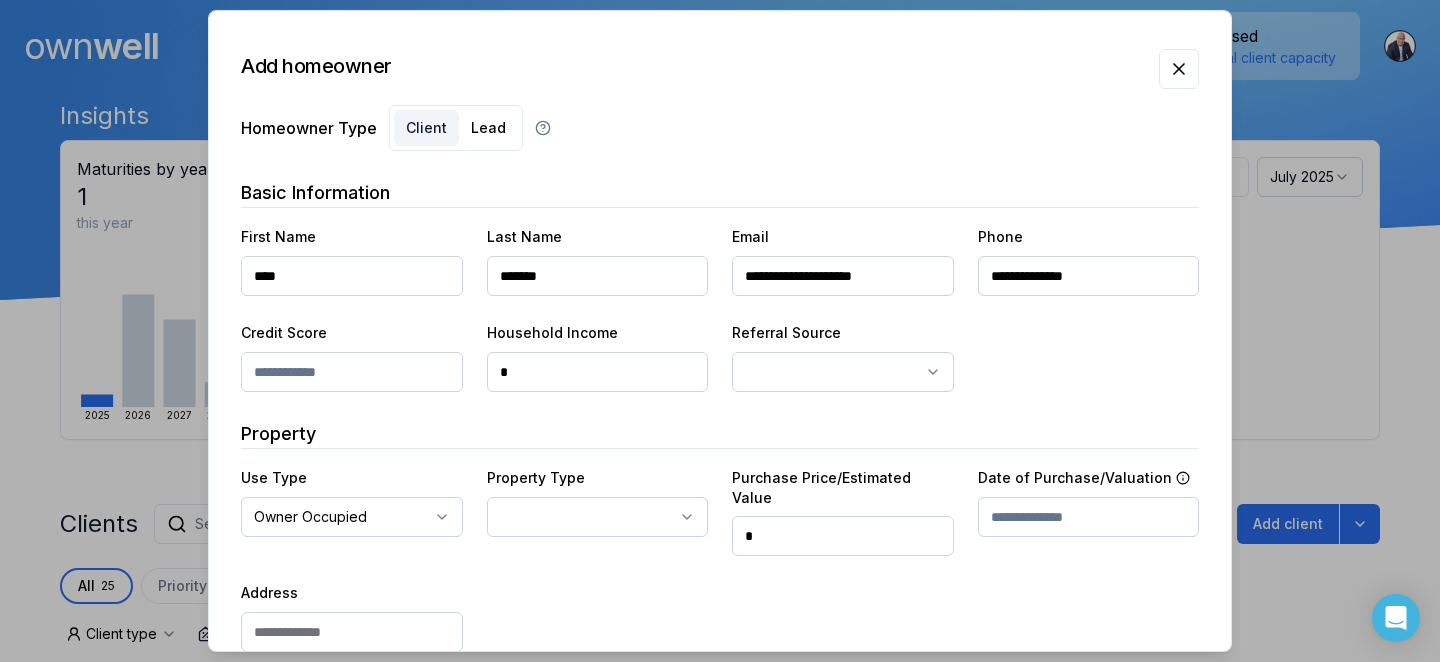 click on "Ownwell's platform is not optimized for mobile at this time.   For the best experience, please use a   desktop or laptop  to manage your account.   Note:  The   personalized homeownership reports   you generate for clients   are fully mobile-friendly   and can be easily viewed on any device. own well Dashboard Landing Page Adopt My Mortgage 83  of  100  clients used Purchase additional client capacity Insights Maturities by year 1 this year 2025 2026 2027 2029 2030 Mortgages All active Average fixed rate 3.59% Average variable rate 4.15% 40% Average mortgage balance $630,373.67 Average LTV 57.64% Fixed   55 % Variable   45 % 5 years  86 % 3 years   9 % 1 year  5 % Digests Export July 2025 Sent 1 Open rate 100% 40% Click rate 100% 50% Next home value estimate update July 7, 2025 Next digest delivery period Jul 14, 2025 - Jul 20, 2025 Clients Search... Bulk action   Import from  Finmo Add client All 25 Priority 0 Maturing soon 4 Trade up potential 15 Savings potential 5 Equity potential 14 Trigger rate 0 Lender" at bounding box center (720, 150) 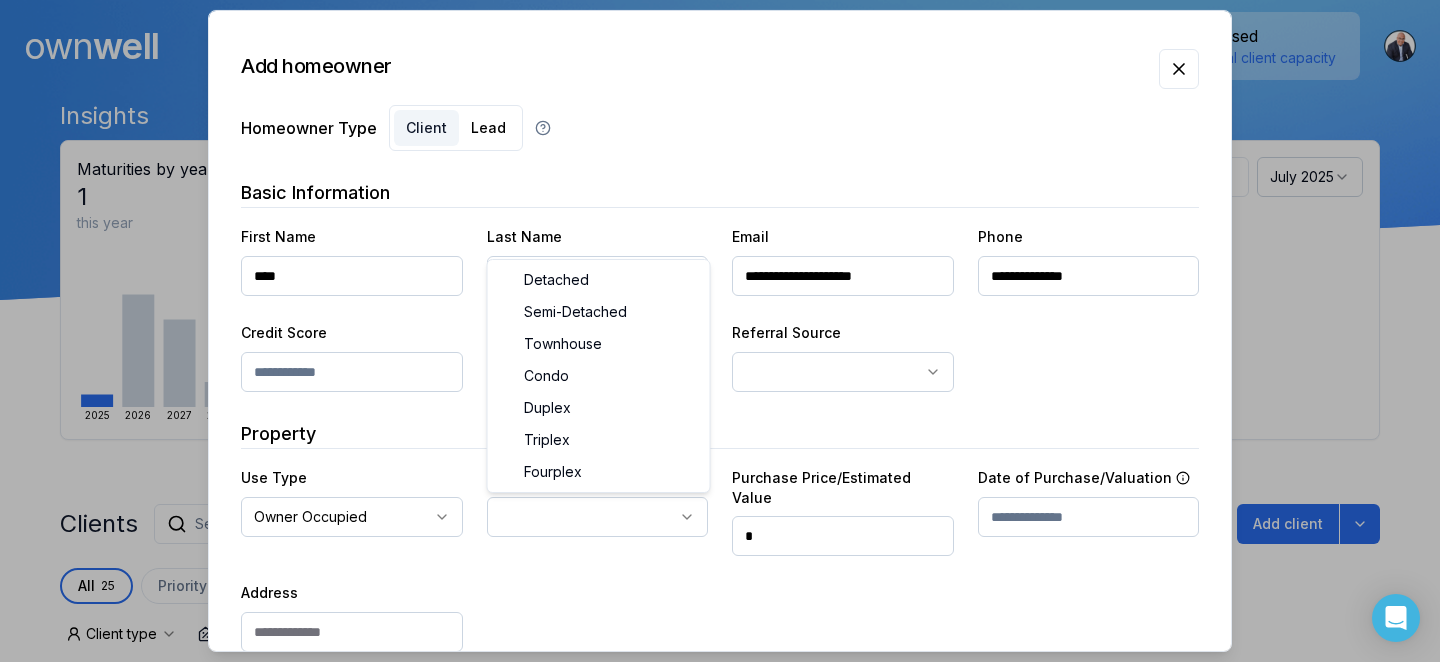 select on "********" 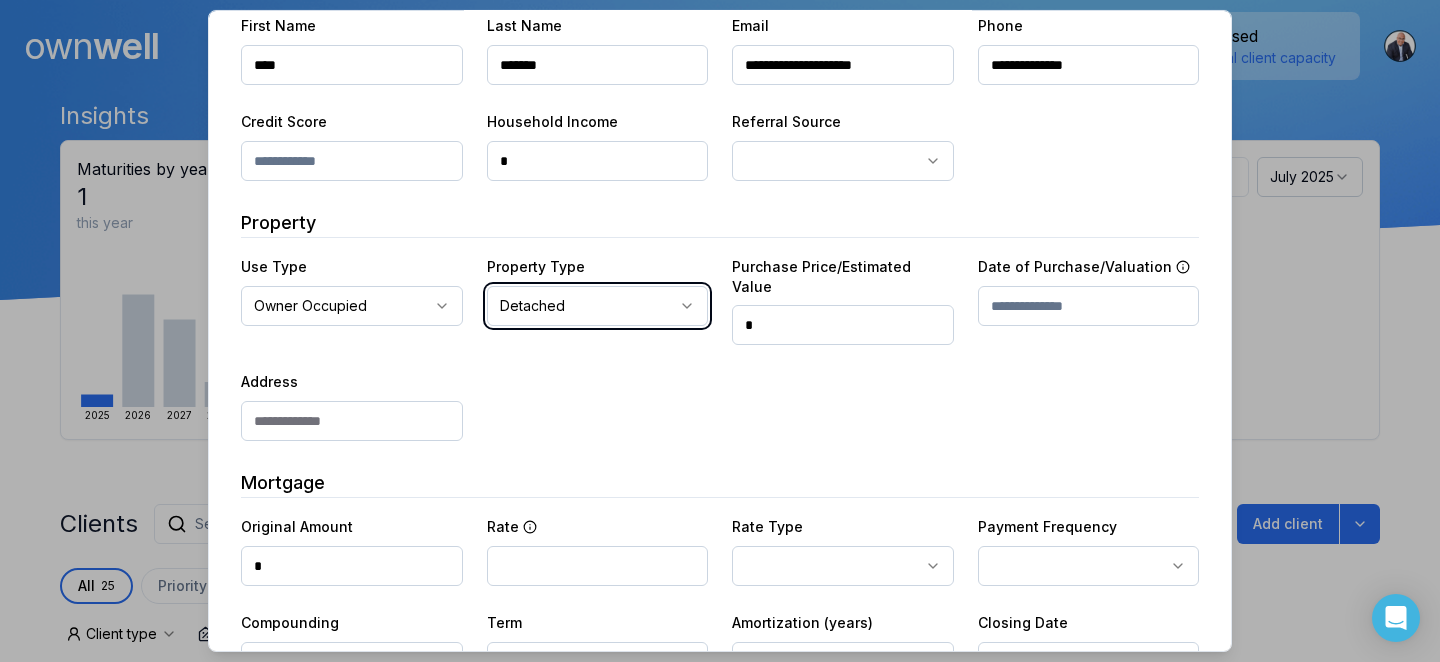 scroll, scrollTop: 202, scrollLeft: 0, axis: vertical 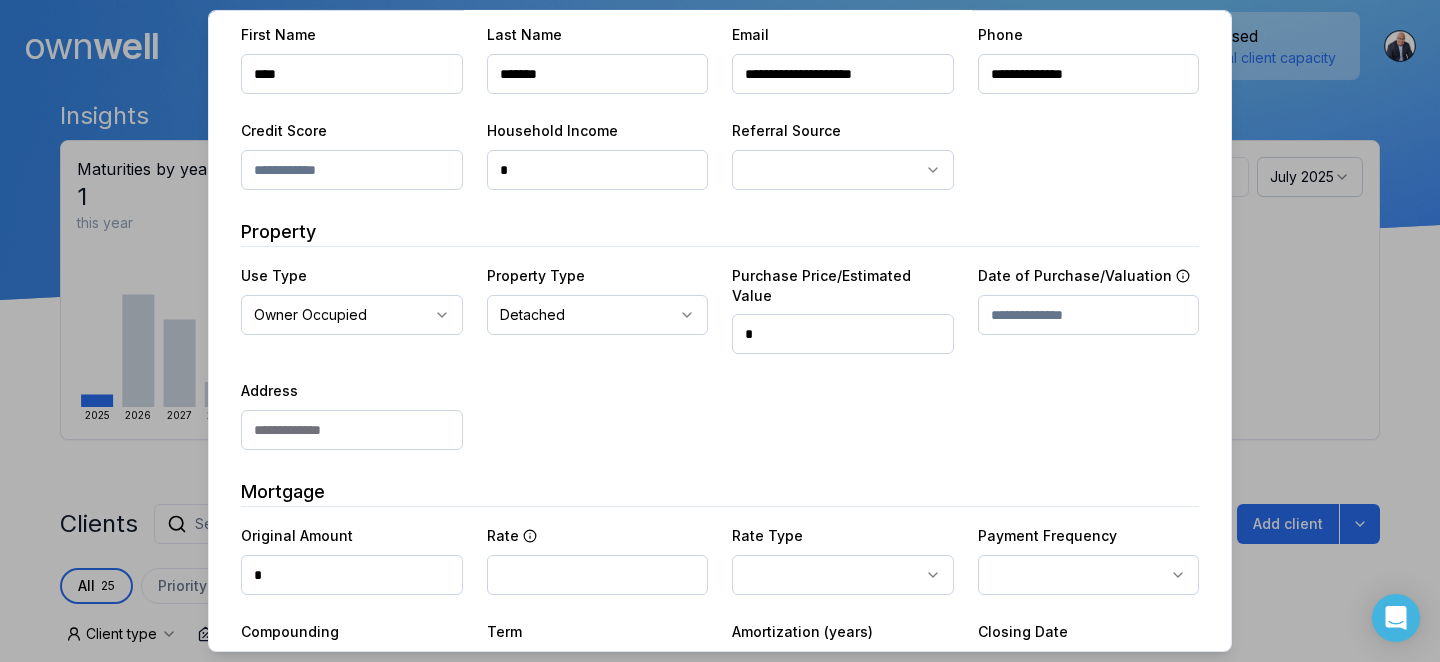 click on "*" at bounding box center [843, 334] 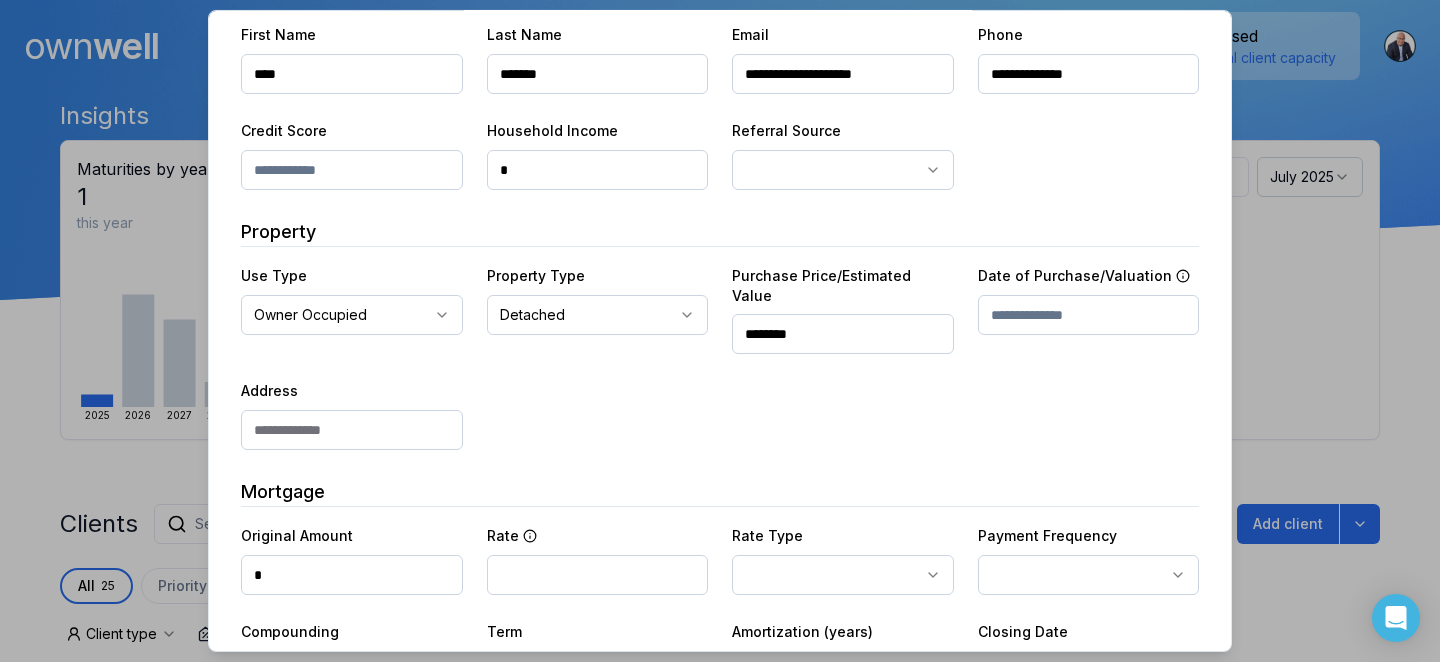 type on "********" 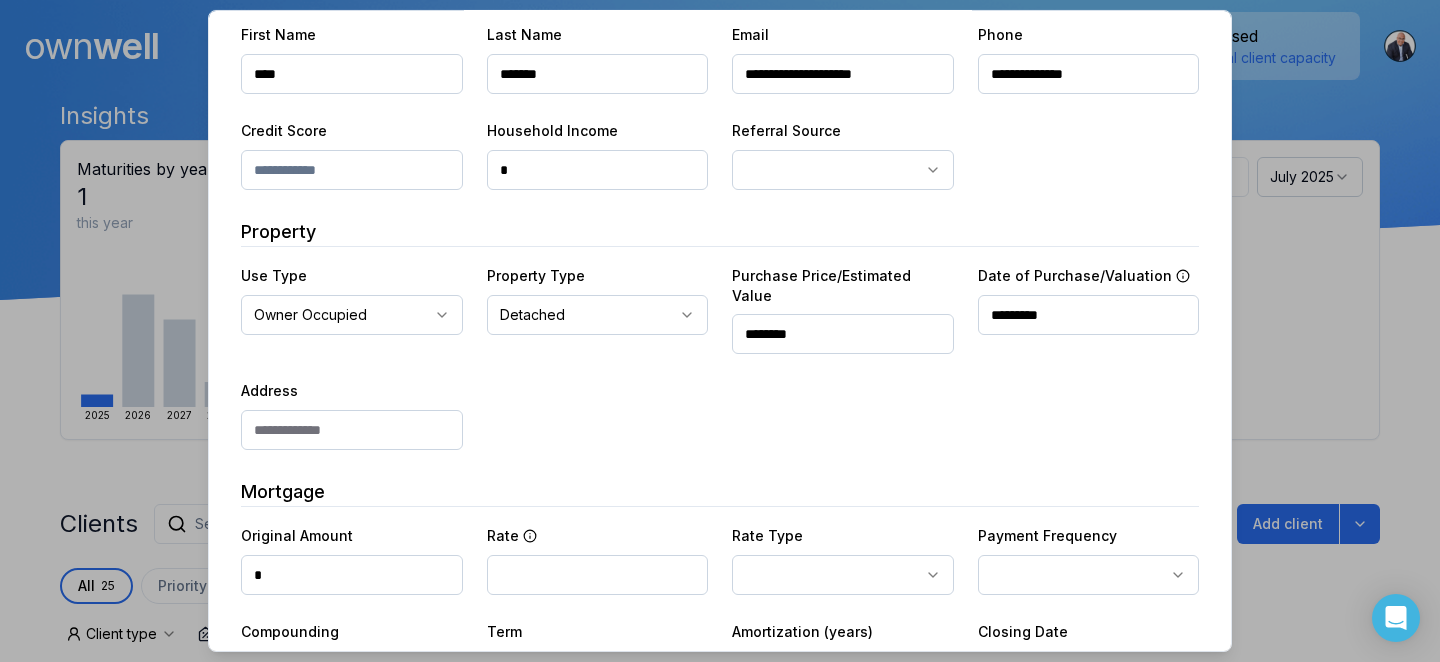 type on "*********" 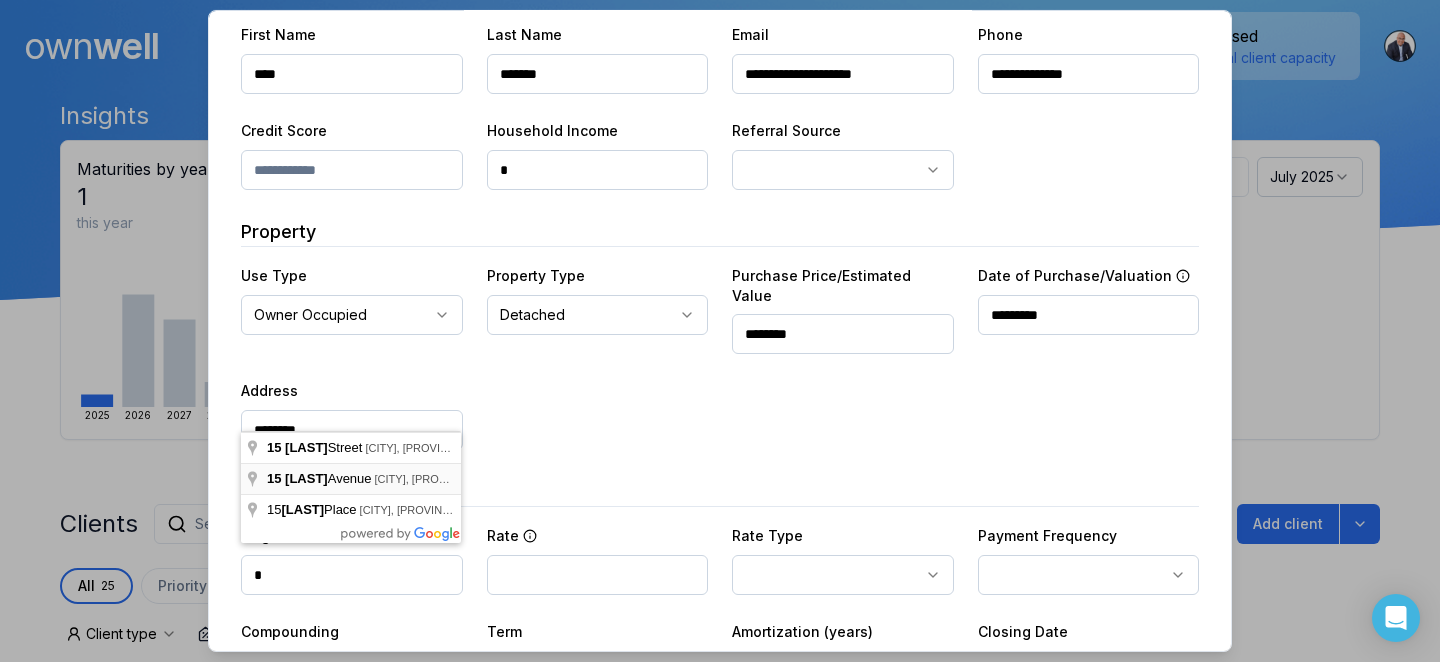 type on "**********" 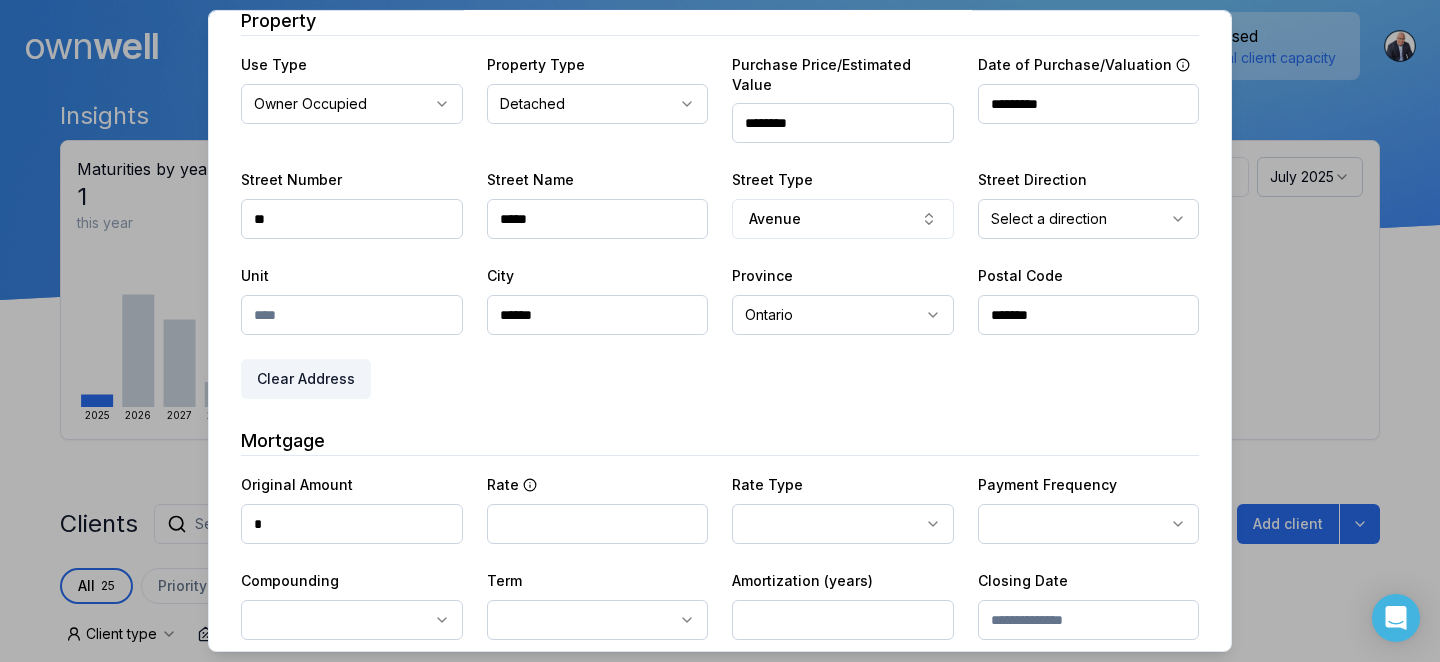 scroll, scrollTop: 579, scrollLeft: 0, axis: vertical 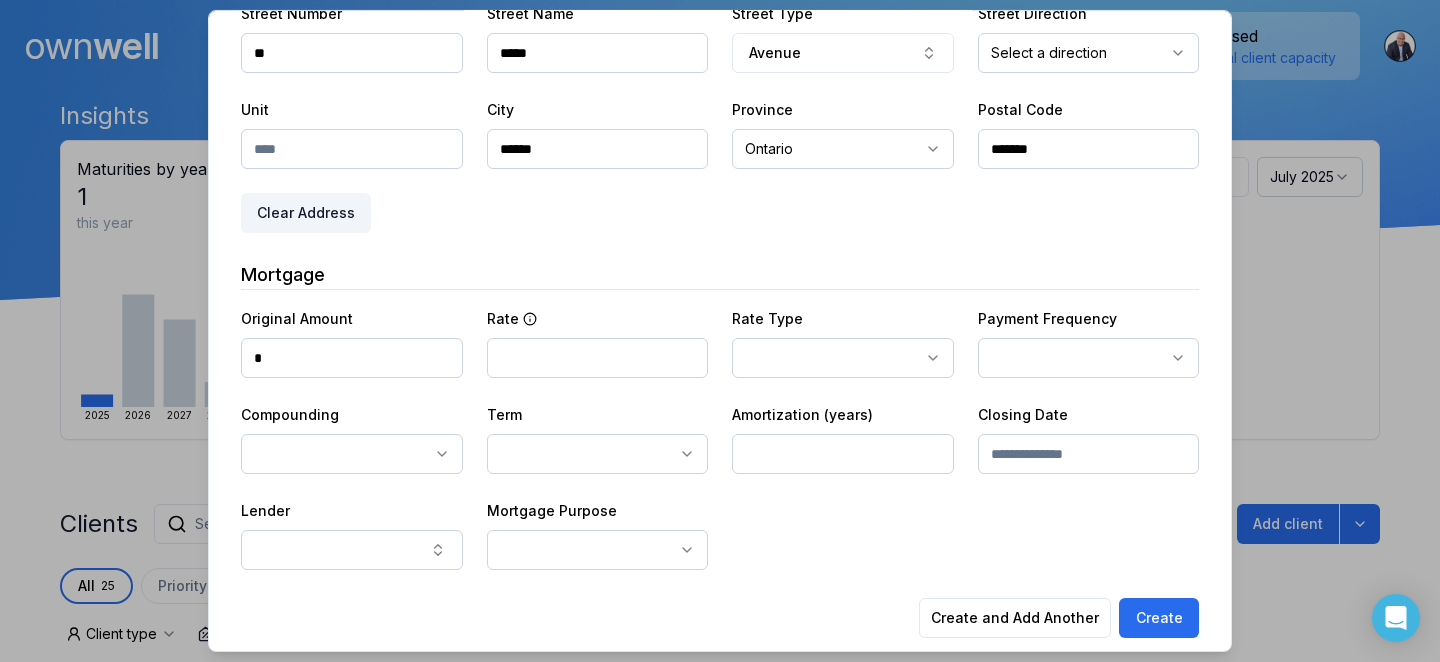 click on "*" at bounding box center [352, 358] 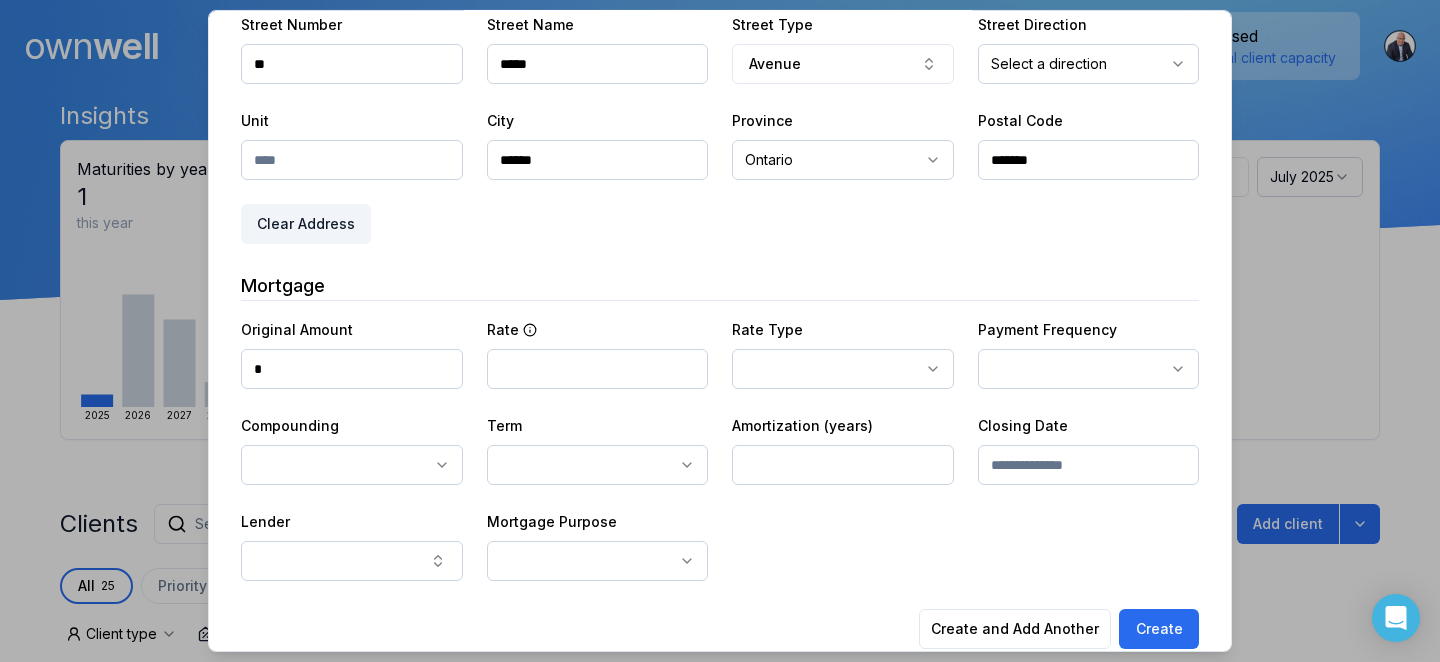 scroll, scrollTop: 579, scrollLeft: 0, axis: vertical 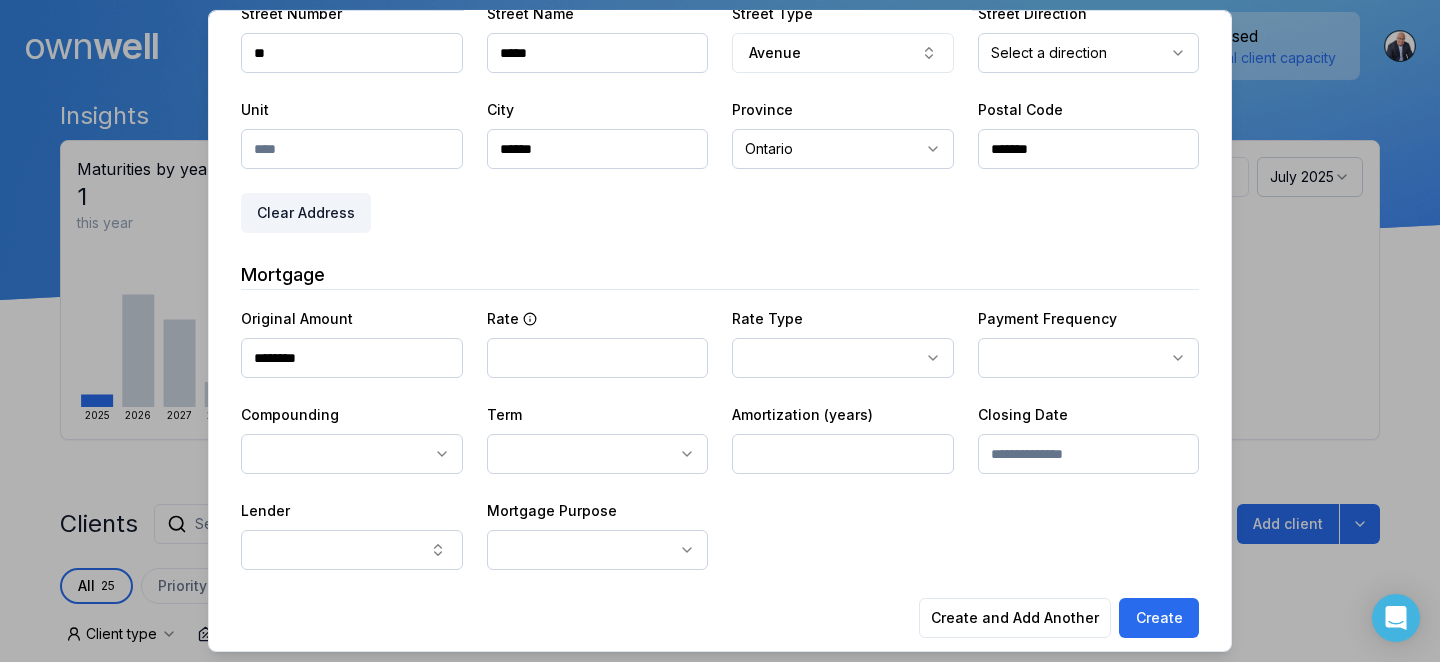 type on "********" 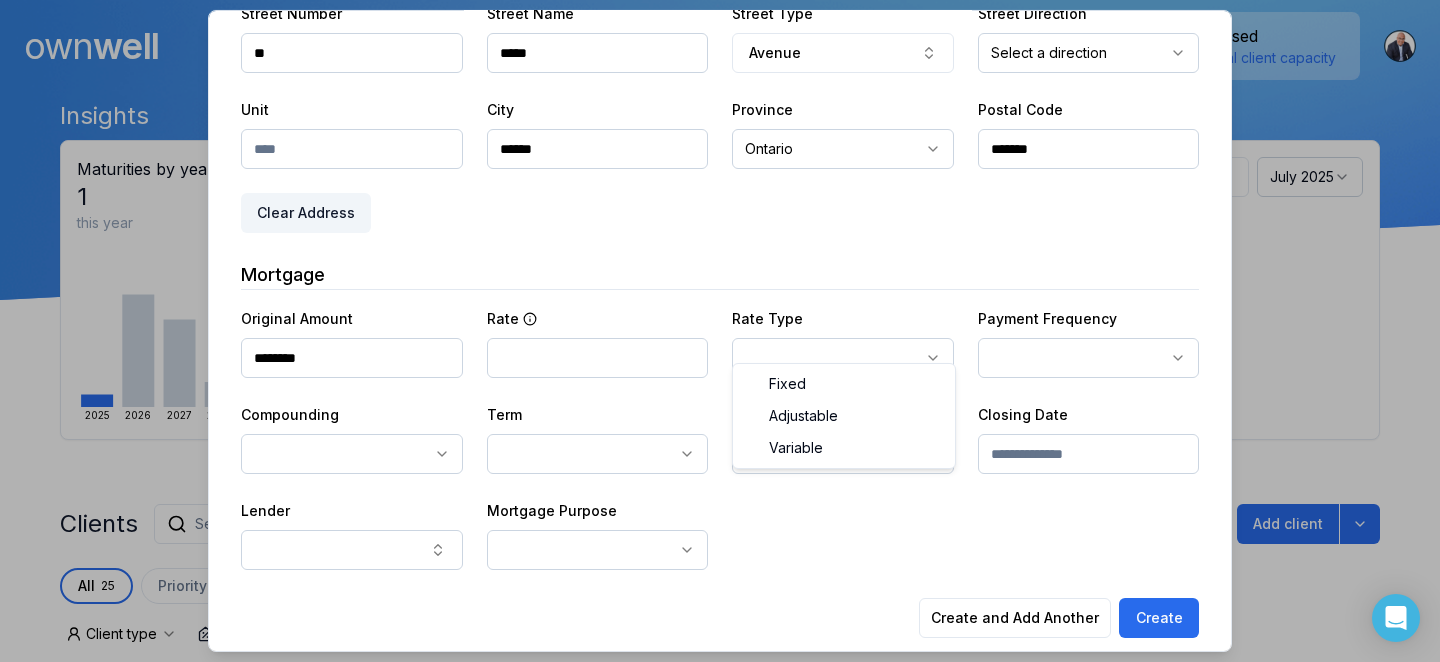 select on "********" 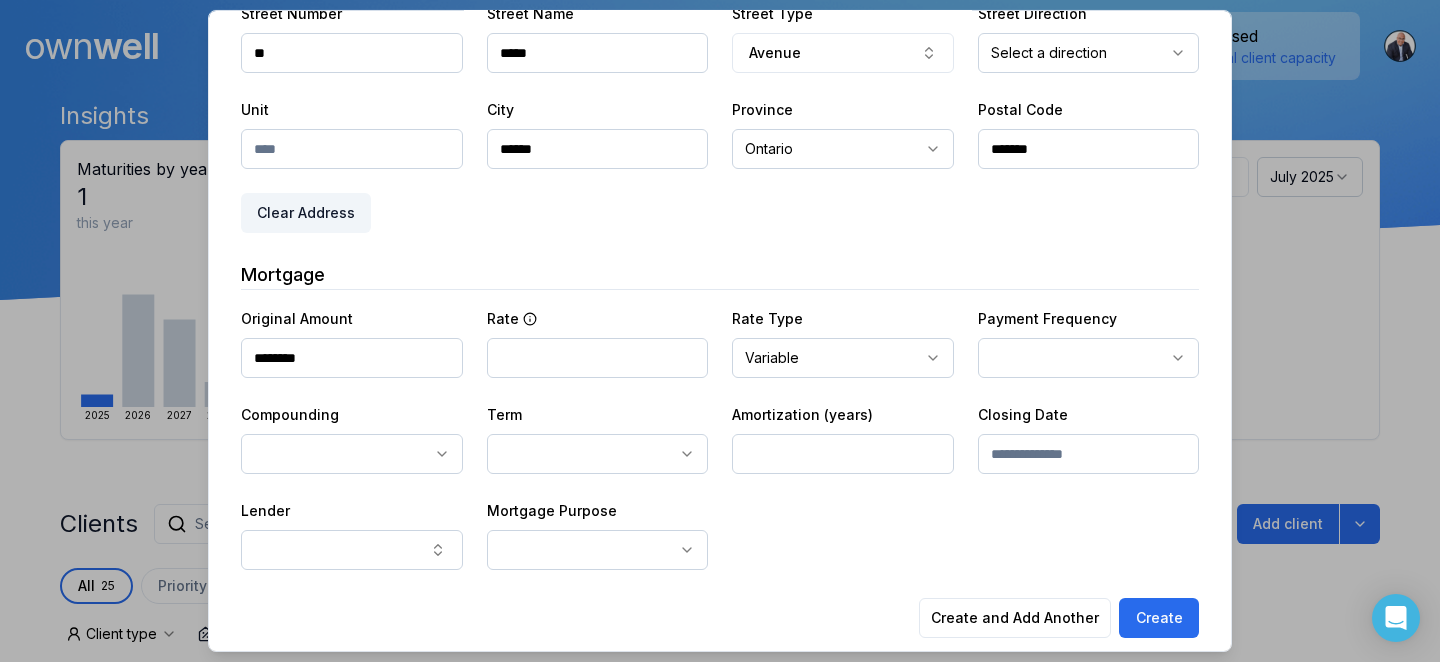 click at bounding box center [598, 358] 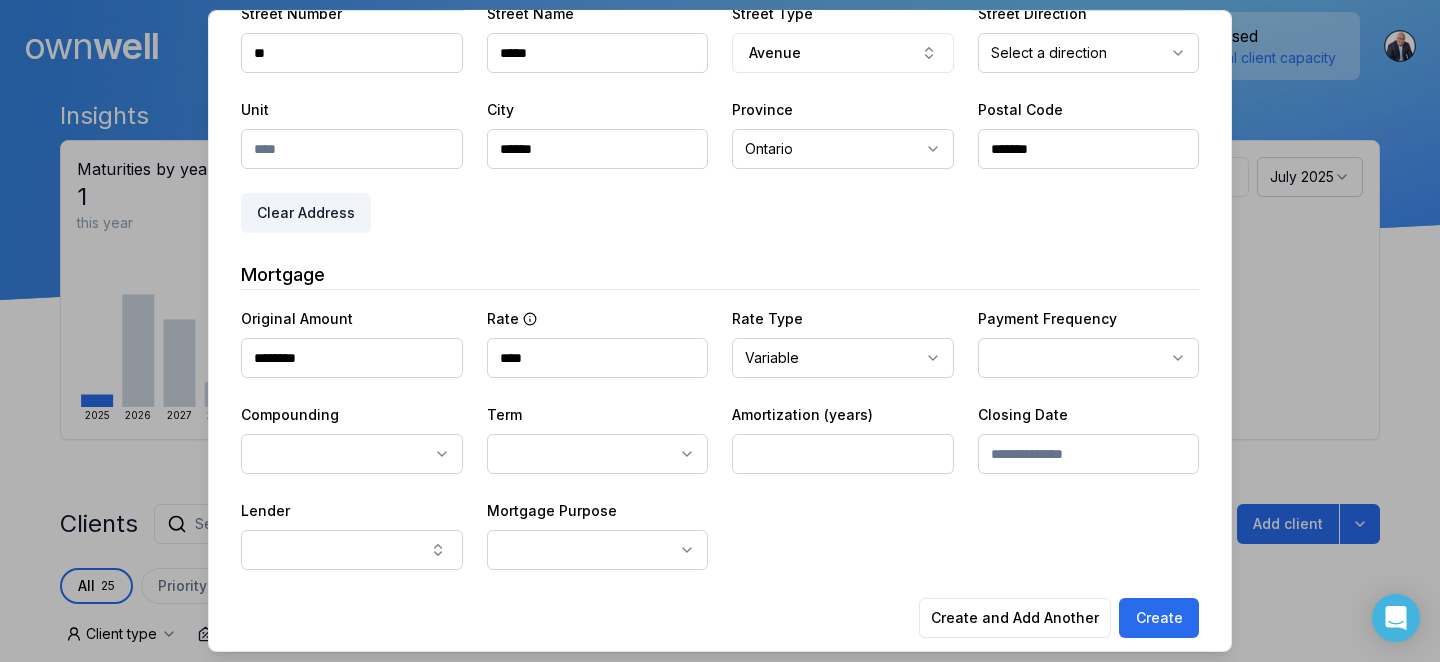 type on "****" 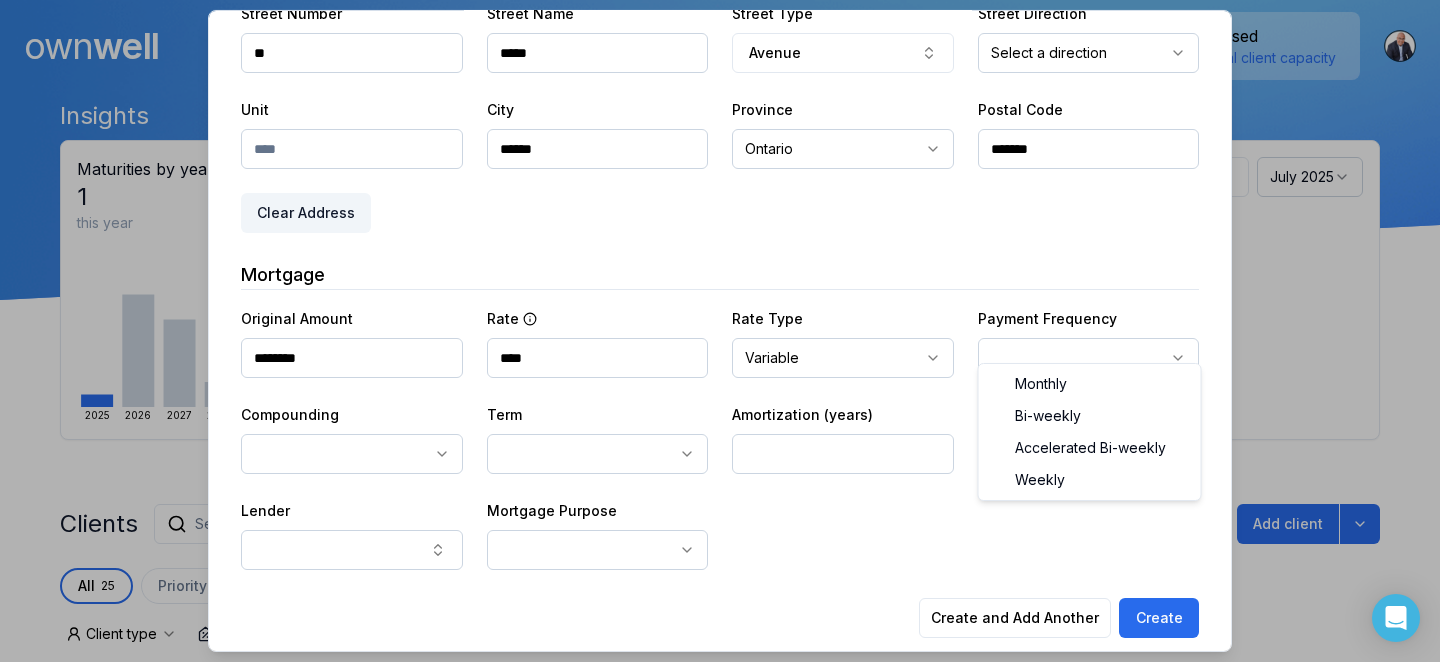 select on "*******" 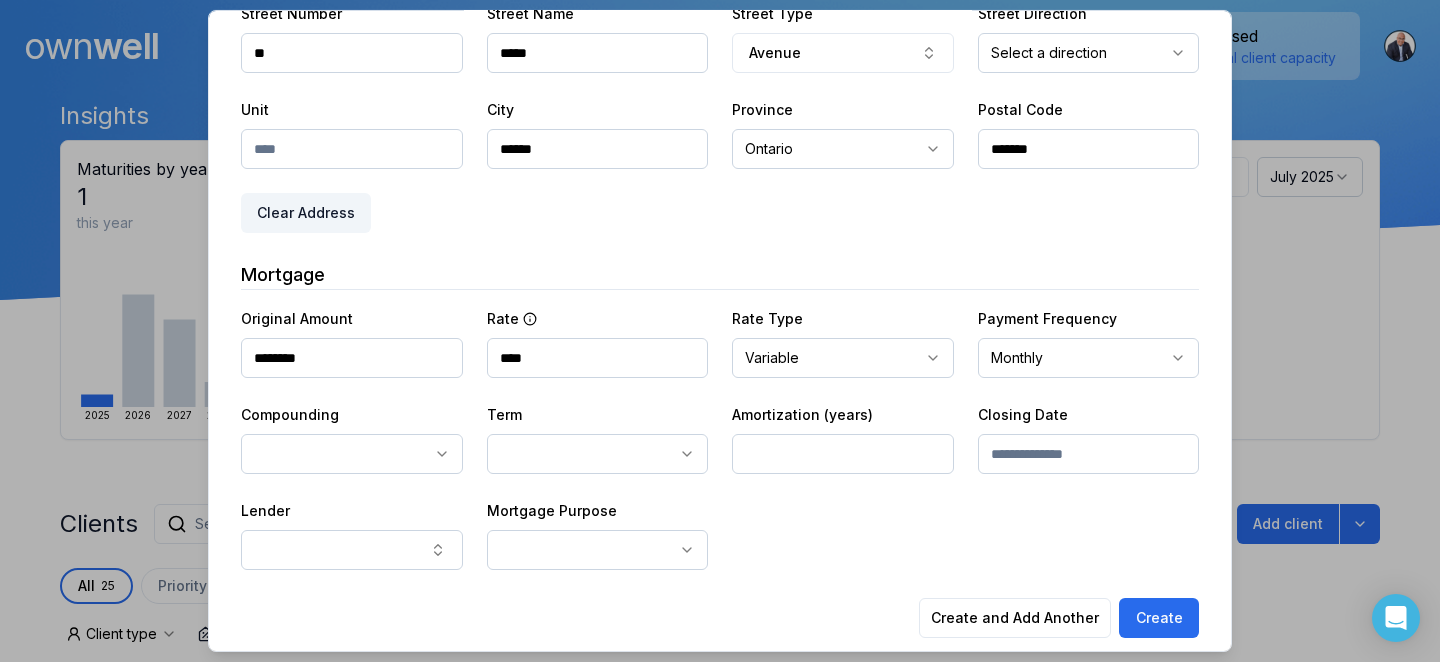 click on "Ownwell's platform is not optimized for mobile at this time.   For the best experience, please use a   desktop or laptop  to manage your account.   Note:  The   personalized homeownership reports   you generate for clients   are fully mobile-friendly   and can be easily viewed on any device. own well Dashboard Landing Page Adopt My Mortgage 83  of  100  clients used Purchase additional client capacity Insights Maturities by year 1 this year 2025 2026 2027 2029 2030 Mortgages All active Average fixed rate 3.59% Average variable rate 4.15% 40% Average mortgage balance $630,373.67 Average LTV 57.64% Fixed   55 % Variable   45 % 5 years  86 % 3 years   9 % 1 year  5 % Digests Export July 2025 Sent 1 Open rate 100% 40% Click rate 100% 50% Next home value estimate update July 7, 2025 Next digest delivery period Jul 14, 2025 - Jul 20, 2025 Clients Search... Bulk action   Import from  Finmo Add client All 25 Priority 0 Maturing soon 4 Trade up potential 15 Savings potential 5 Equity potential 14 Trigger rate 0 Lender" at bounding box center [720, 150] 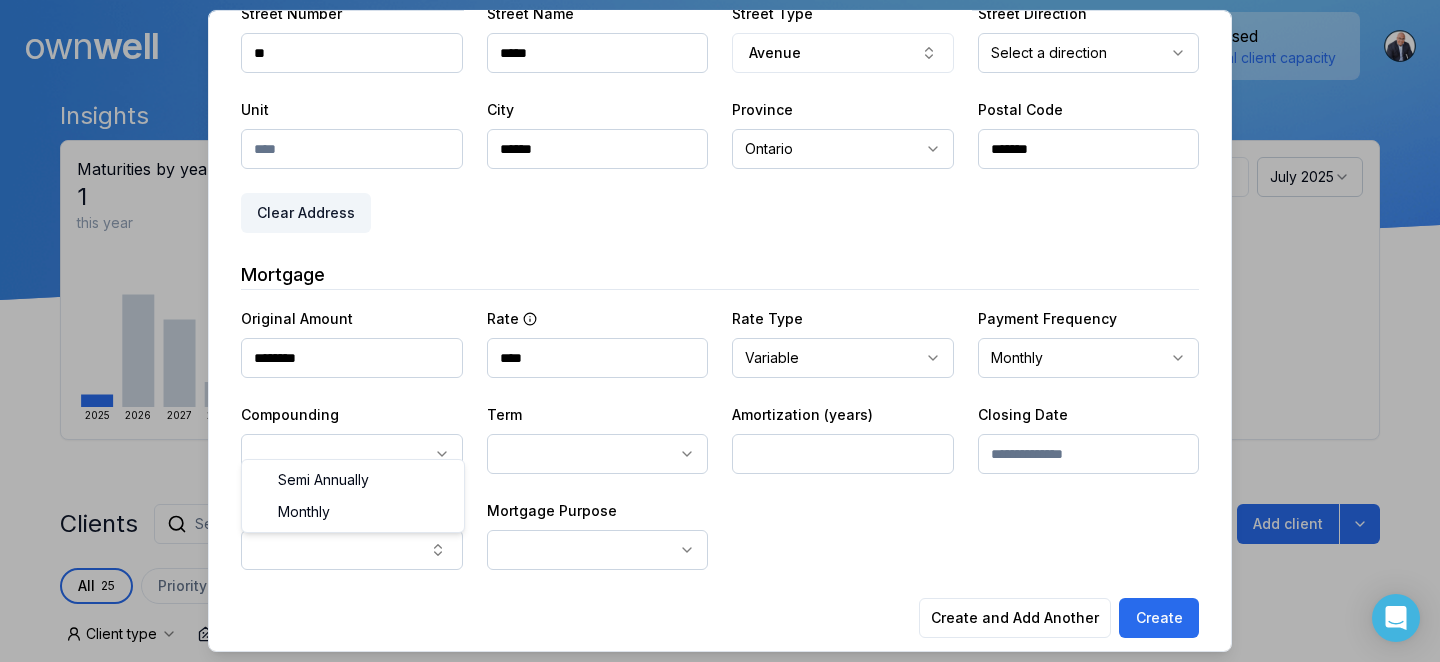 select on "**********" 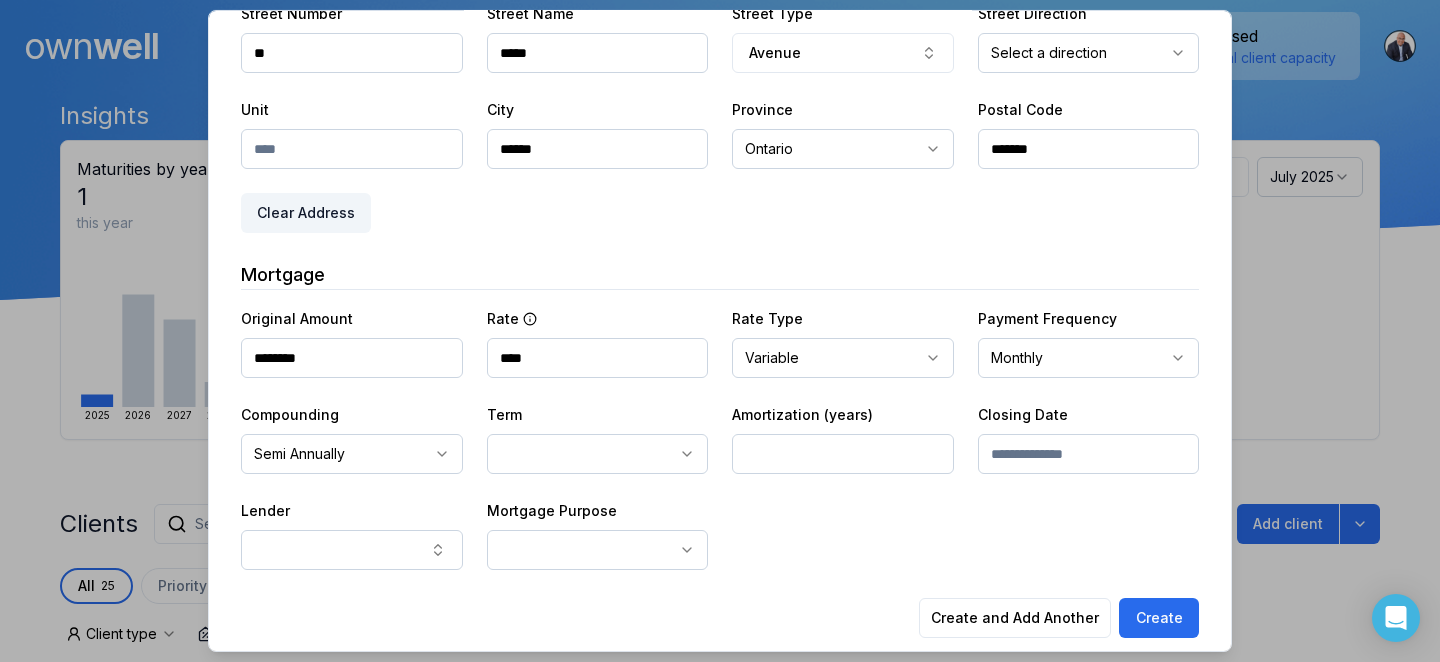 click on "Ownwell's platform is not optimized for mobile at this time.   For the best experience, please use a   desktop or laptop  to manage your account.   Note:  The   personalized homeownership reports   you generate for clients   are fully mobile-friendly   and can be easily viewed on any device. own well Dashboard Landing Page Adopt My Mortgage 83  of  100  clients used Purchase additional client capacity Insights Maturities by year 1 this year 2025 2026 2027 2029 2030 Mortgages All active Average fixed rate 3.59% Average variable rate 4.15% 40% Average mortgage balance $630,373.67 Average LTV 57.64% Fixed   55 % Variable   45 % 5 years  86 % 3 years   9 % 1 year  5 % Digests Export July 2025 Sent 1 Open rate 100% 40% Click rate 100% 50% Next home value estimate update July 7, 2025 Next digest delivery period Jul 14, 2025 - Jul 20, 2025 Clients Search... Bulk action   Import from  Finmo Add client All 25 Priority 0 Maturing soon 4 Trade up potential 15 Savings potential 5 Equity potential 14 Trigger rate 0 Lender" at bounding box center [720, 150] 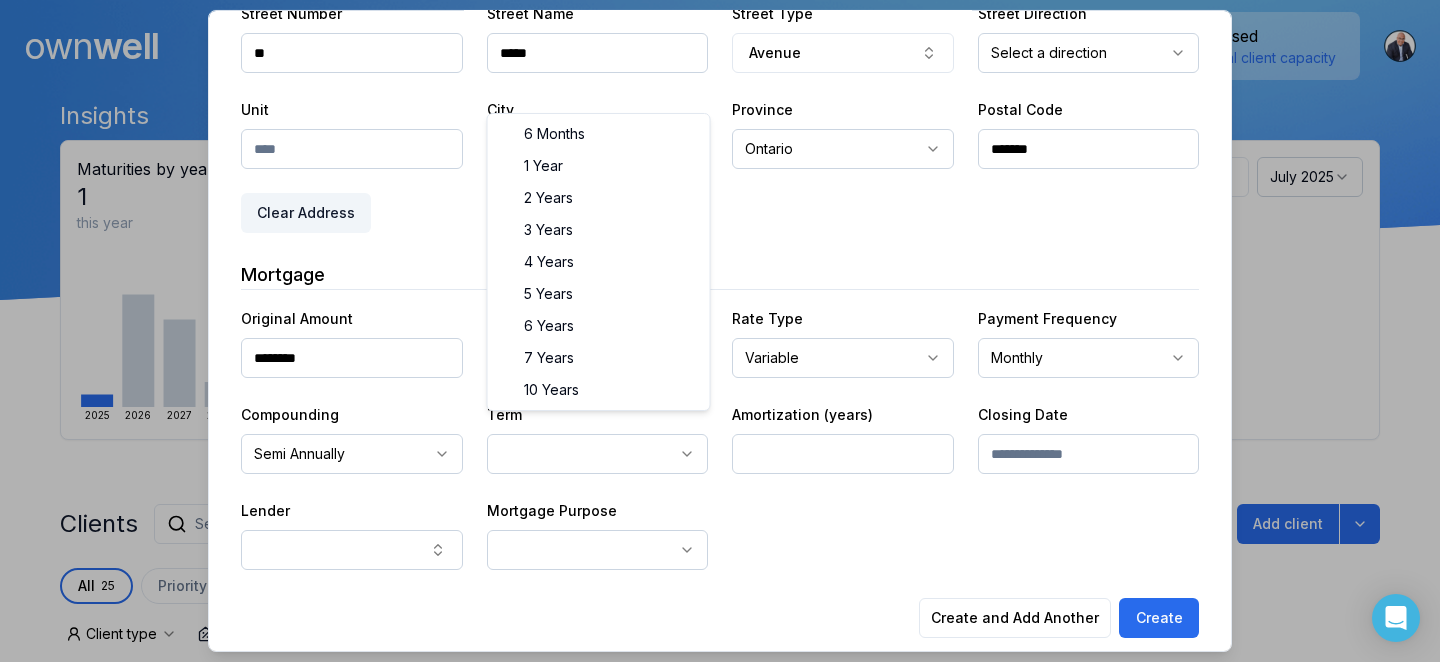 select on "**" 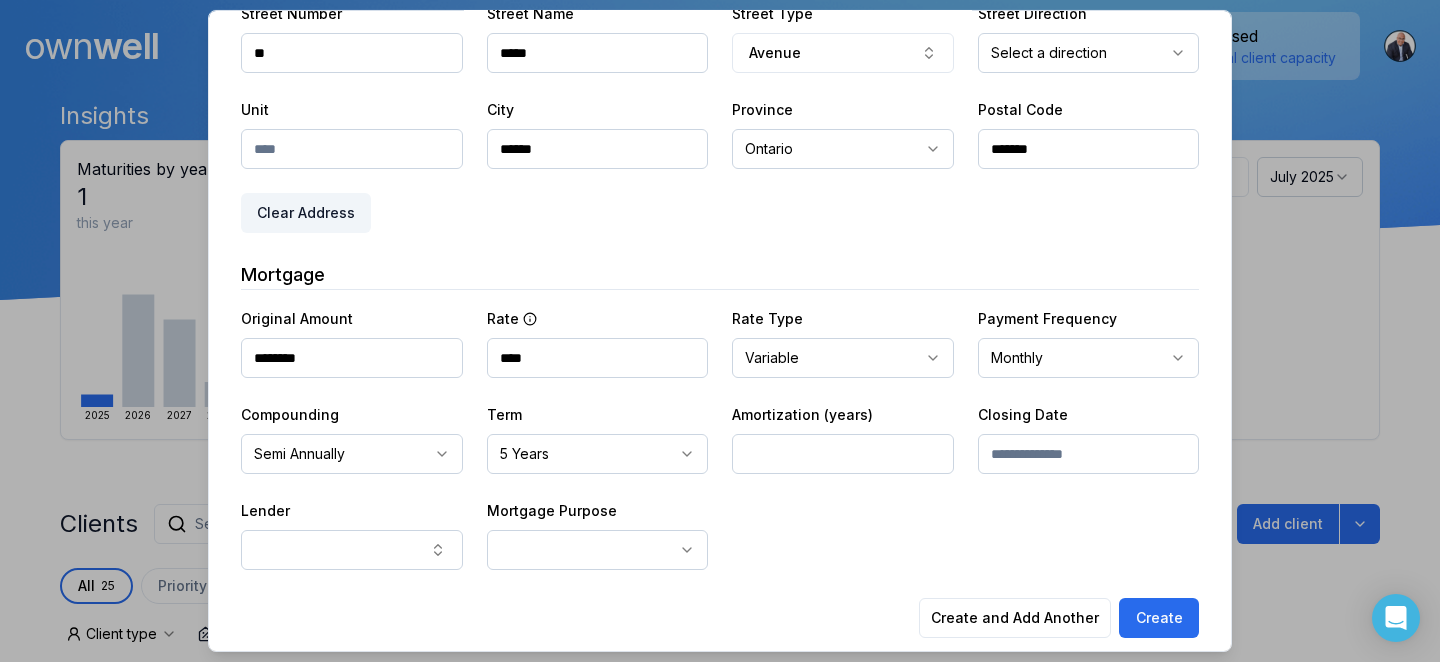 click at bounding box center [843, 454] 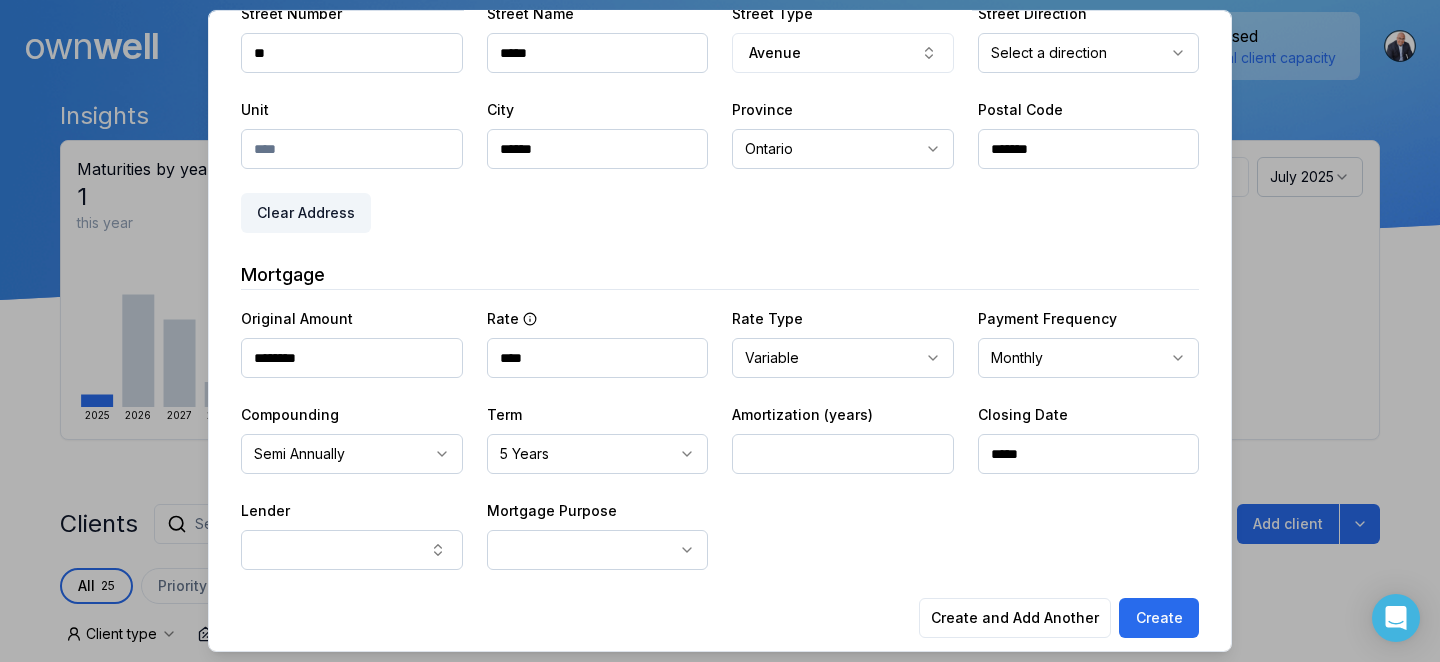 type on "*****" 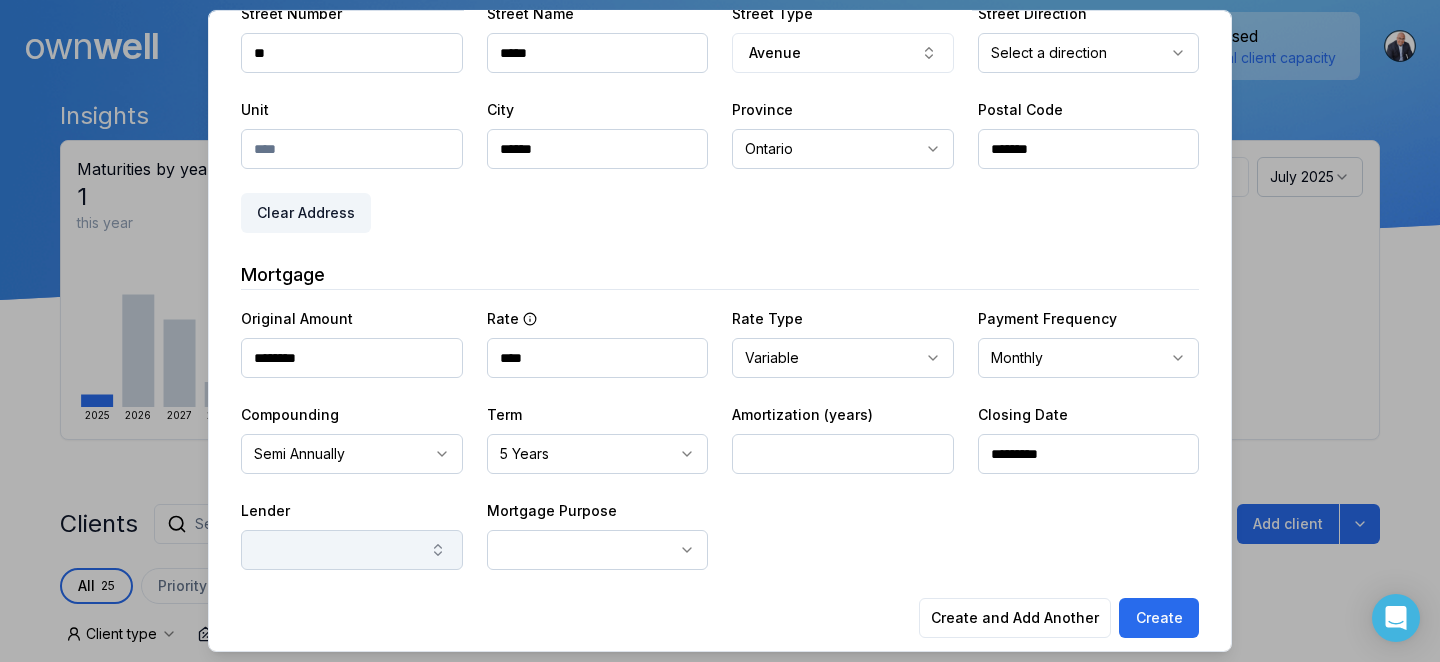 type on "*********" 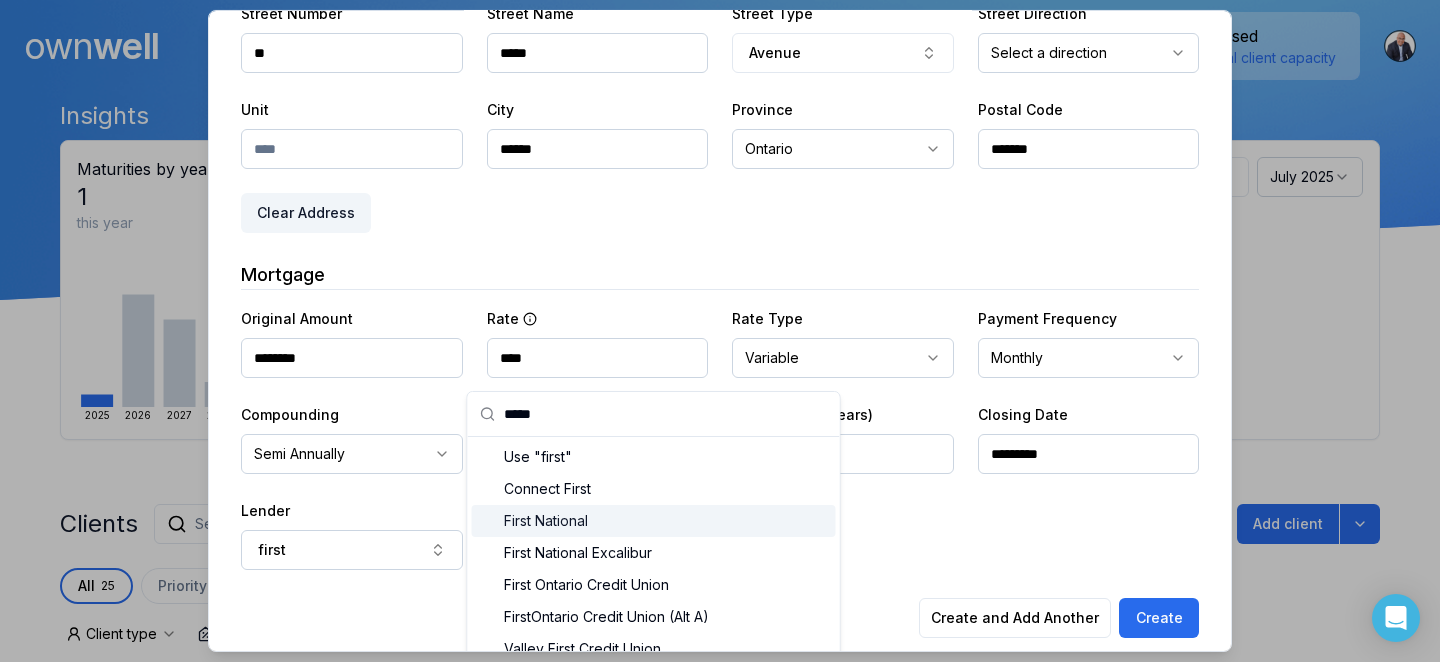click on "First National" at bounding box center [654, 521] 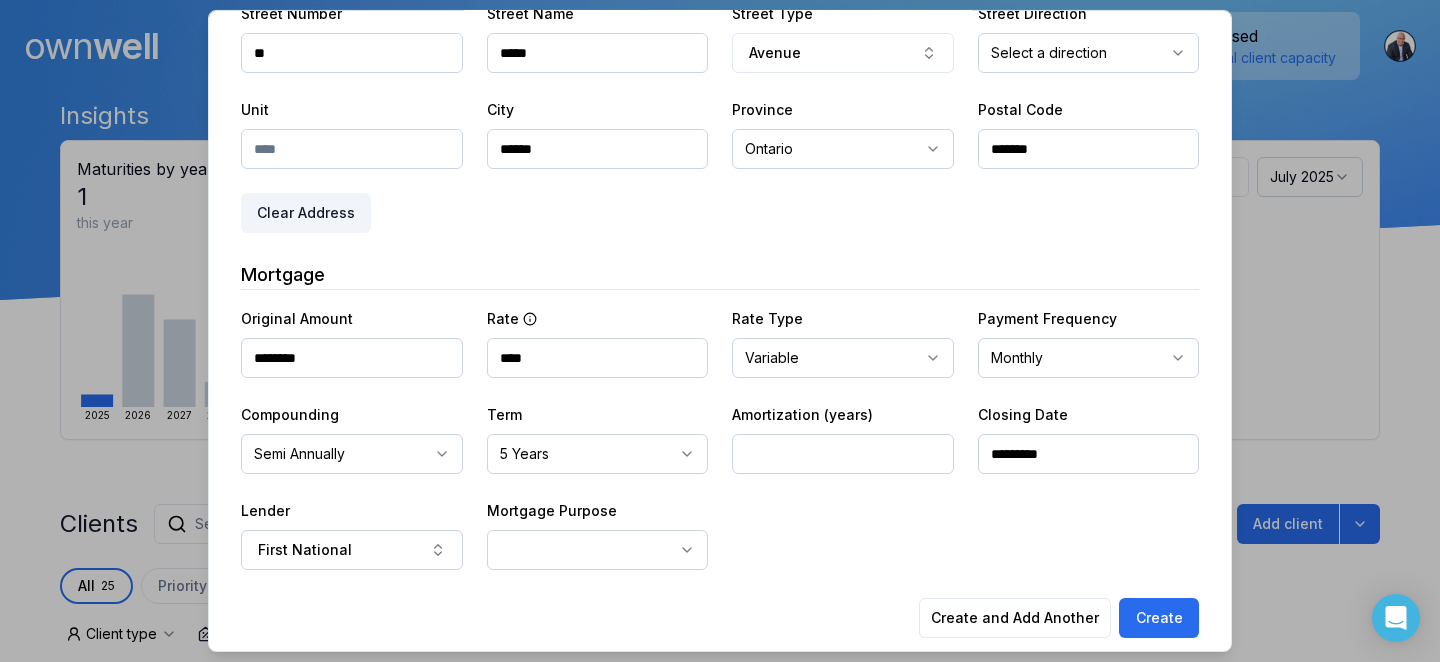 click on "Ownwell's platform is not optimized for mobile at this time.   For the best experience, please use a   desktop or laptop  to manage your account.   Note:  The   personalized homeownership reports   you generate for clients   are fully mobile-friendly   and can be easily viewed on any device. own well Dashboard Landing Page Adopt My Mortgage 83  of  100  clients used Purchase additional client capacity Insights Maturities by year 1 this year 2025 2026 2027 2029 2030 Mortgages All active Average fixed rate 3.59% Average variable rate 4.15% 40% Average mortgage balance $630,373.67 Average LTV 57.64% Fixed   55 % Variable   45 % 5 years  86 % 3 years   9 % 1 year  5 % Digests Export July 2025 Sent 1 Open rate 100% 40% Click rate 100% 50% Next home value estimate update July 7, 2025 Next digest delivery period Jul 14, 2025 - Jul 20, 2025 Clients Search... Bulk action   Import from  Finmo Add client All 25 Priority 0 Maturing soon 4 Trade up potential 15 Savings potential 5 Equity potential 14 Trigger rate 0 Lender" at bounding box center [720, 150] 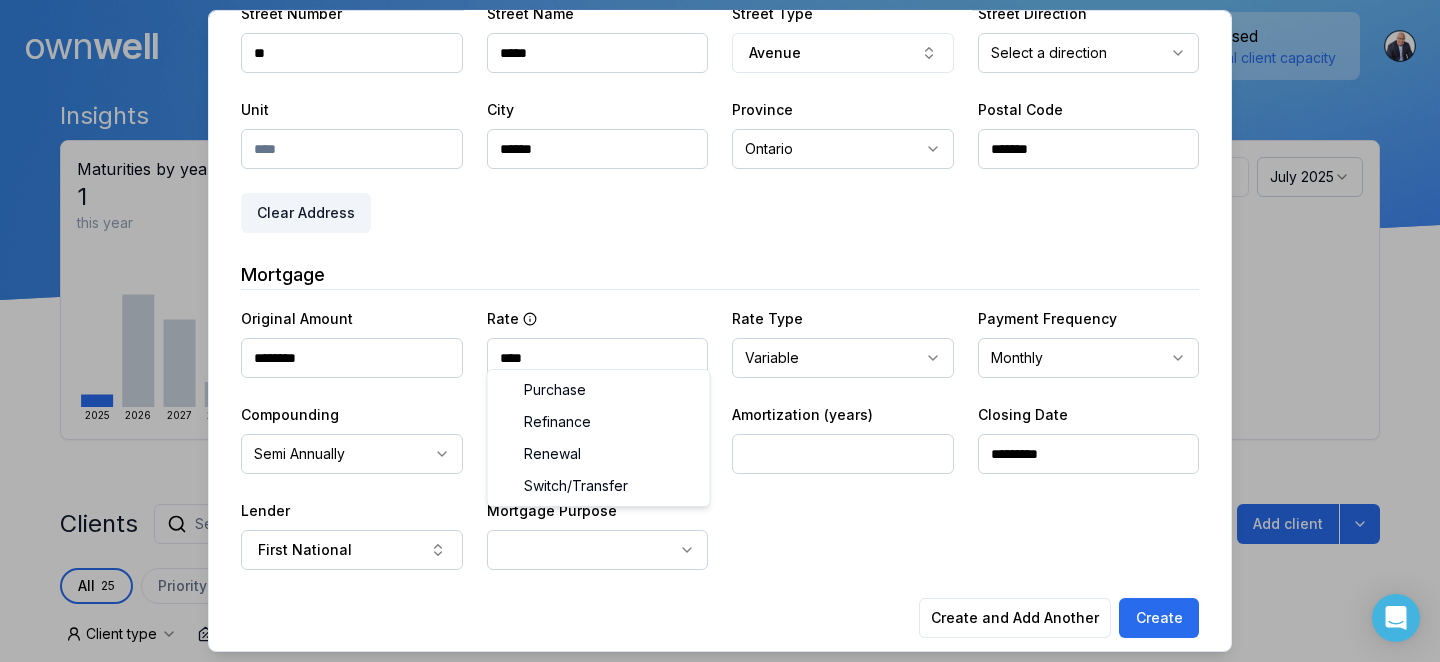 select on "*****" 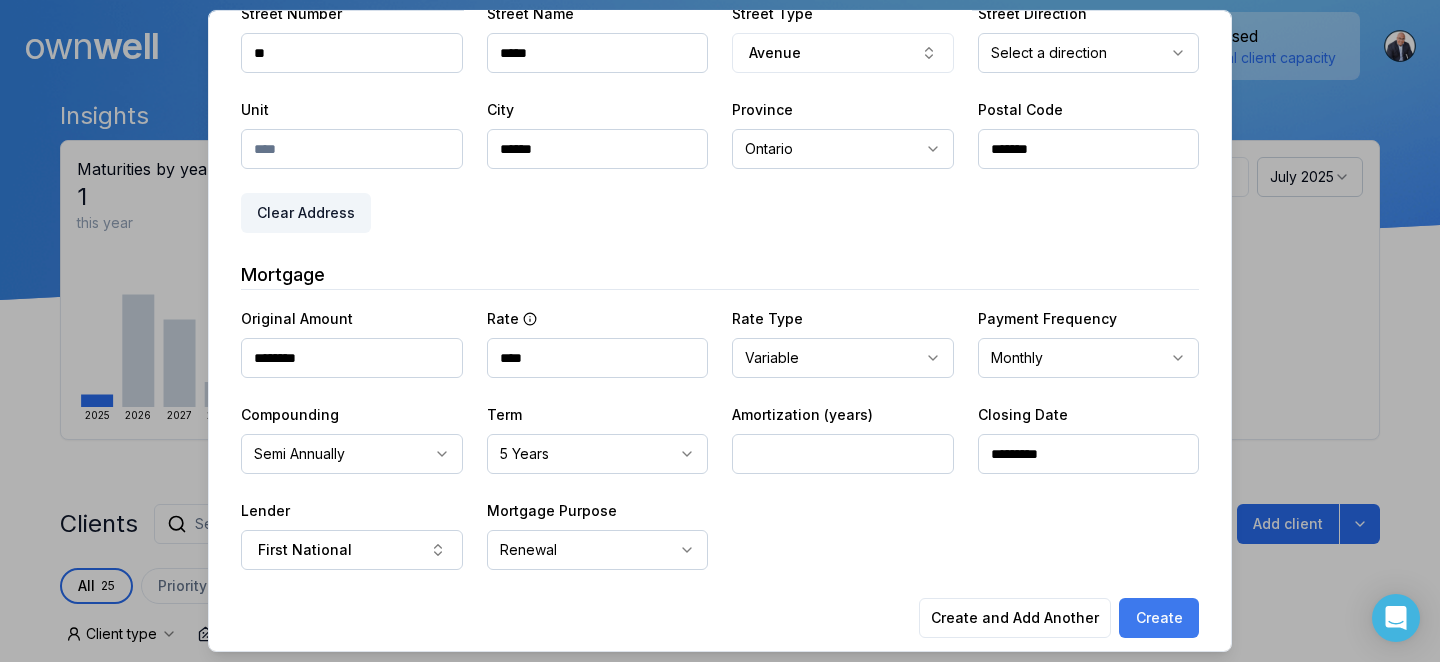 click on "Create" at bounding box center (1159, 618) 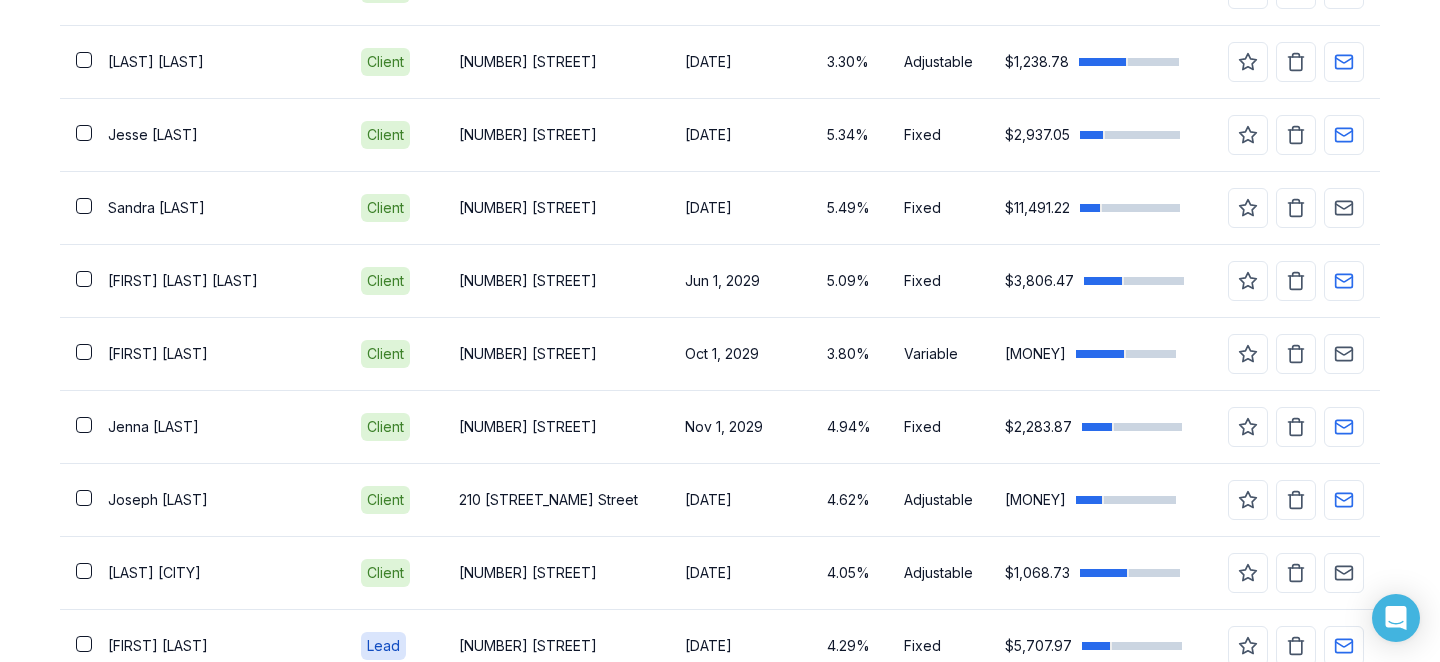 scroll, scrollTop: 1718, scrollLeft: 0, axis: vertical 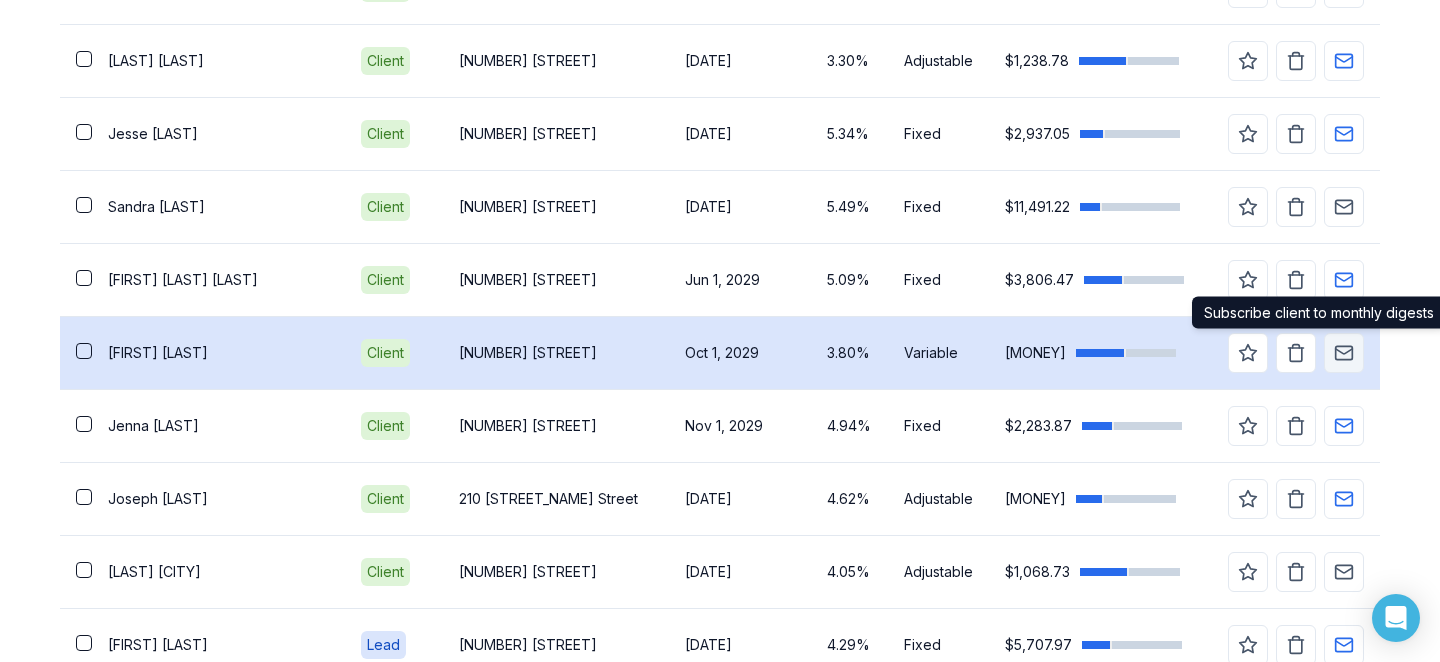 click 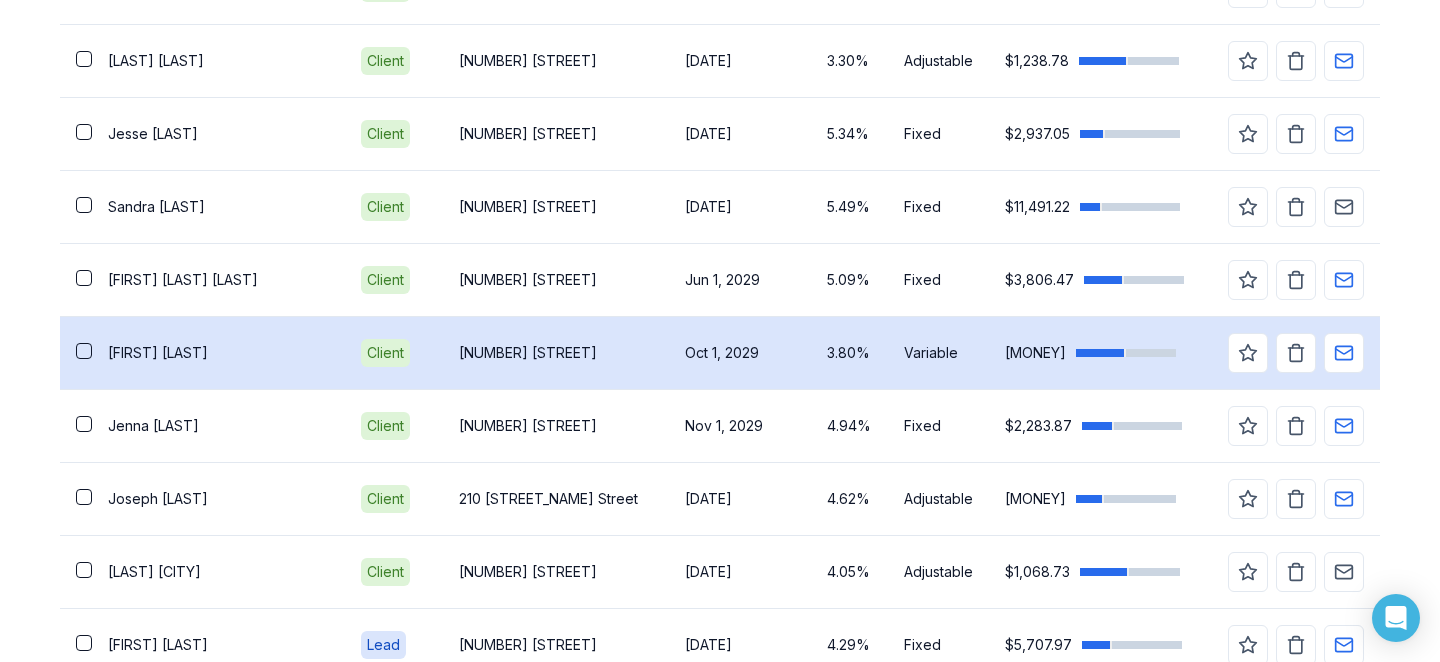 click on "[FIRST]   [LAST]" at bounding box center [218, 353] 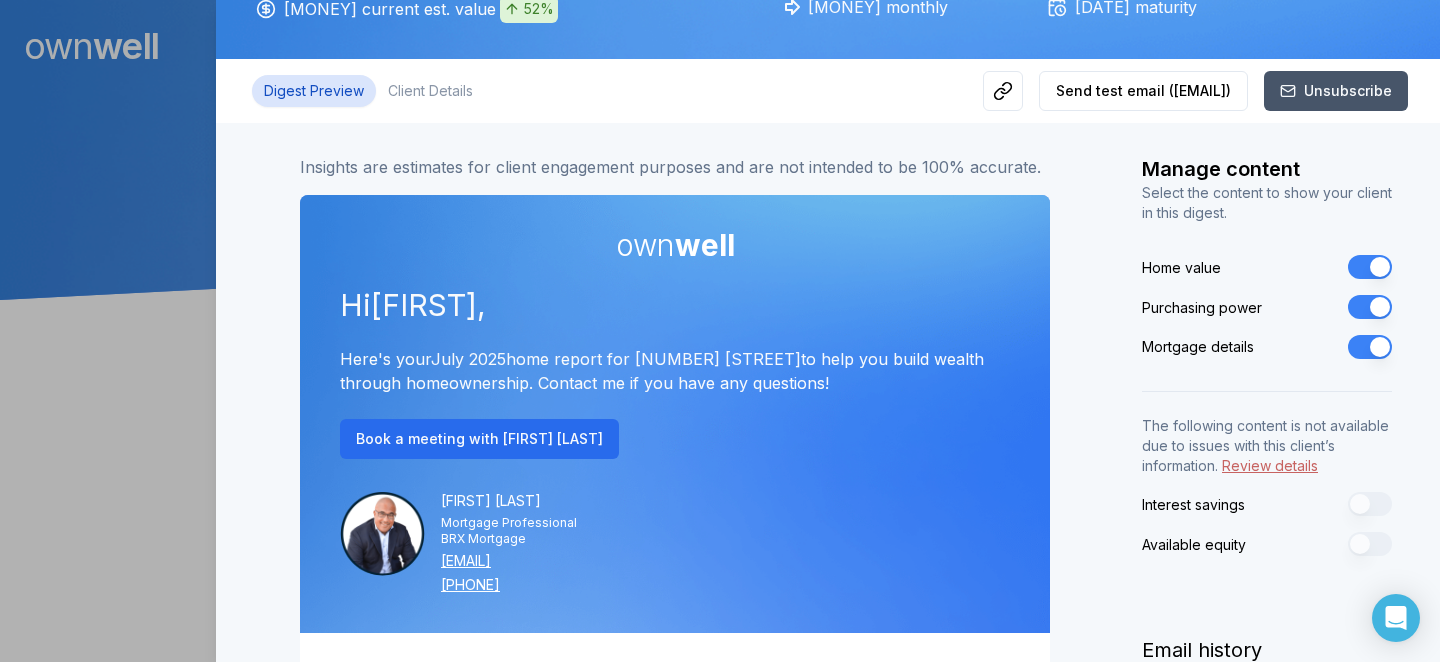 scroll, scrollTop: 143, scrollLeft: 0, axis: vertical 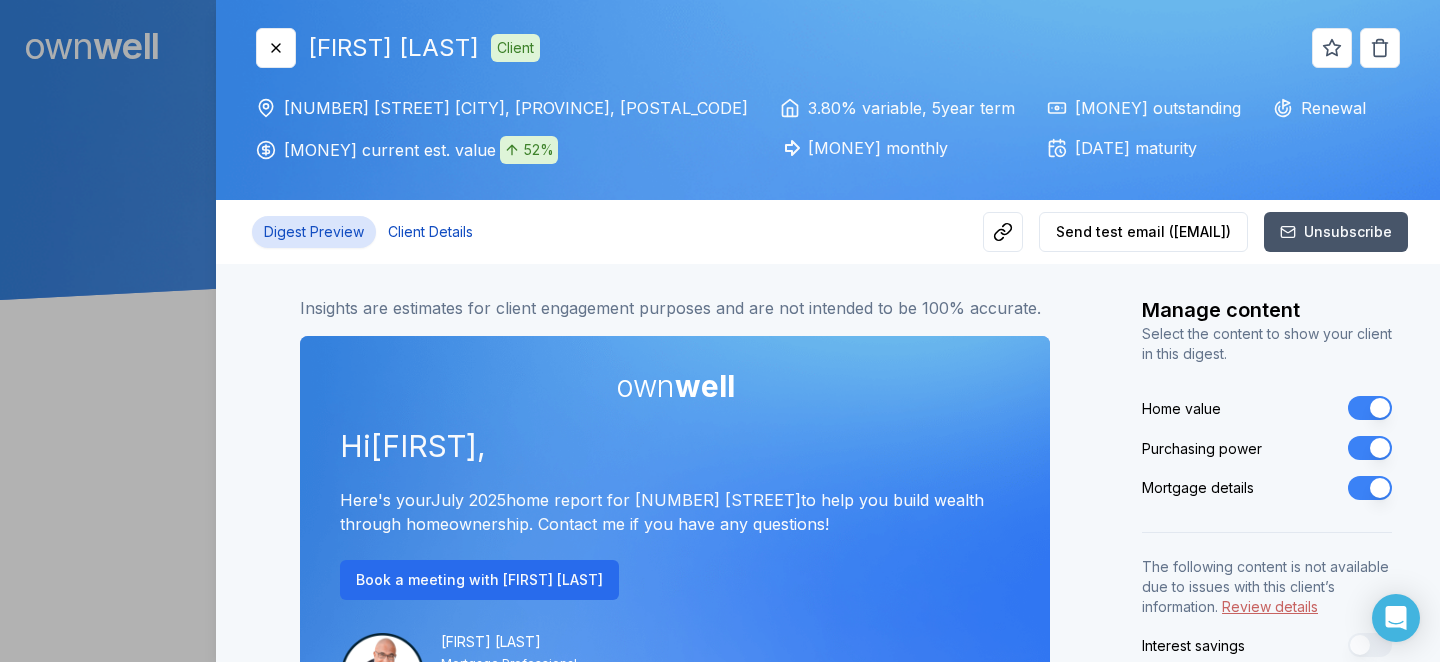 click on "Client Details" at bounding box center [430, 232] 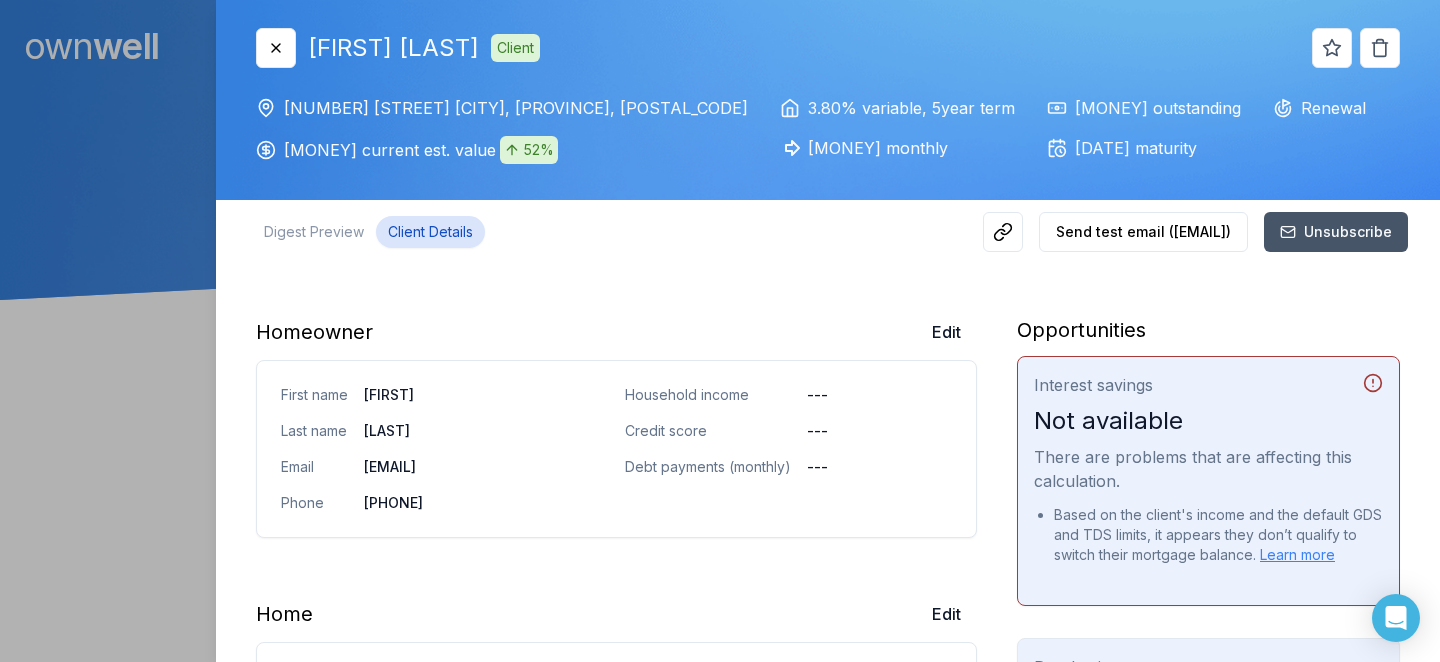 scroll, scrollTop: 43, scrollLeft: 0, axis: vertical 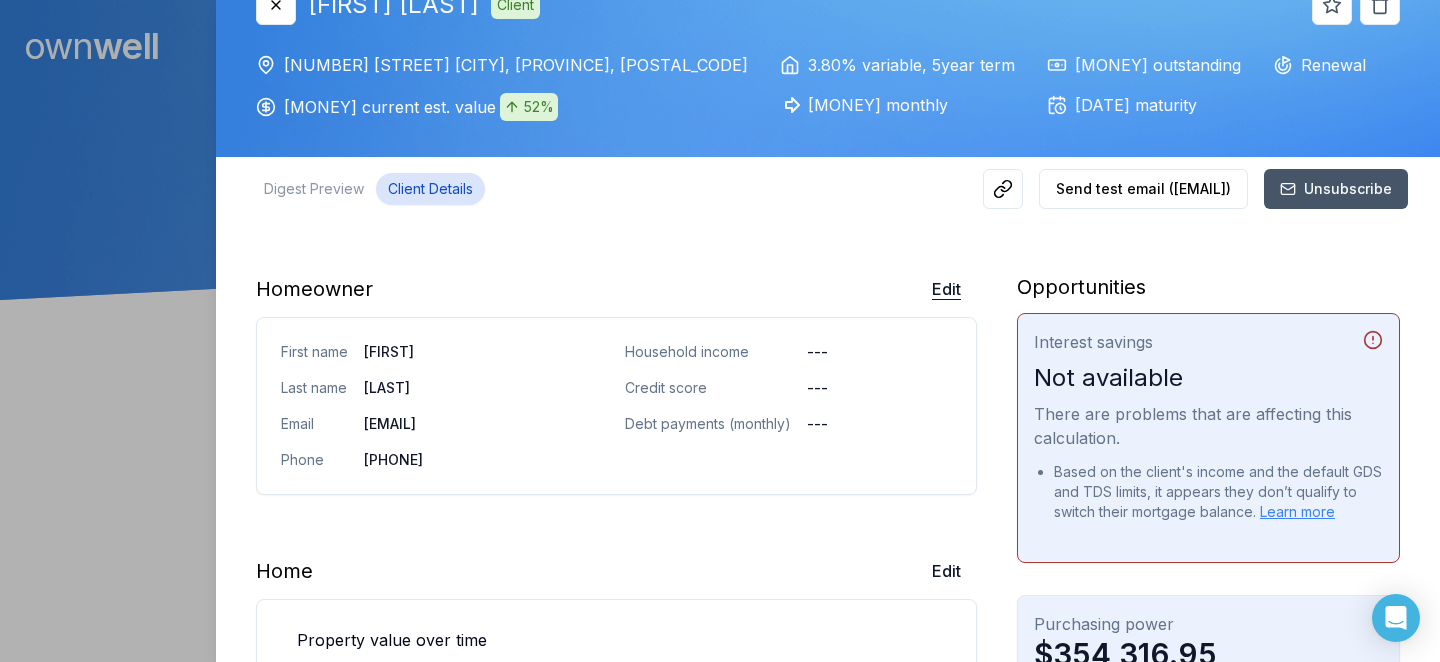 click on "Edit" at bounding box center [946, 289] 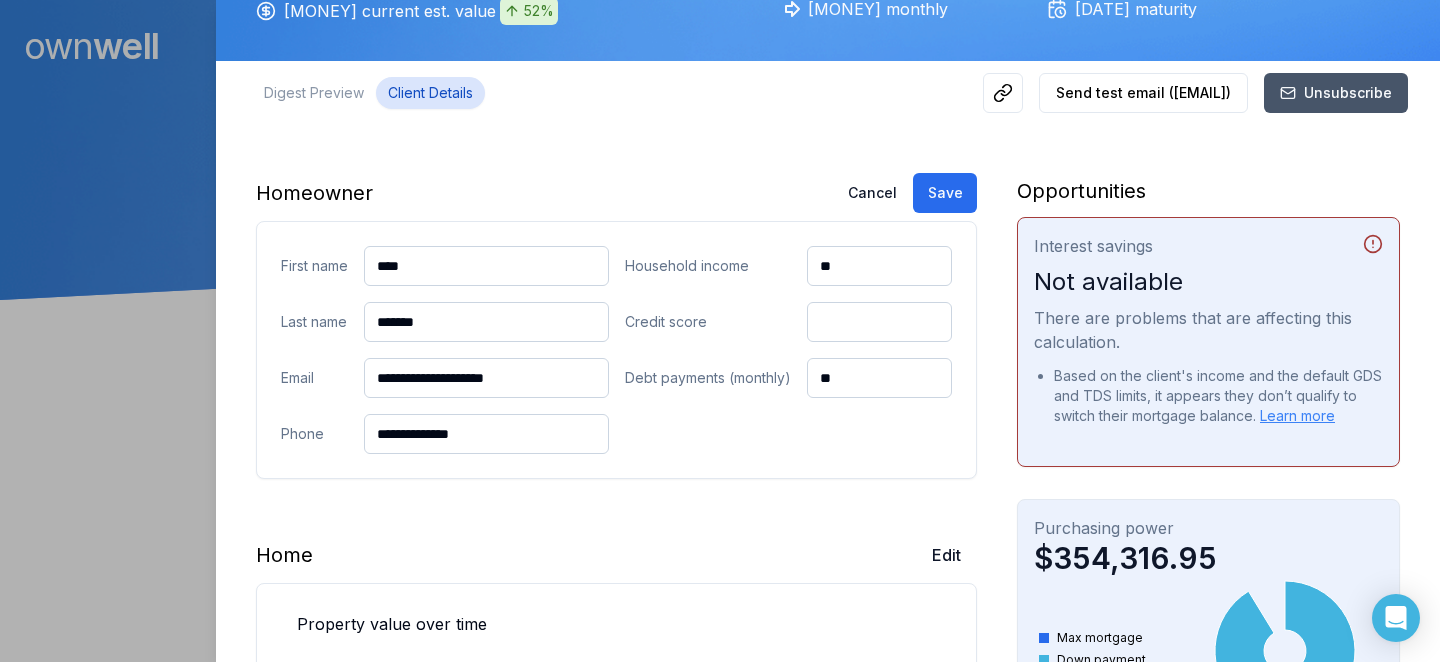 scroll, scrollTop: 140, scrollLeft: 0, axis: vertical 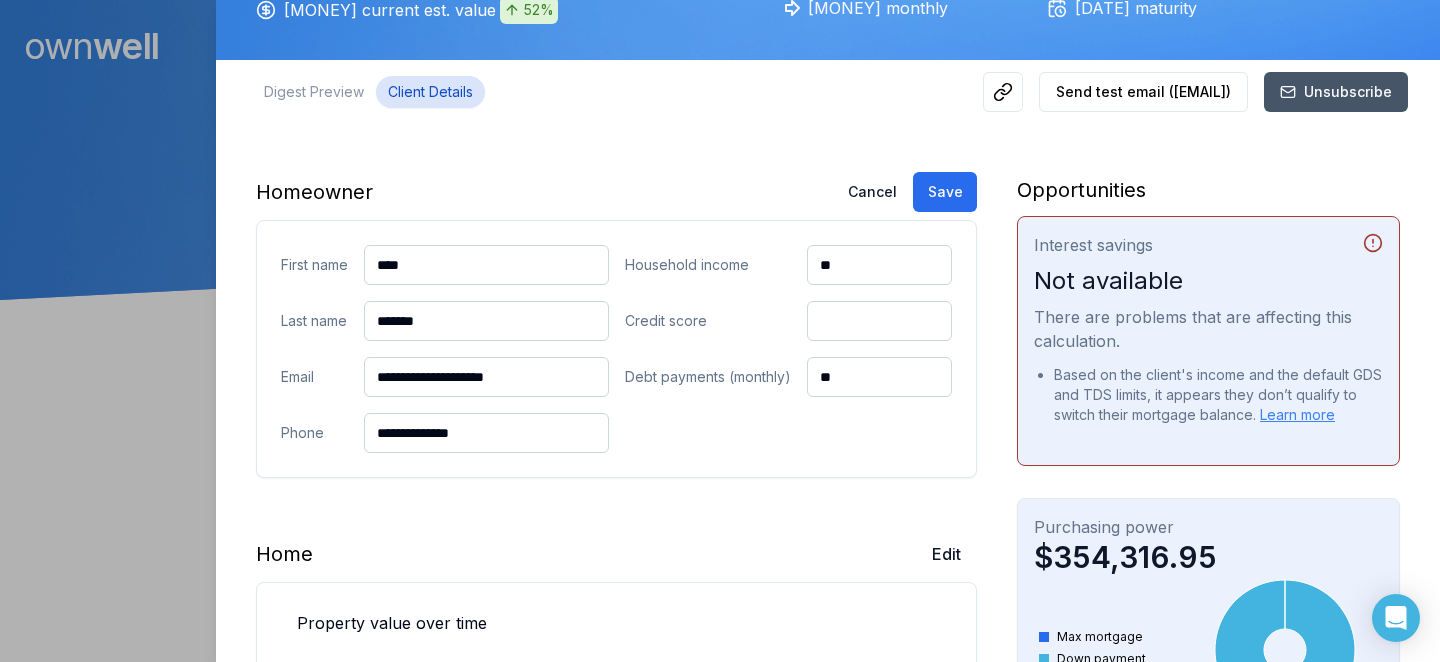 click on "**" at bounding box center [880, 265] 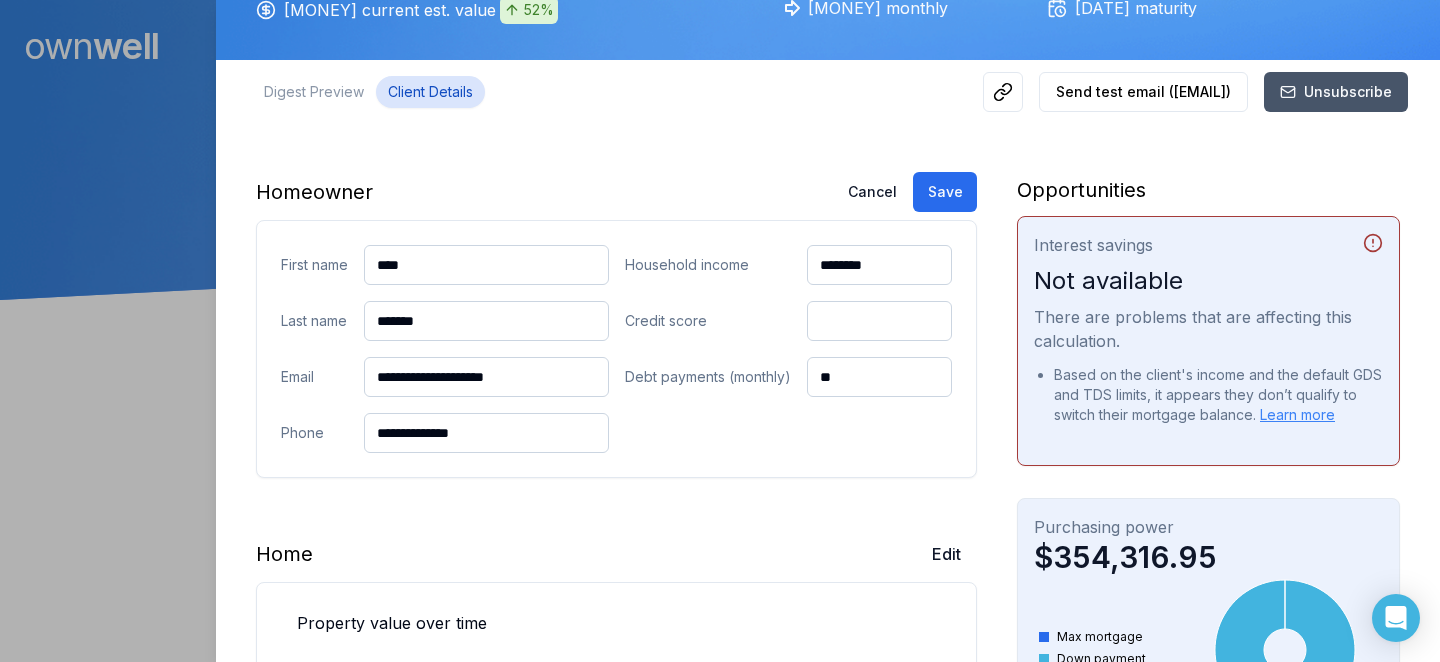 type on "********" 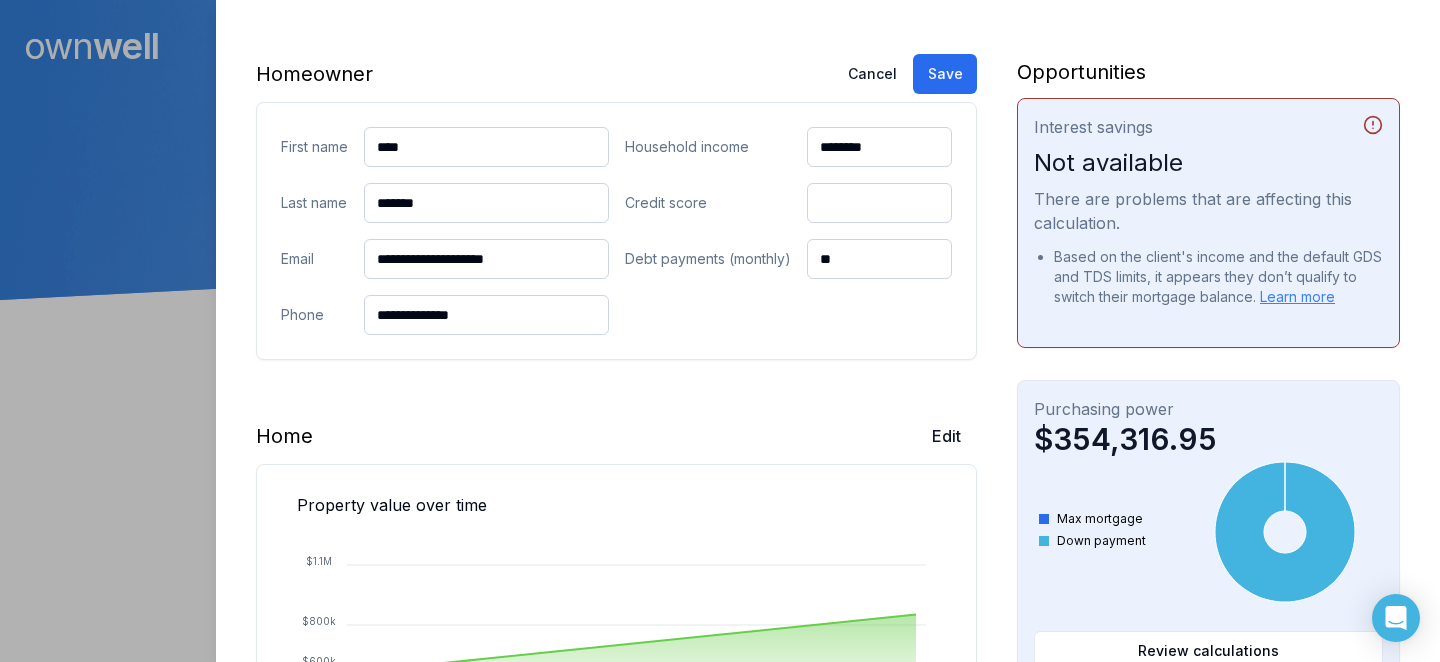 scroll, scrollTop: 264, scrollLeft: 0, axis: vertical 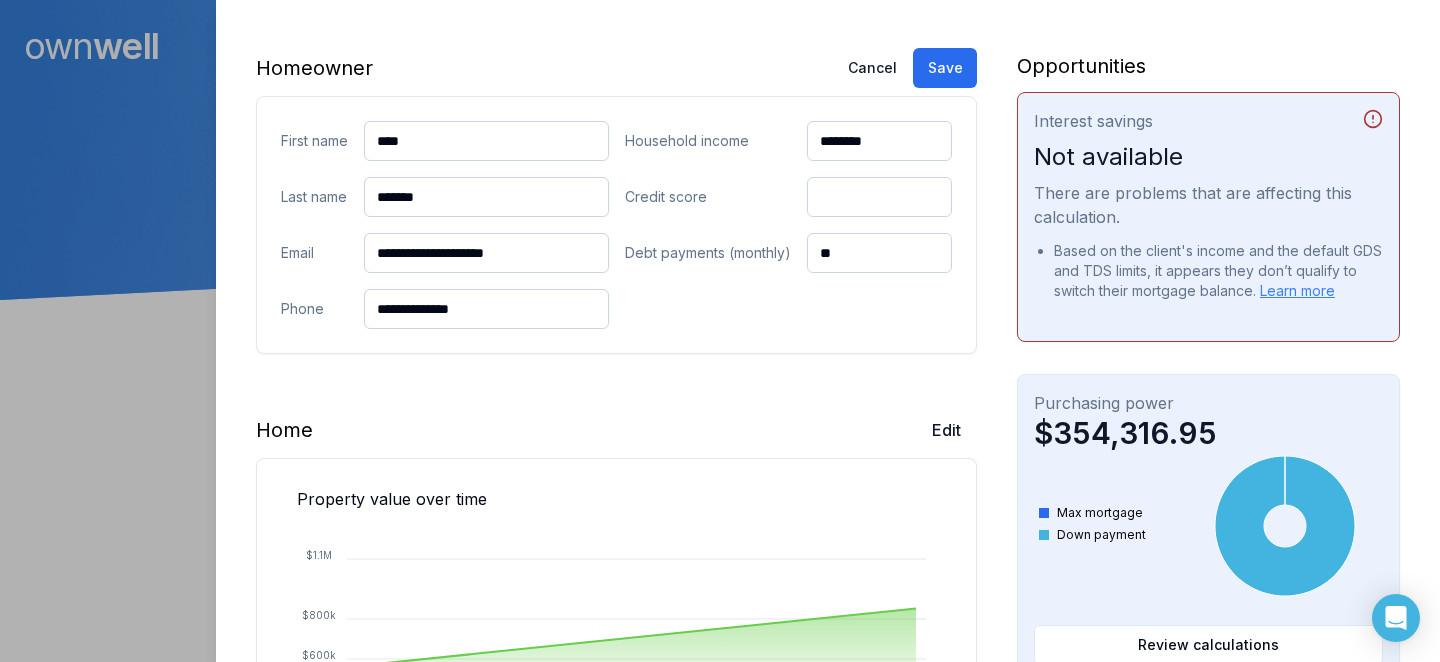 type on "***" 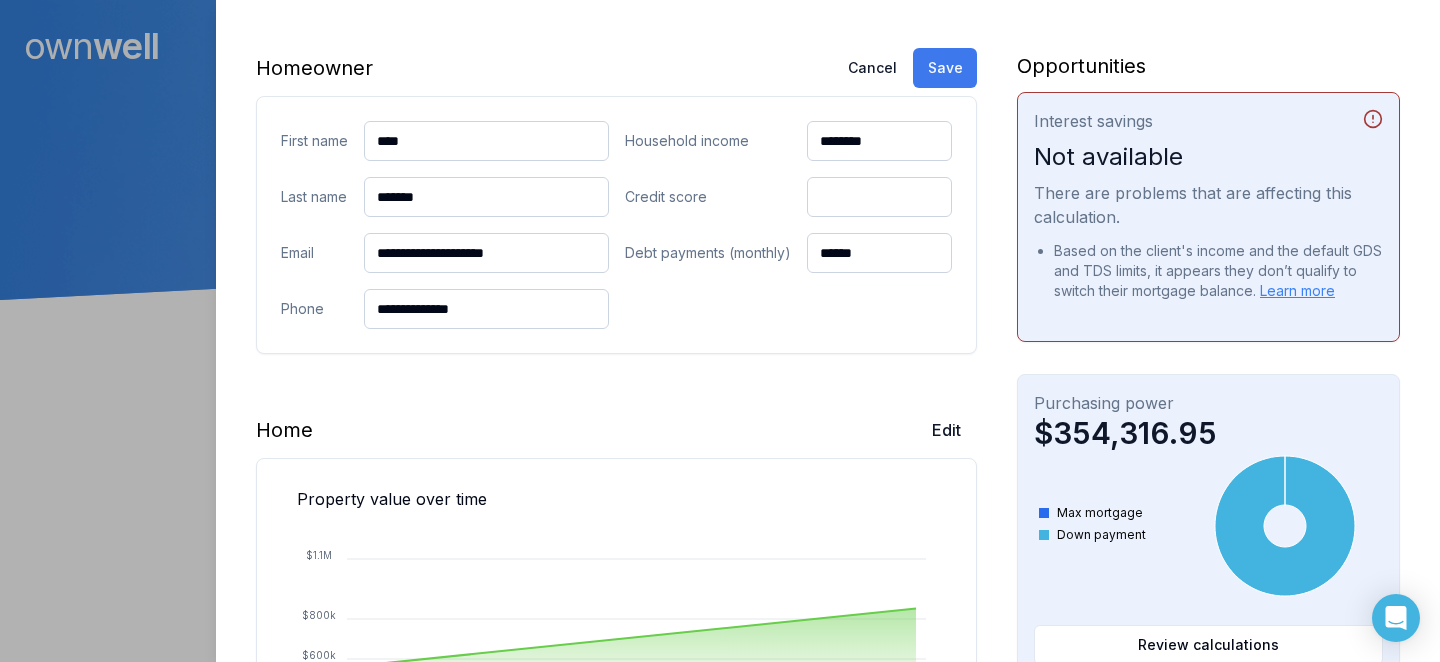 type on "******" 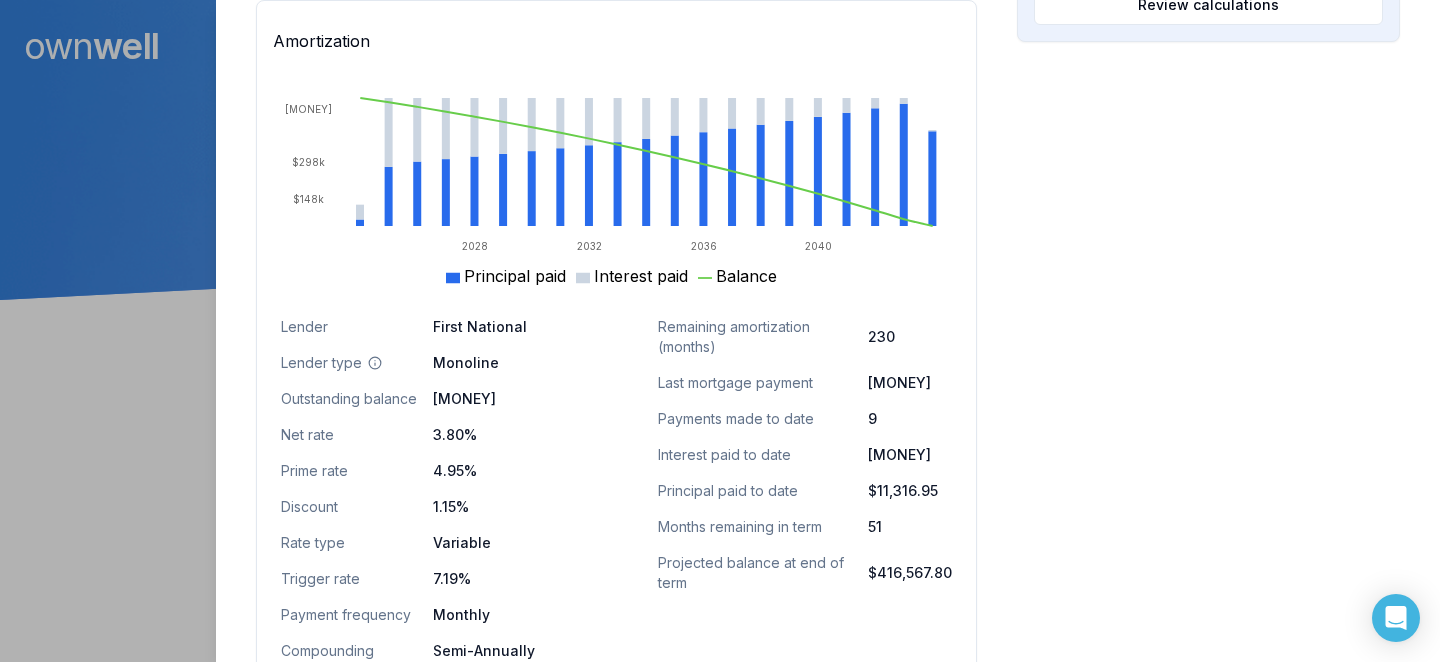 scroll, scrollTop: 0, scrollLeft: 0, axis: both 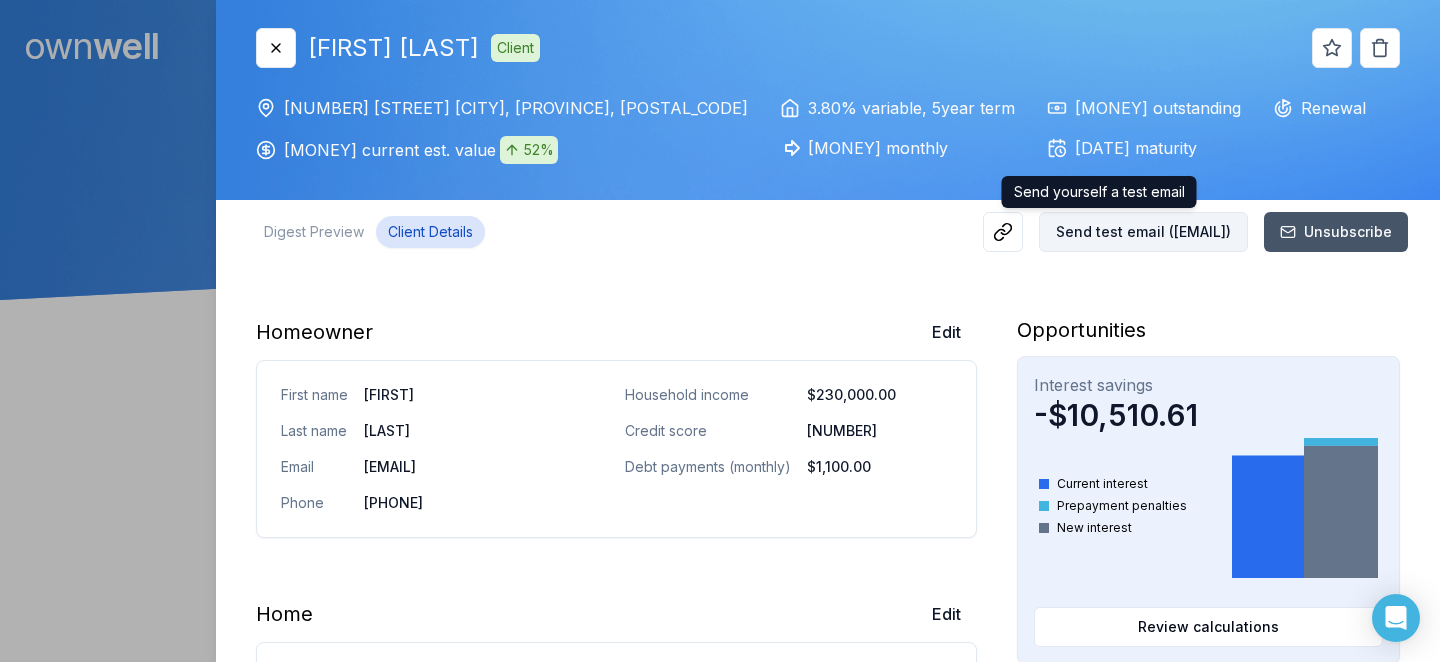 click on "Send test email ( [EMAIL] )" at bounding box center (1143, 232) 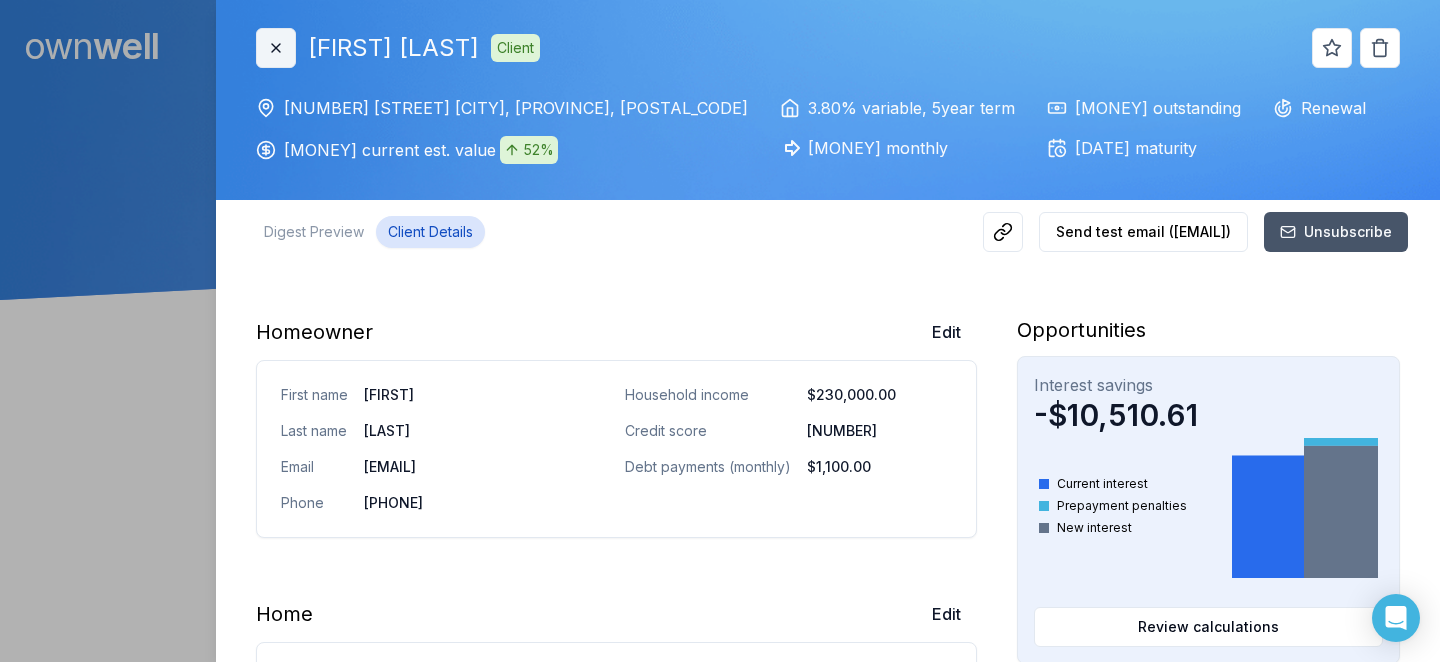 click 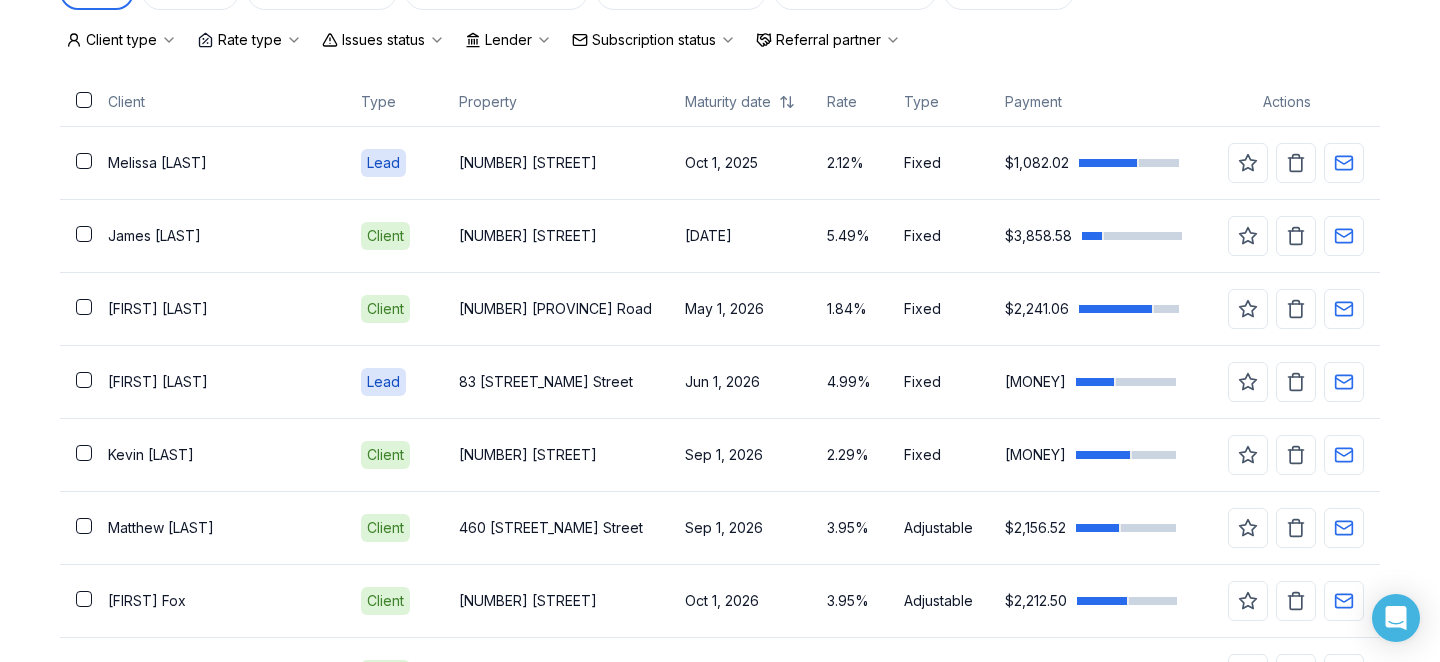 scroll, scrollTop: 596, scrollLeft: 0, axis: vertical 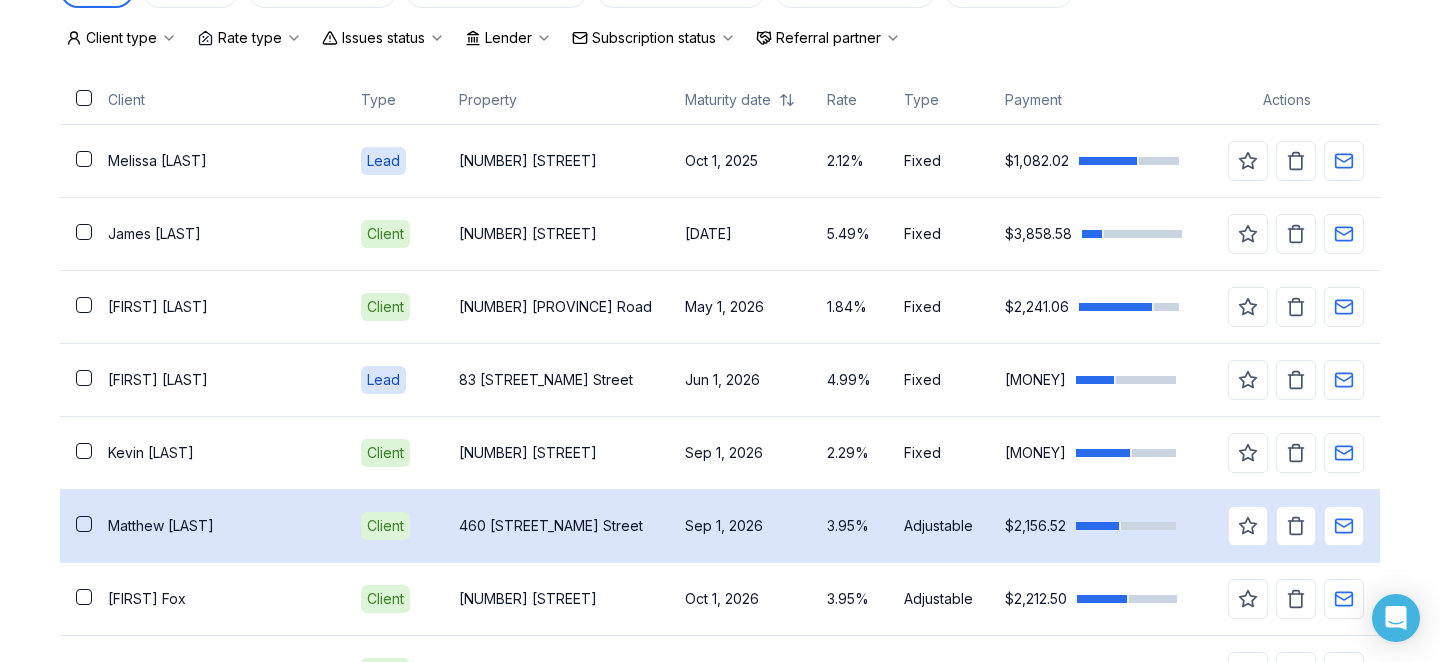 click on "Sep 1, 2026" at bounding box center [740, 525] 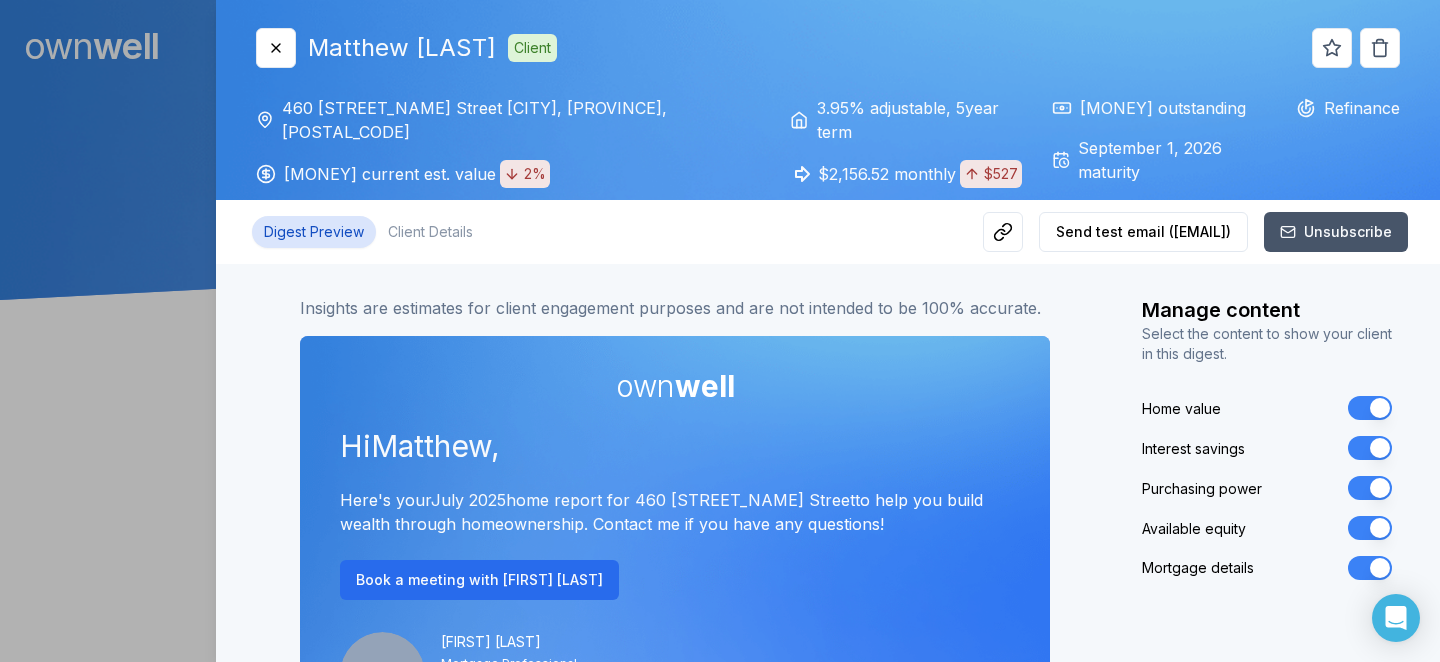 scroll, scrollTop: 0, scrollLeft: 0, axis: both 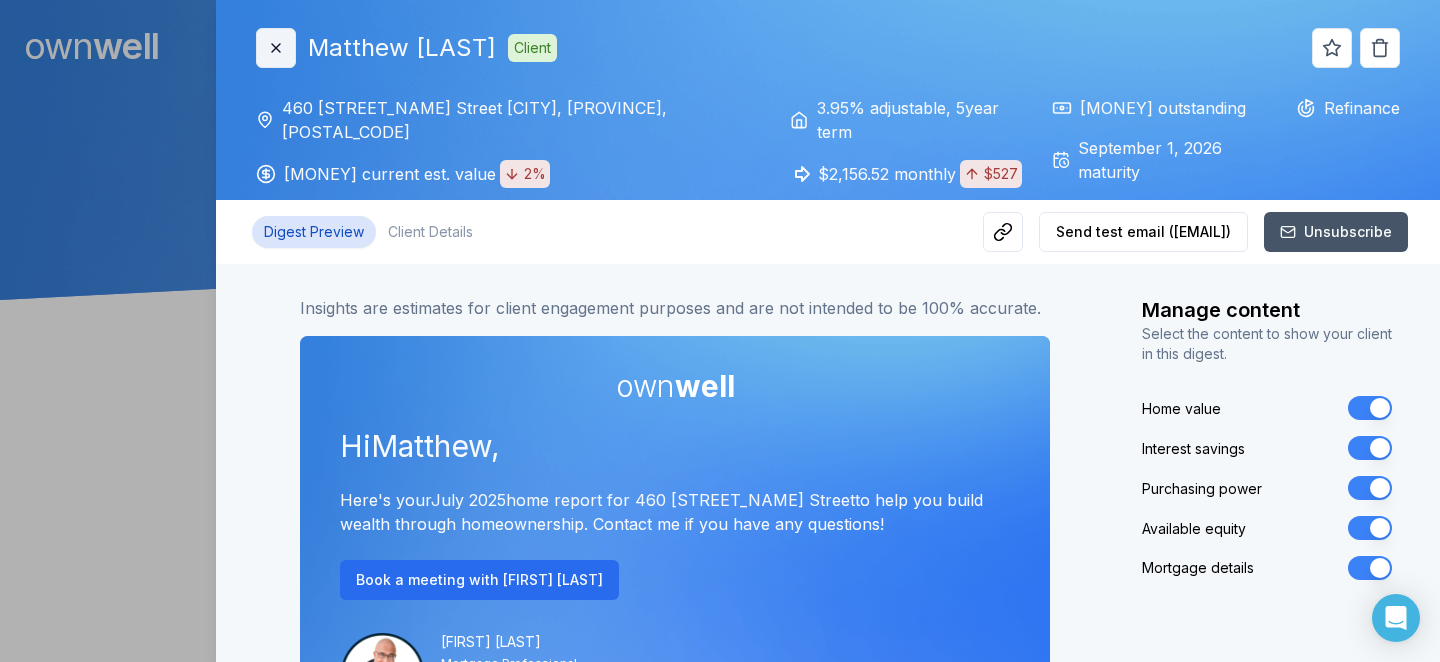 click on "Close" at bounding box center (276, 48) 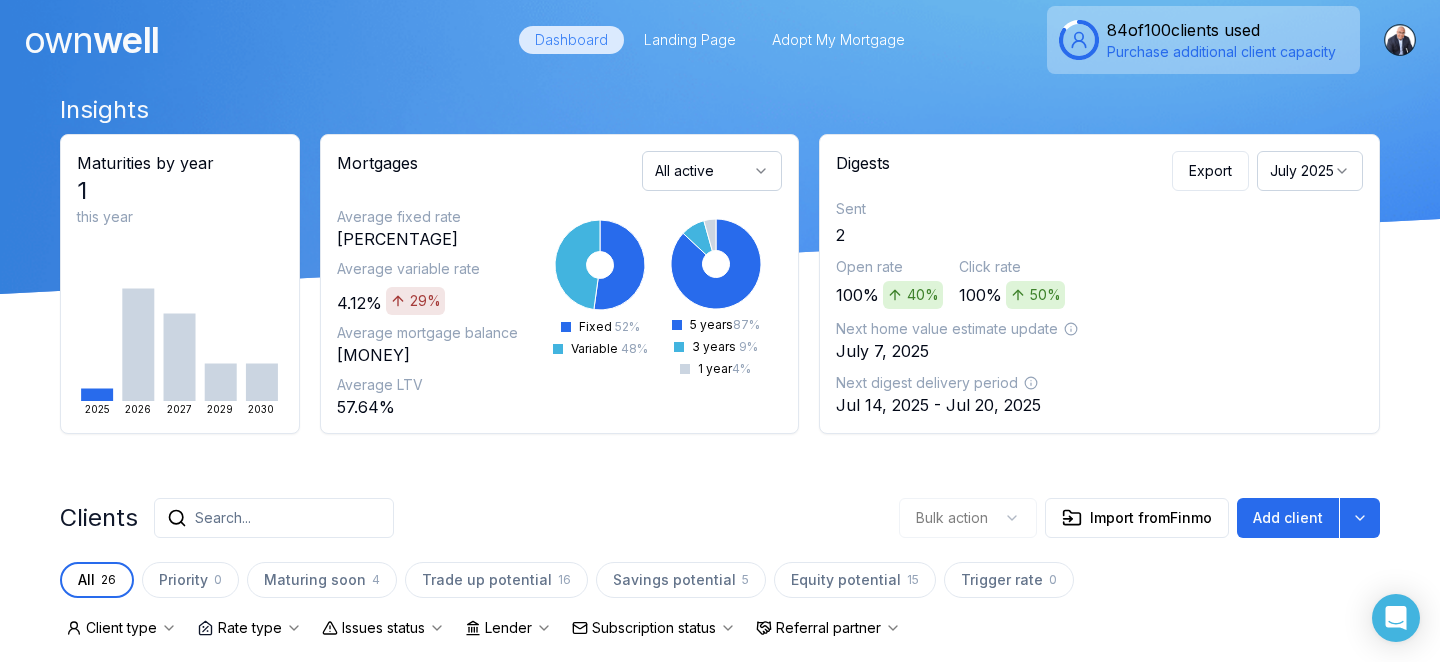 scroll, scrollTop: 0, scrollLeft: 0, axis: both 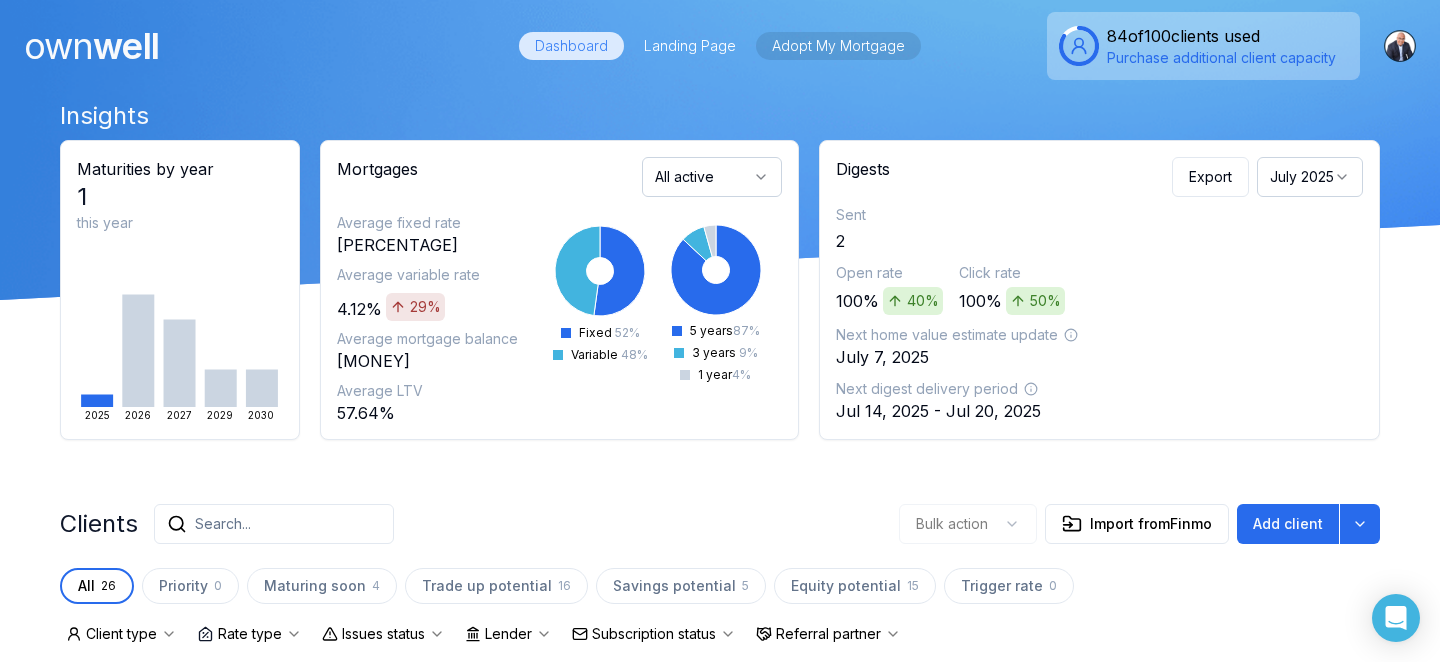 click on "Adopt My Mortgage" at bounding box center [838, 46] 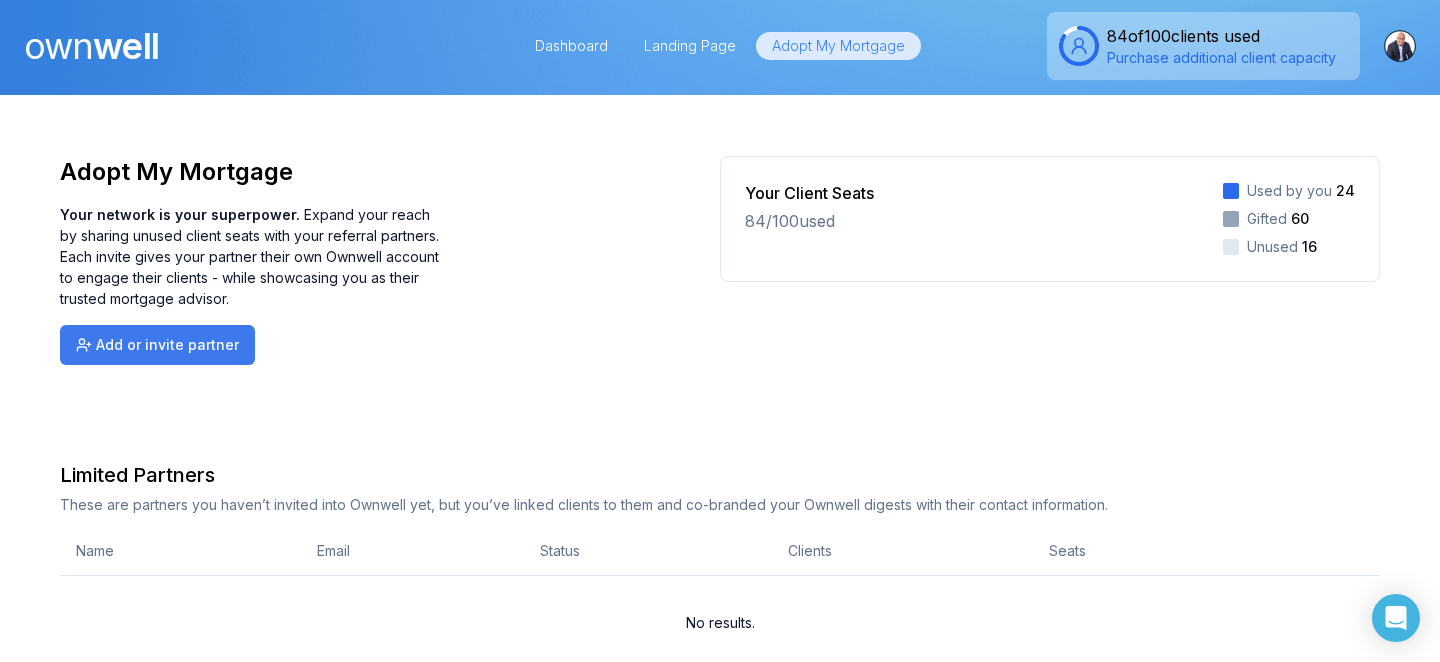 click on "Add or invite partner" at bounding box center [157, 345] 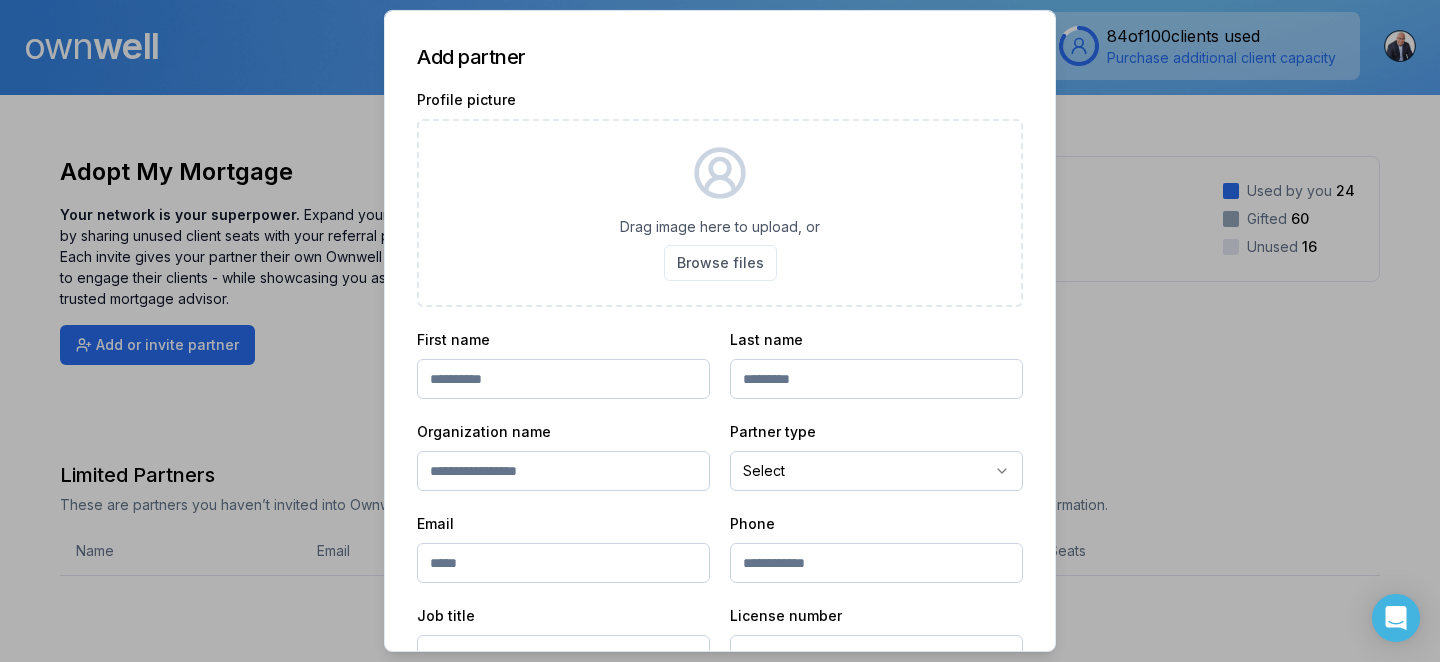click at bounding box center [563, 379] 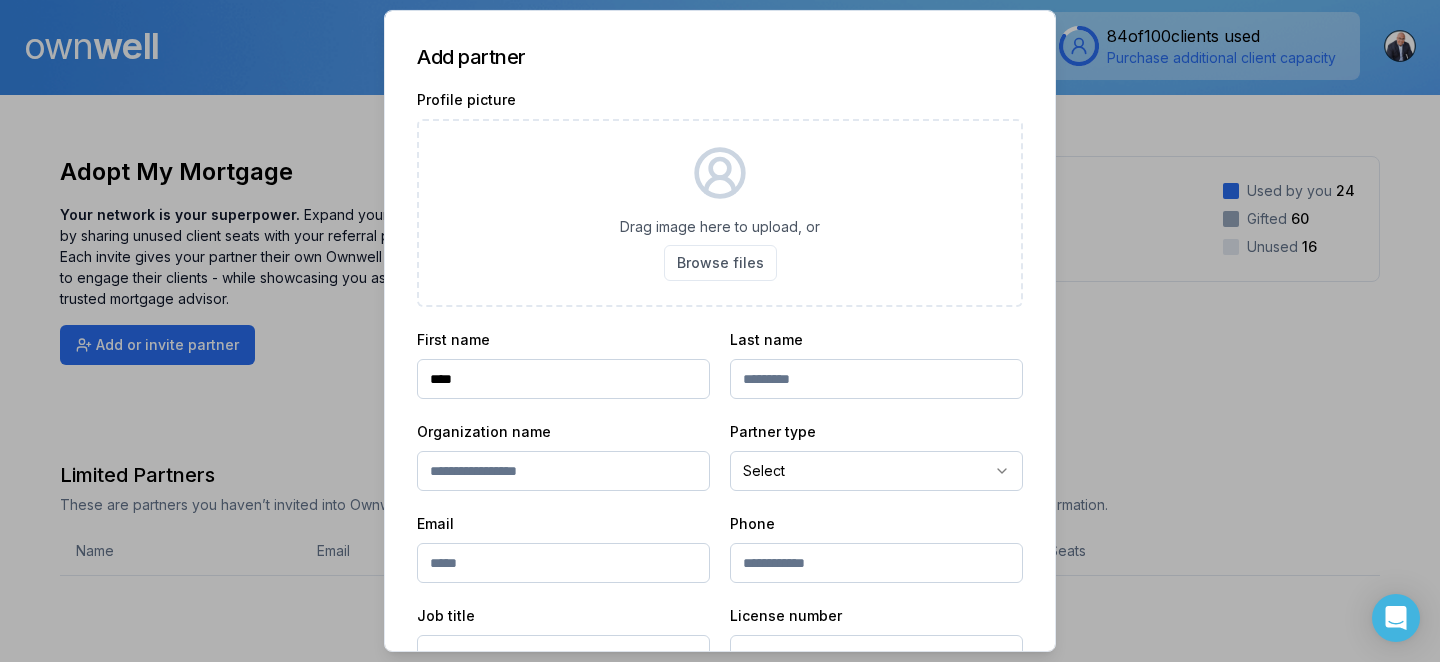 type on "****" 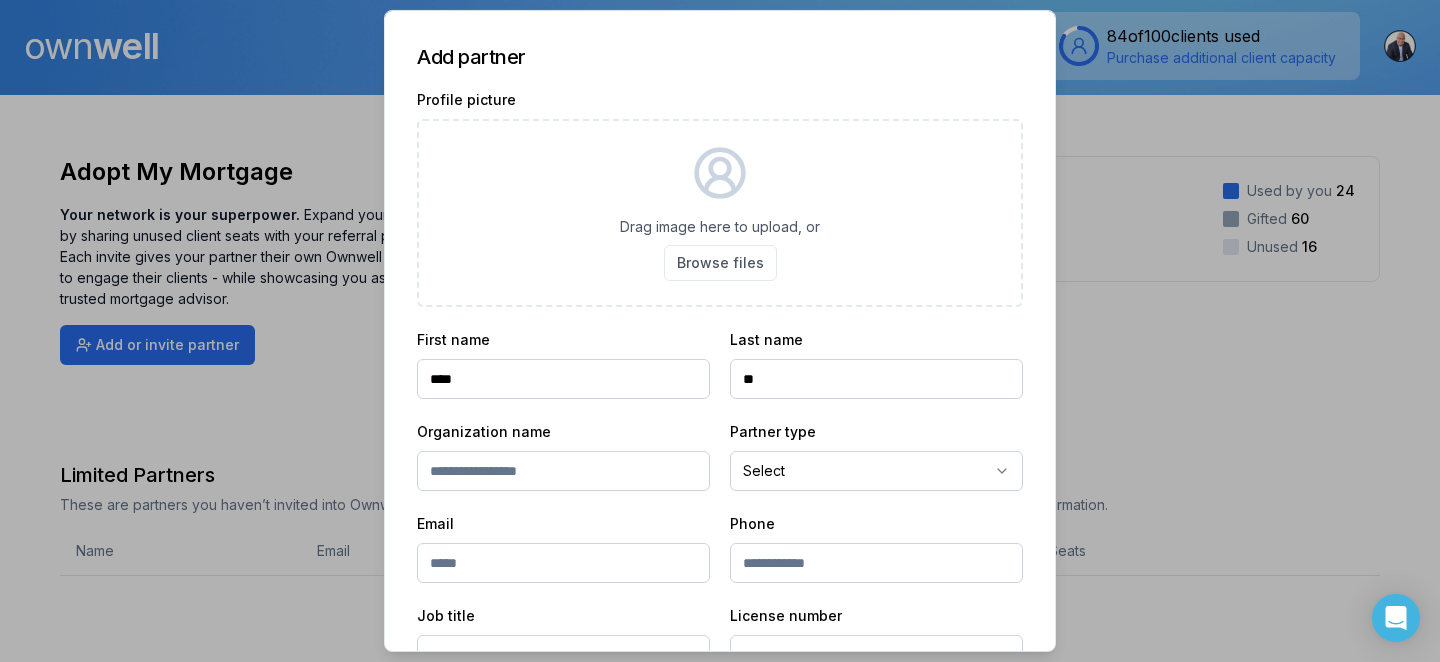 type on "*******" 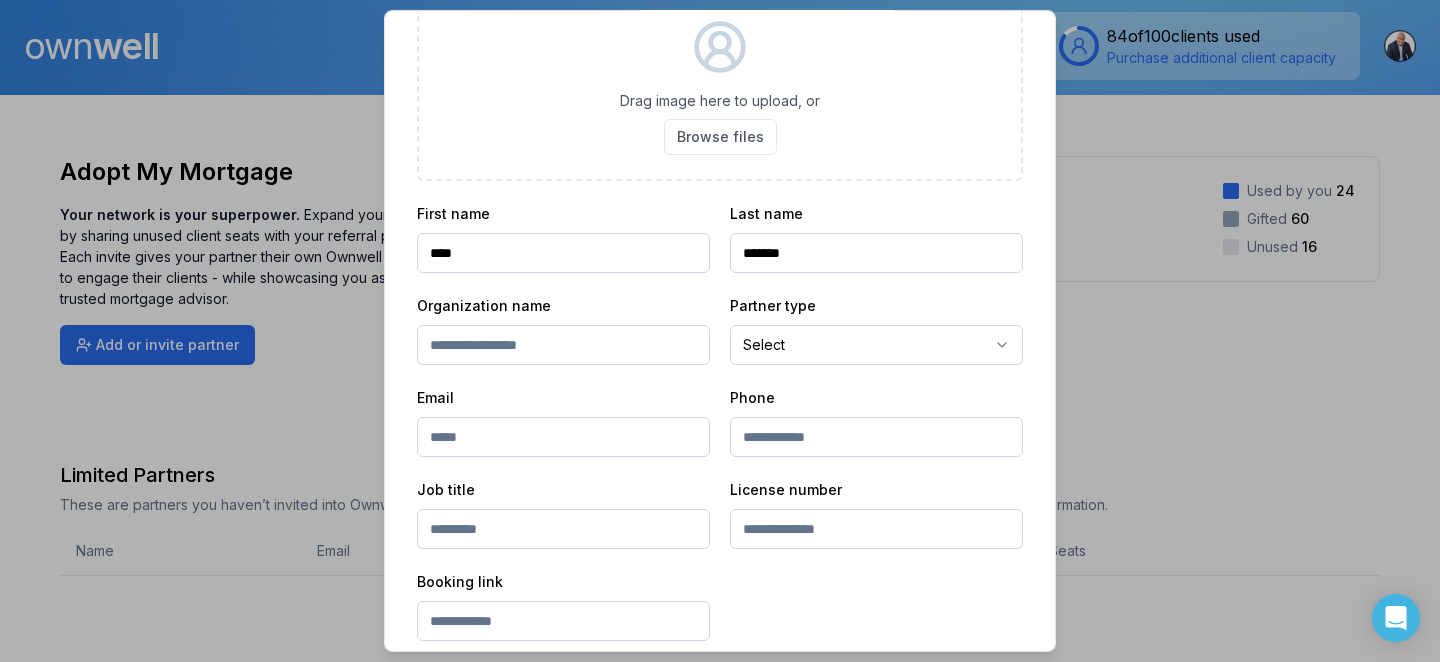 scroll, scrollTop: 141, scrollLeft: 0, axis: vertical 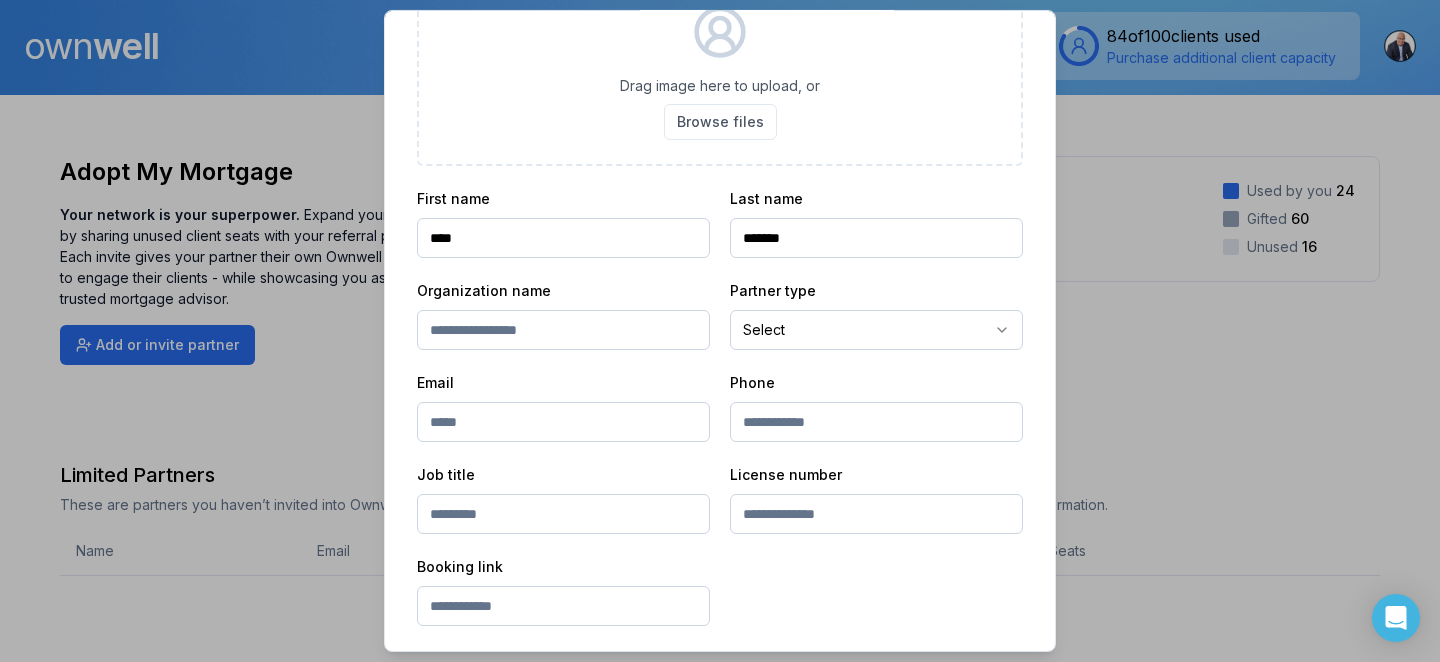 click at bounding box center [563, 422] 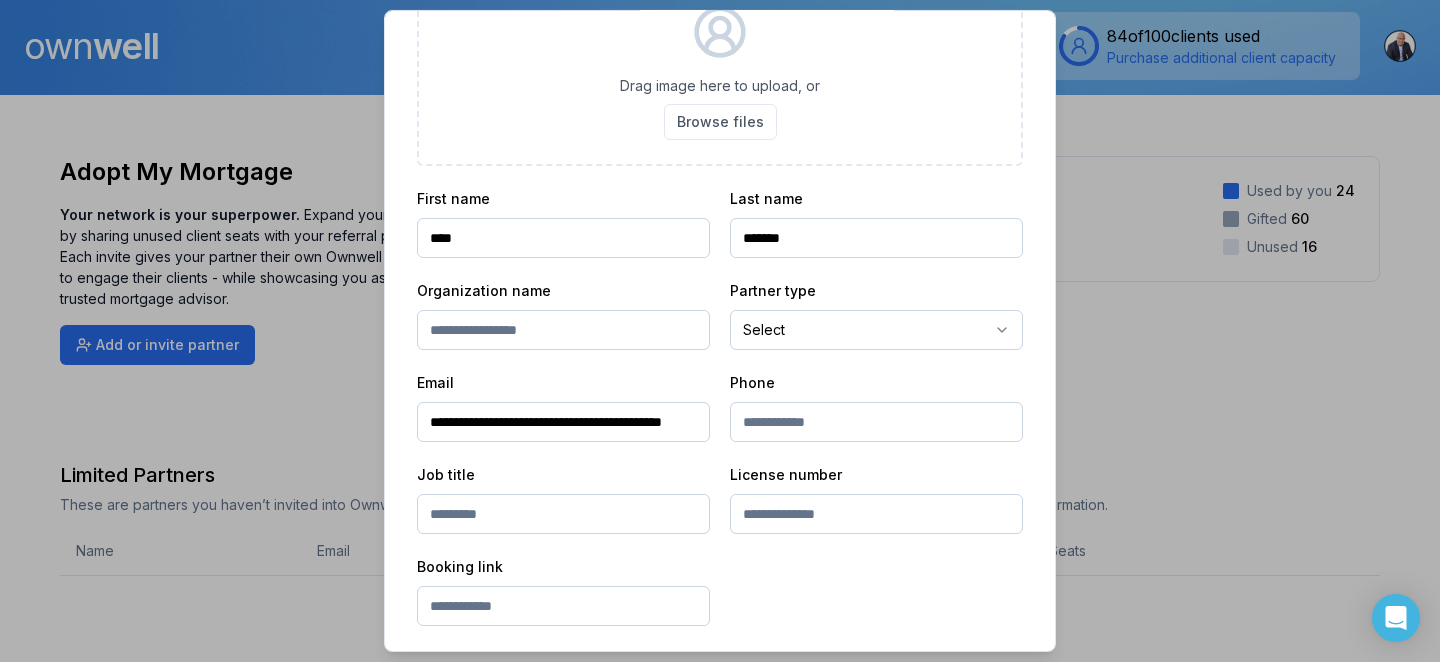 scroll, scrollTop: 0, scrollLeft: 54, axis: horizontal 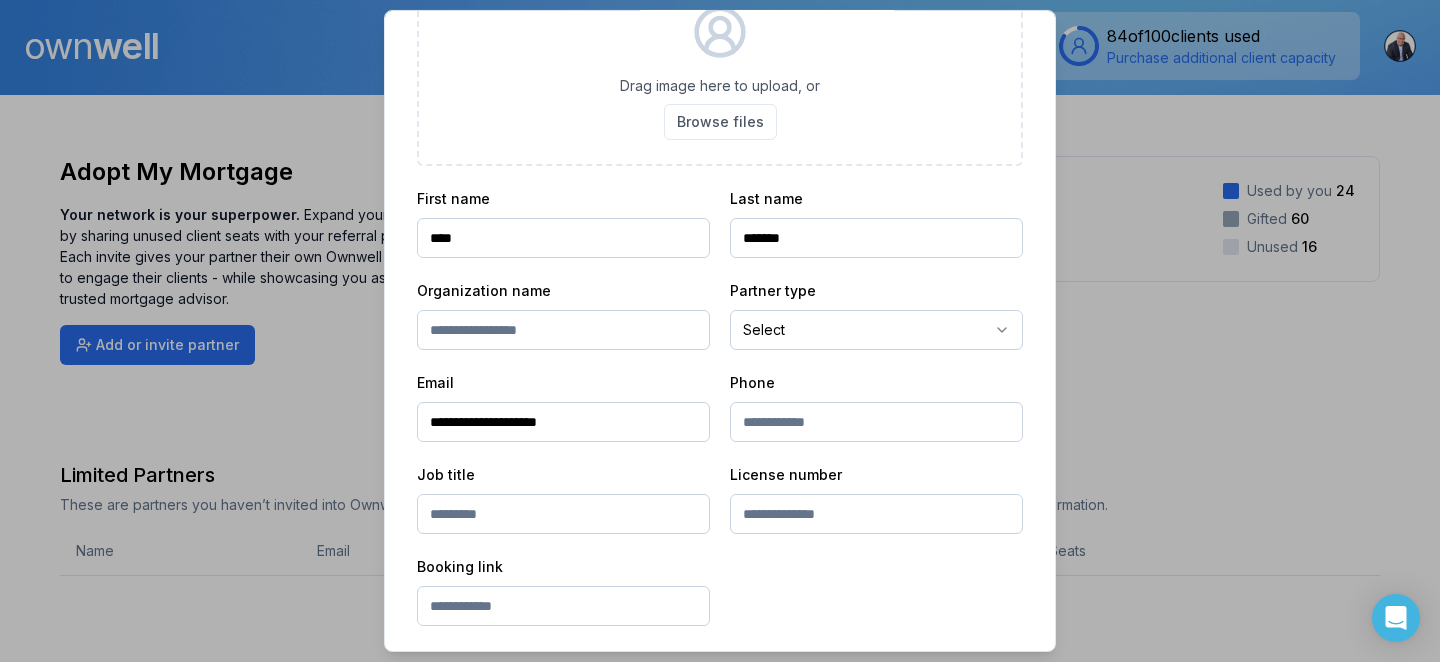 type on "**********" 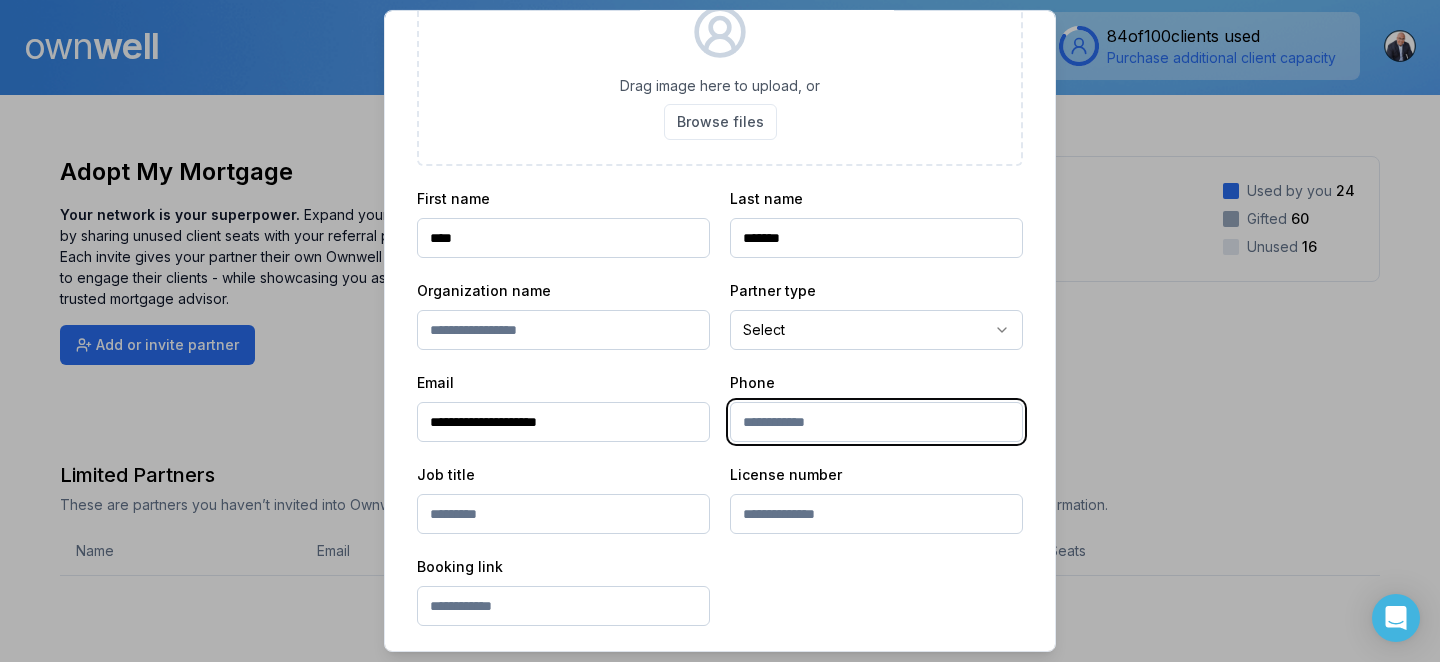 click at bounding box center (876, 422) 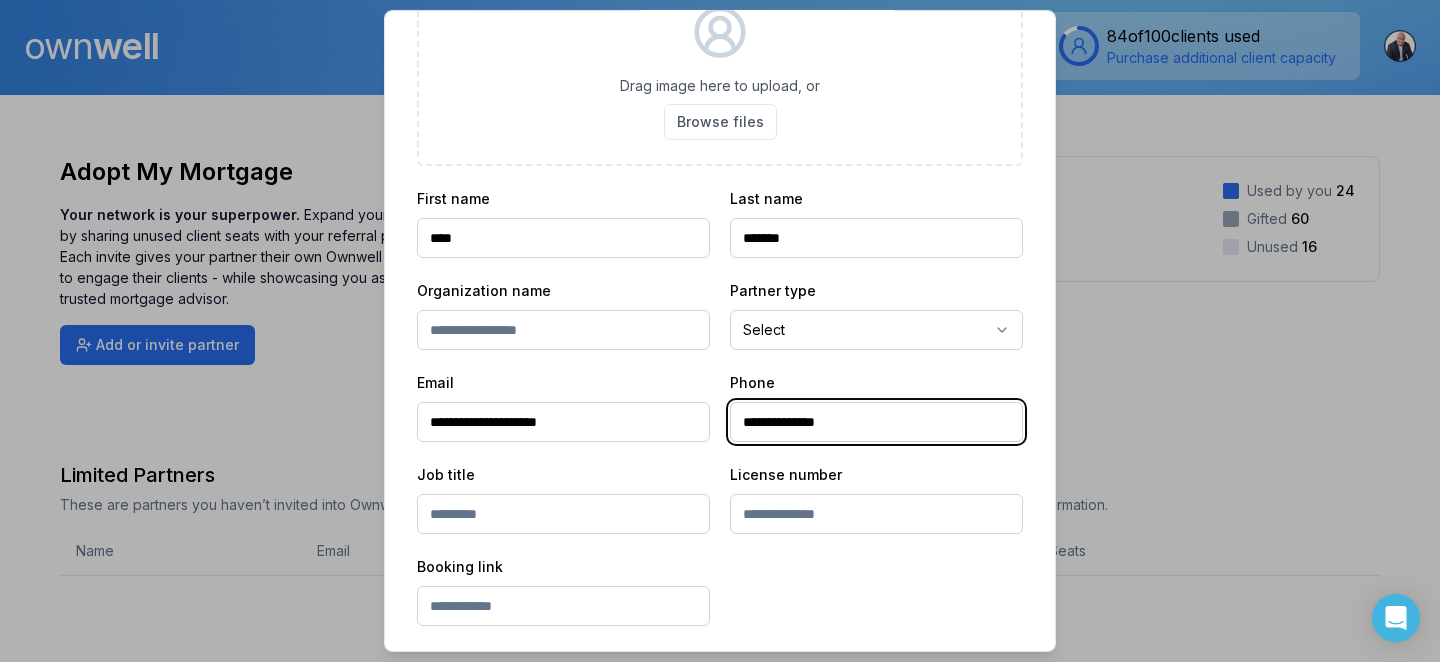 type on "**********" 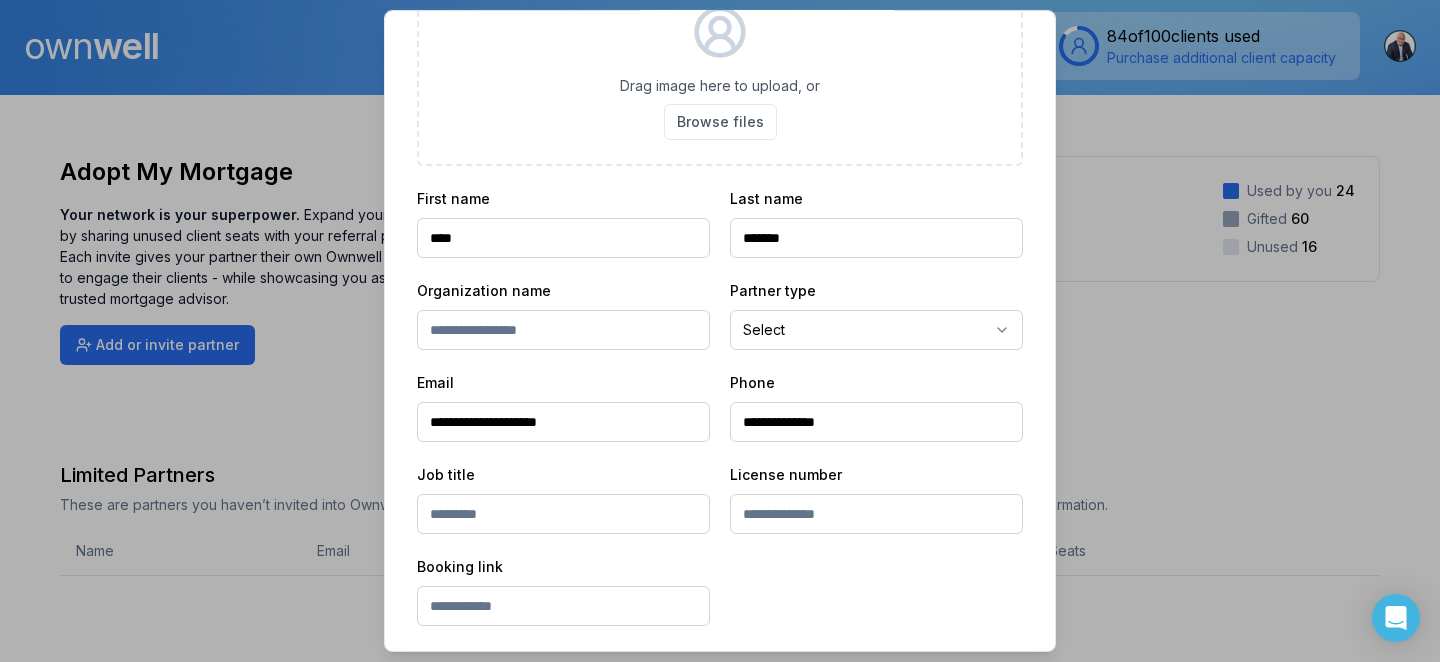 click at bounding box center [563, 514] 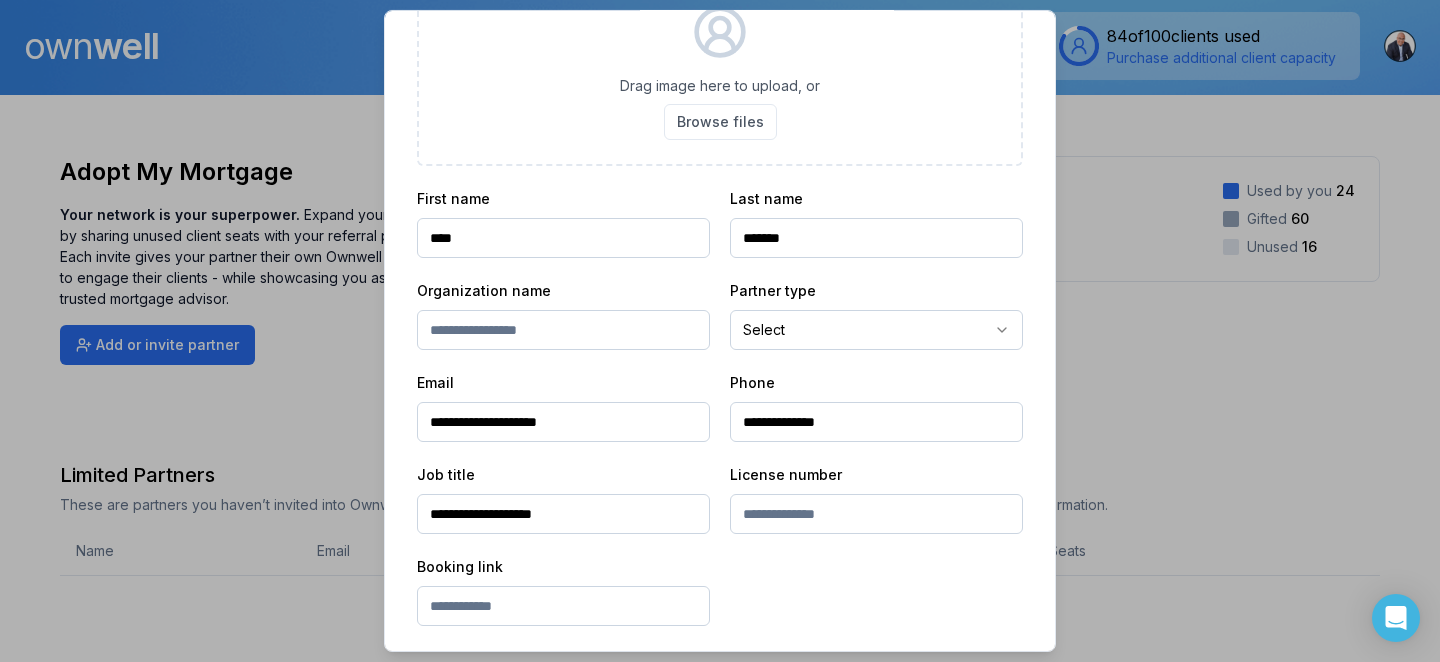 type on "**********" 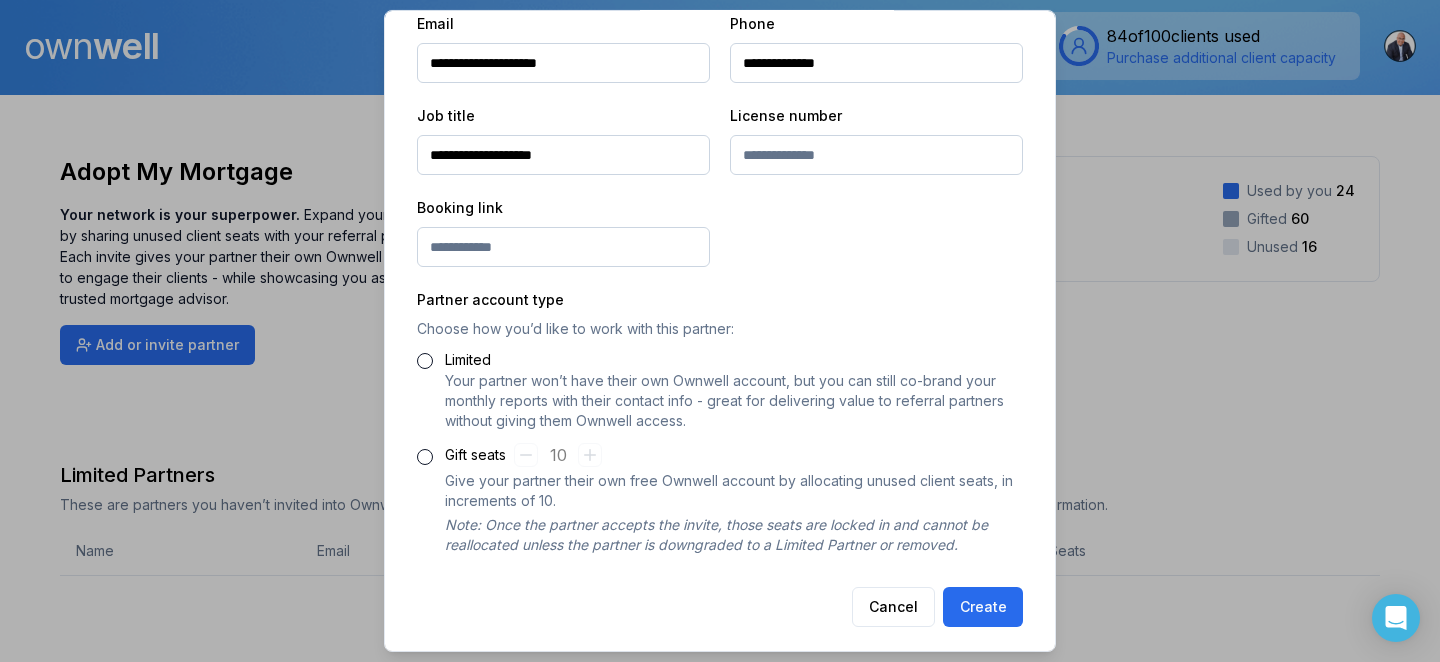 scroll, scrollTop: 508, scrollLeft: 0, axis: vertical 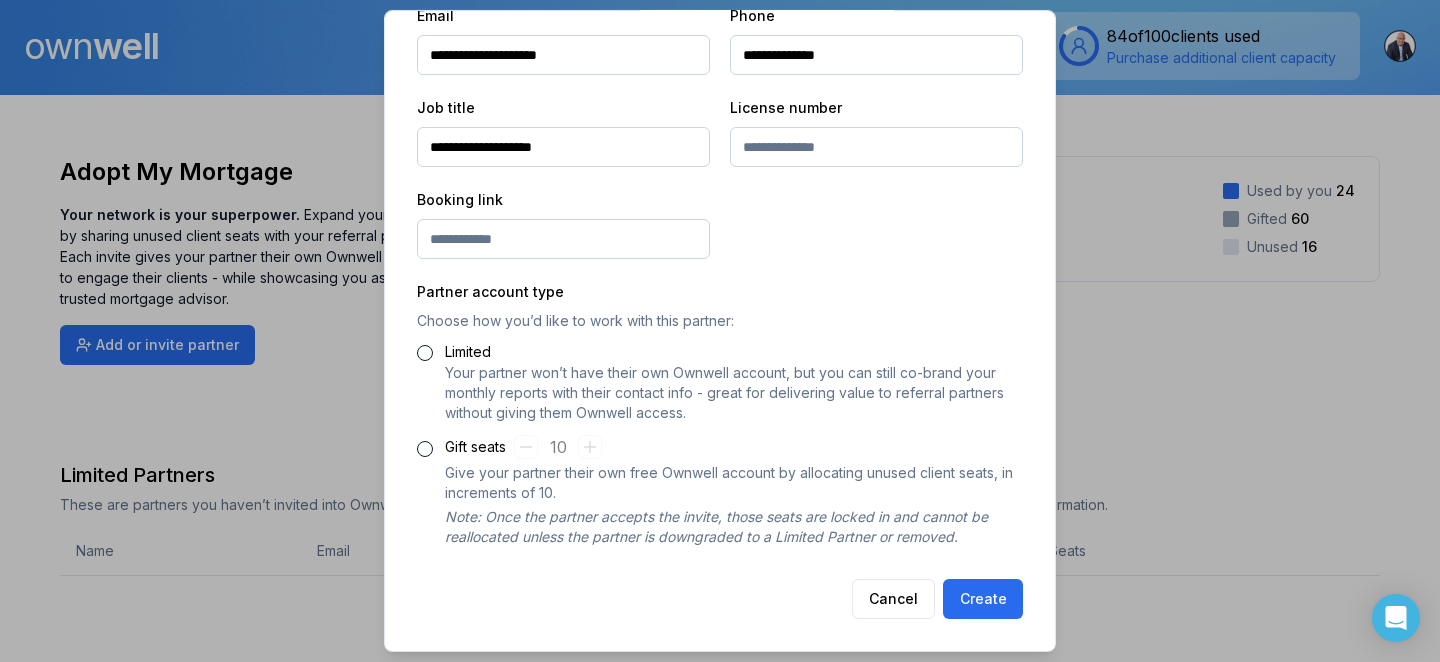 click on "Gift seats" at bounding box center [425, 449] 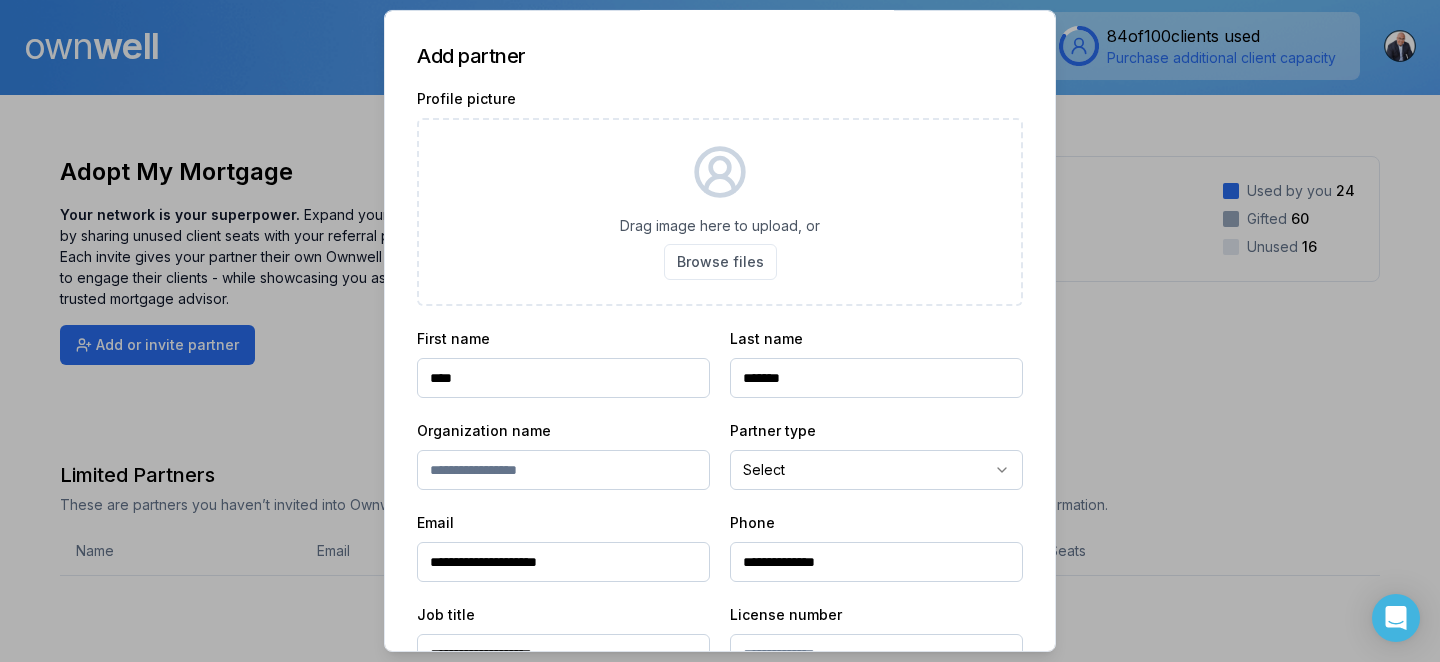 scroll, scrollTop: 0, scrollLeft: 0, axis: both 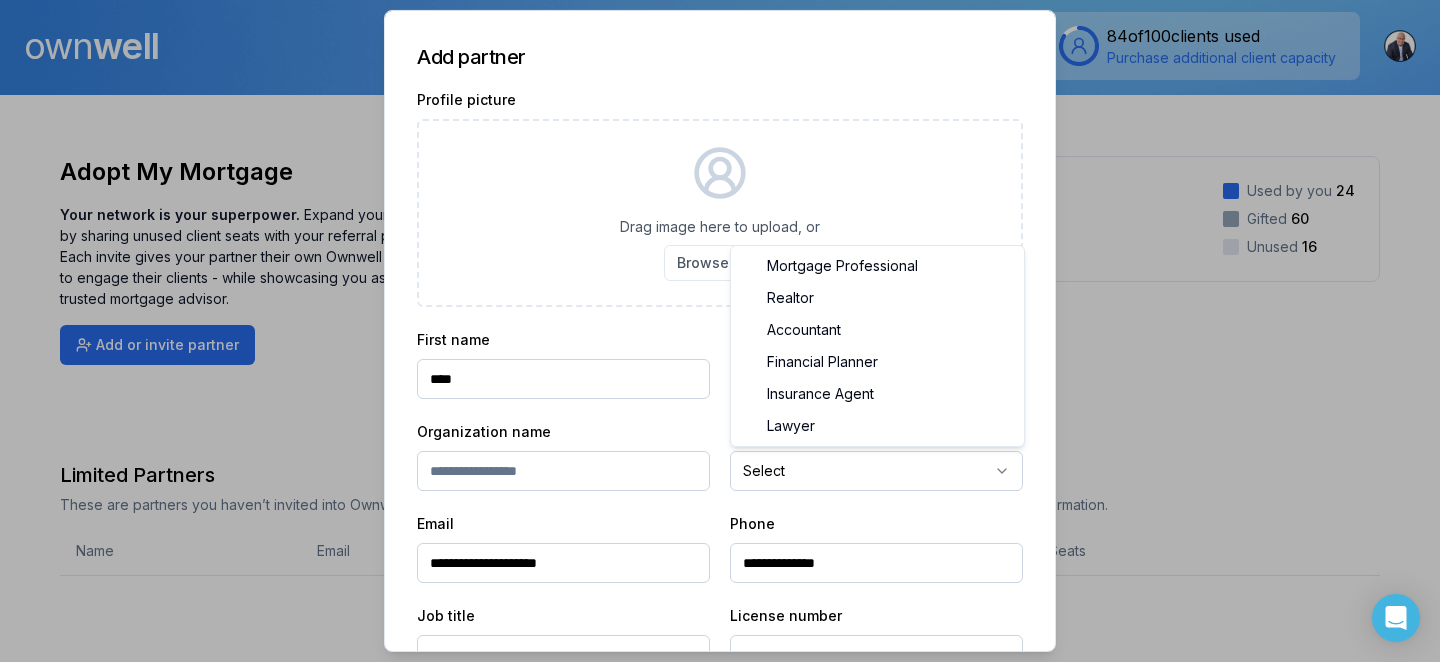 click on "Ownwell's platform is not optimized for mobile at this time.   For the best experience, please use a   desktop or laptop  to manage your account.   Note:  The   personalized homeownership reports   you generate for clients   are fully mobile-friendly   and can be easily viewed on any device. own well Dashboard Landing Page Adopt My Mortgage 84  of  100  clients used Purchase additional client capacity Adopt My Mortgage Your network is your superpower.   Expand your reach by sharing unused client seats with your referral partners. Each invite gives your partner their own Ownwell account to engage their clients - while showcasing you as their trusted mortgage advisor. Add or invite partner Your Client Seats 84  /  100  used Used by you 24 Gifted 60 Unused 16 Limited Partners These are partners you haven’t invited into Ownwell yet, but you’ve linked clients to them and co-branded your Ownwell digests with their contact information. Name Email Status Clients Seats No results. Gifted Partners Name Email Status" at bounding box center (720, 47) 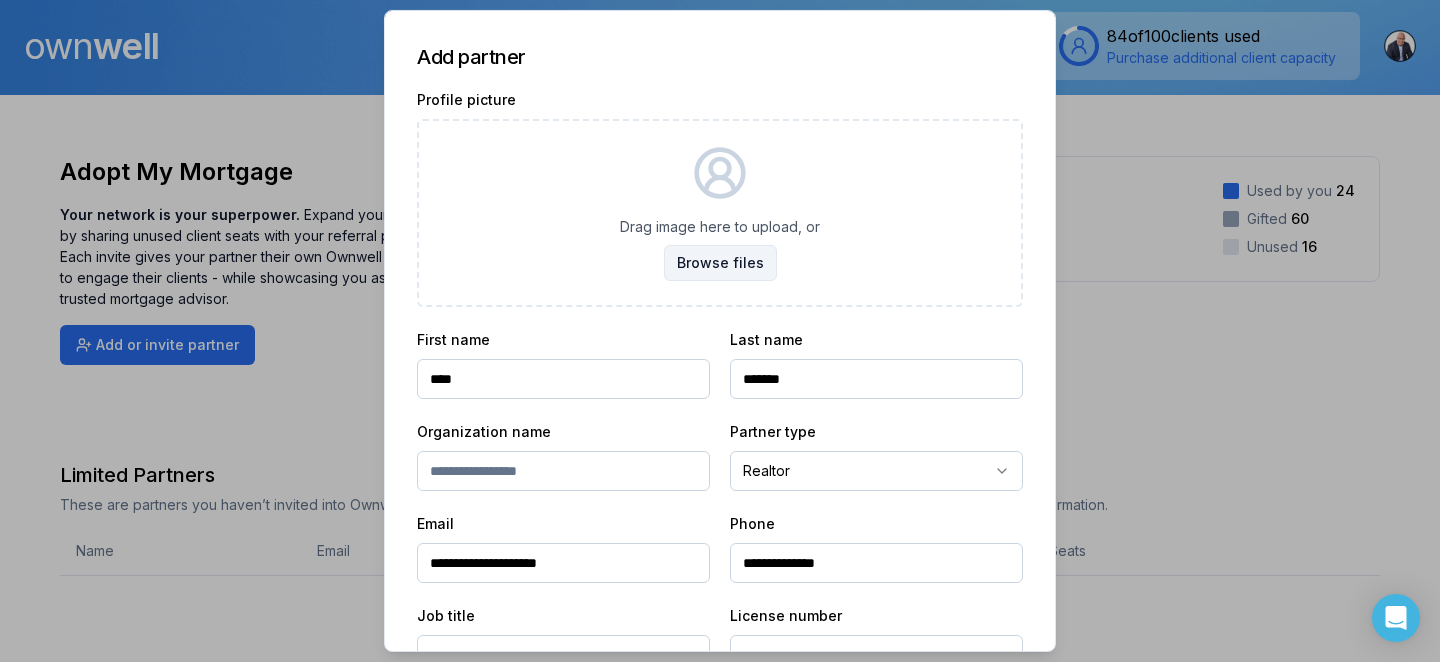 click on "Browse files" at bounding box center (720, 263) 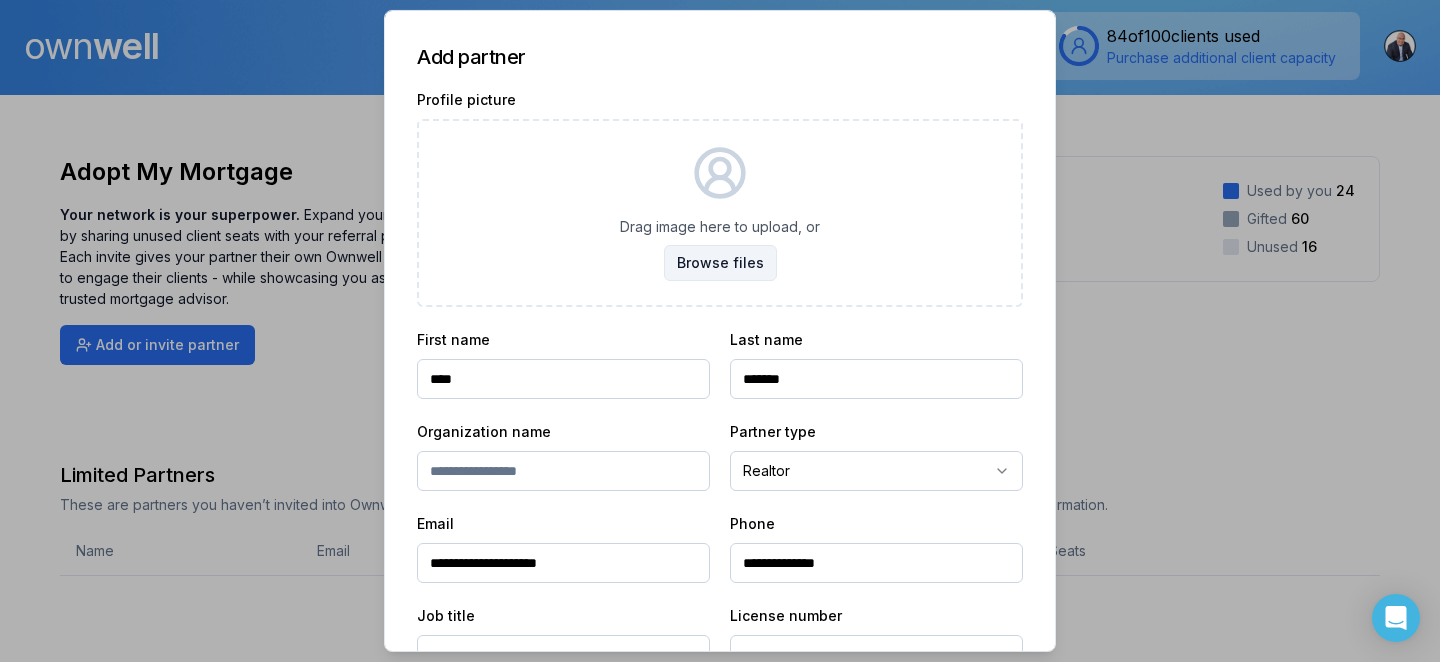 type on "**********" 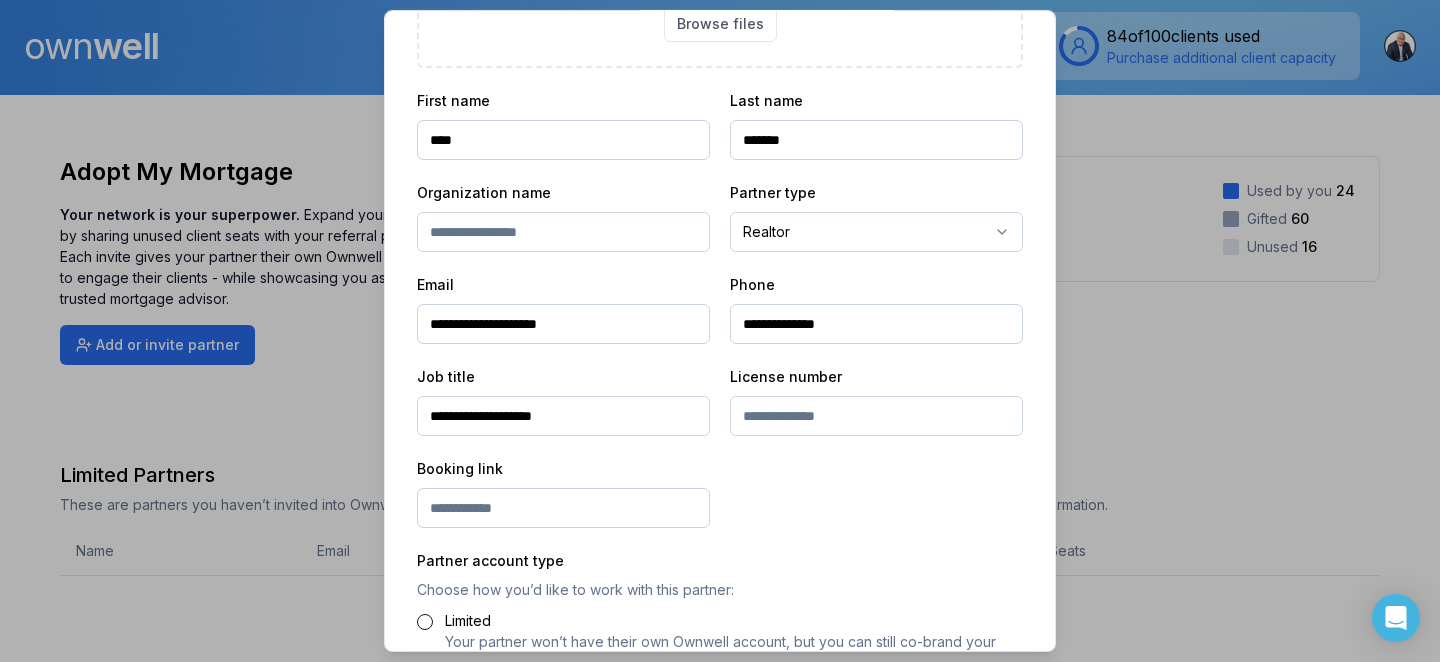 scroll, scrollTop: 260, scrollLeft: 0, axis: vertical 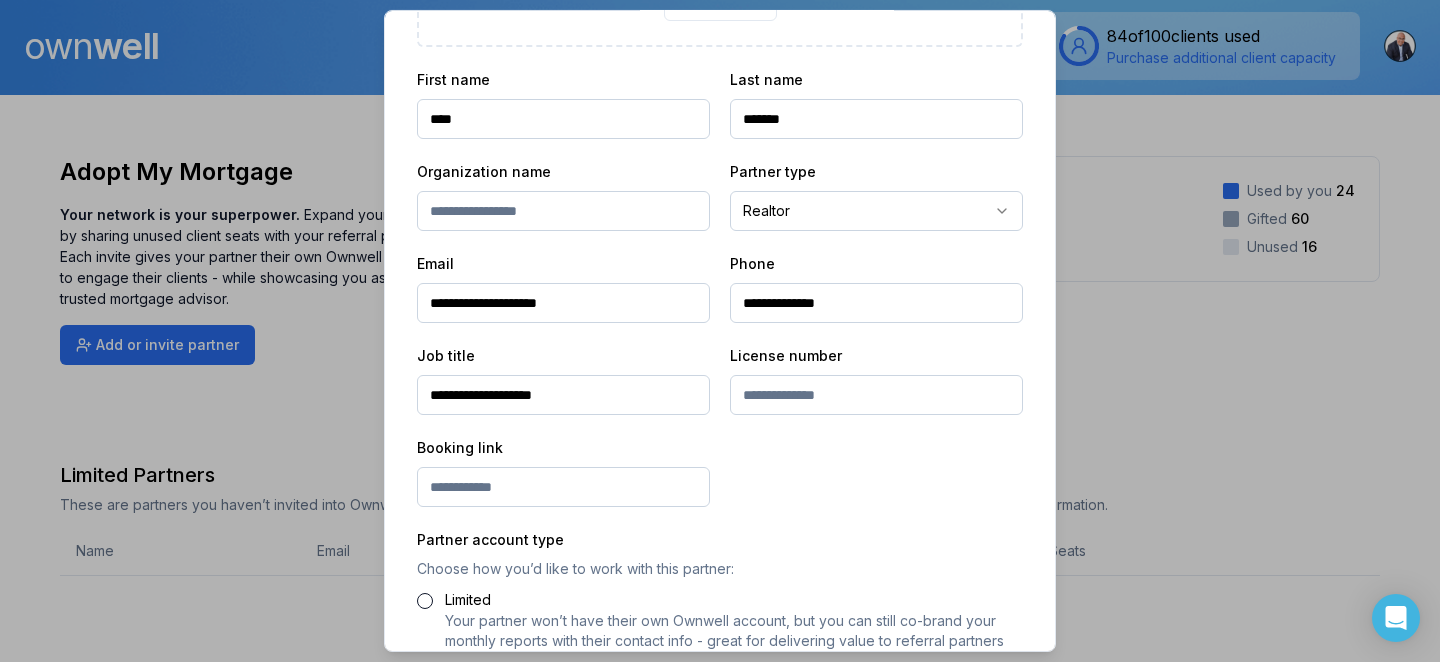 click on "**********" at bounding box center [563, 395] 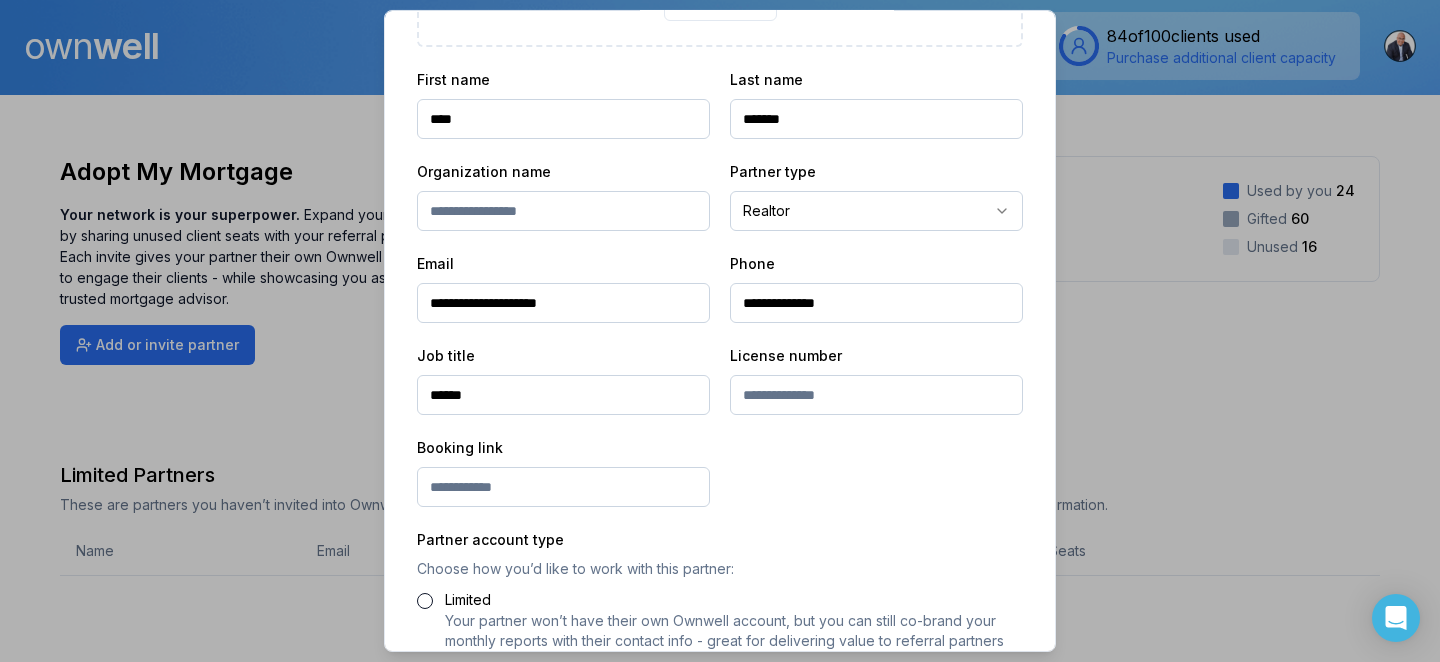 type on "******" 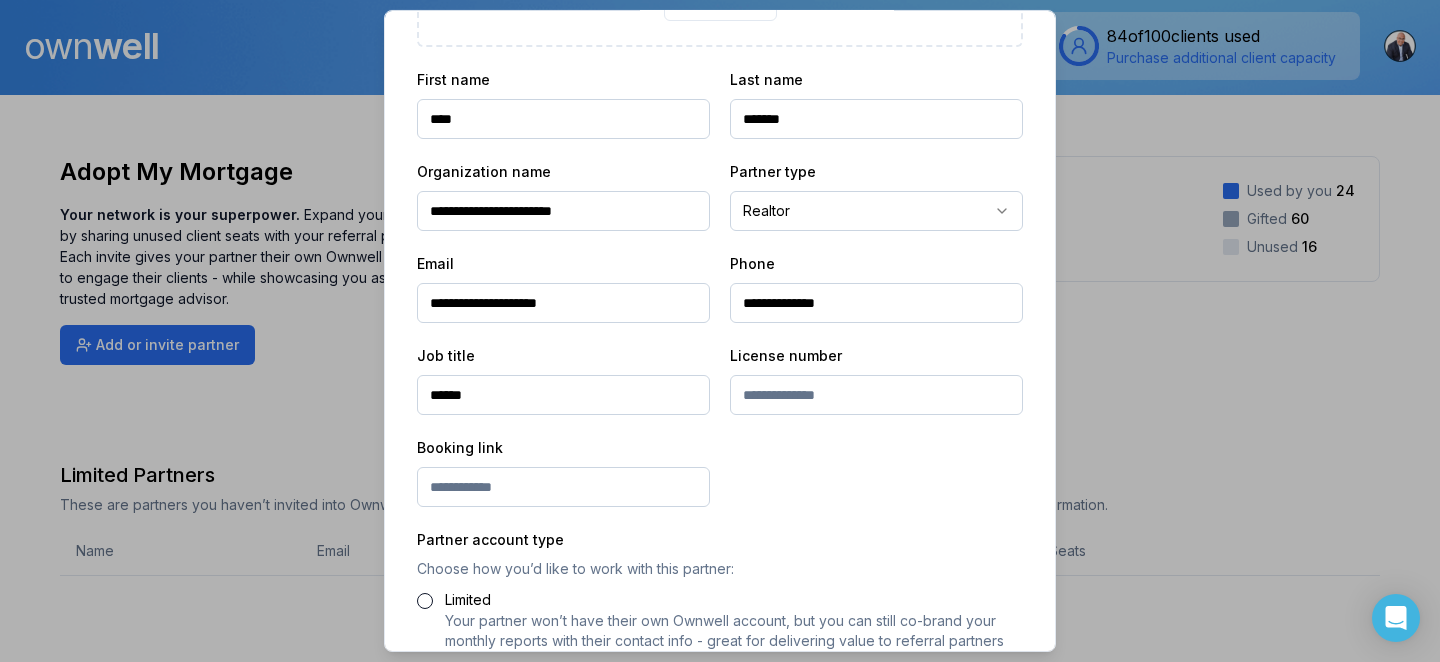 type on "**********" 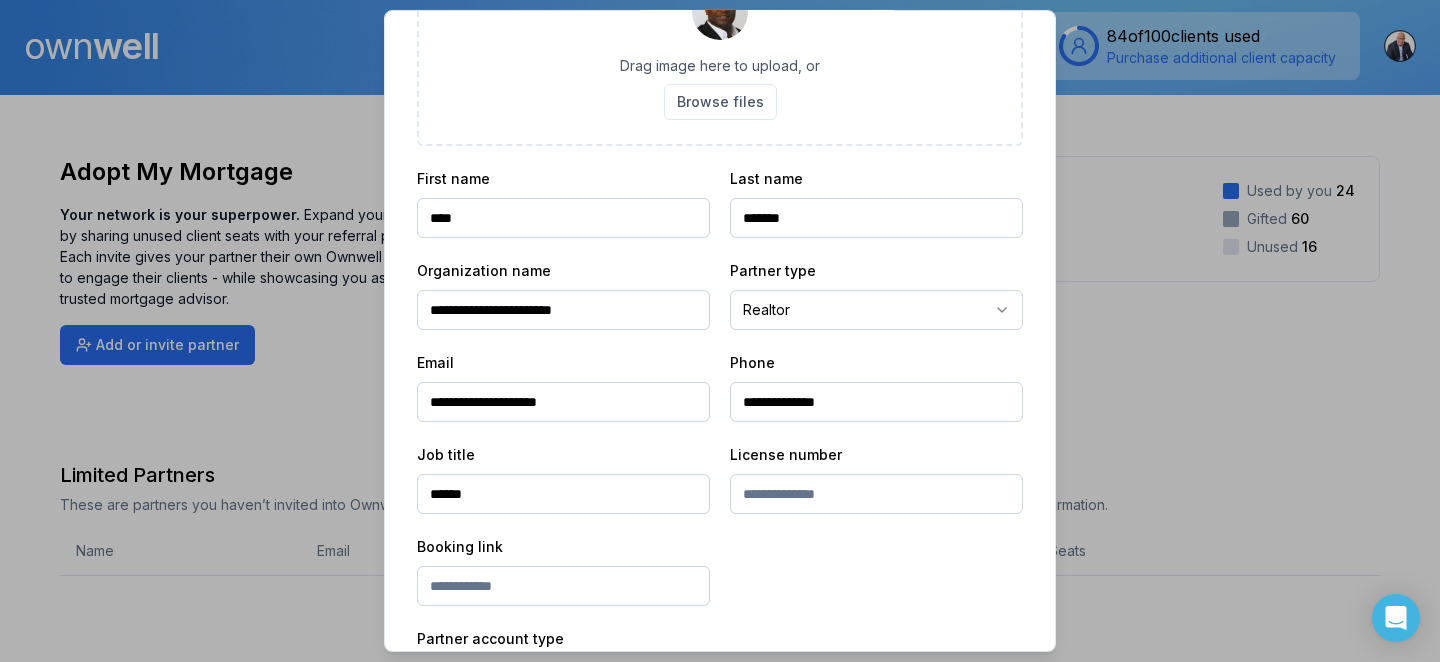 scroll, scrollTop: 0, scrollLeft: 0, axis: both 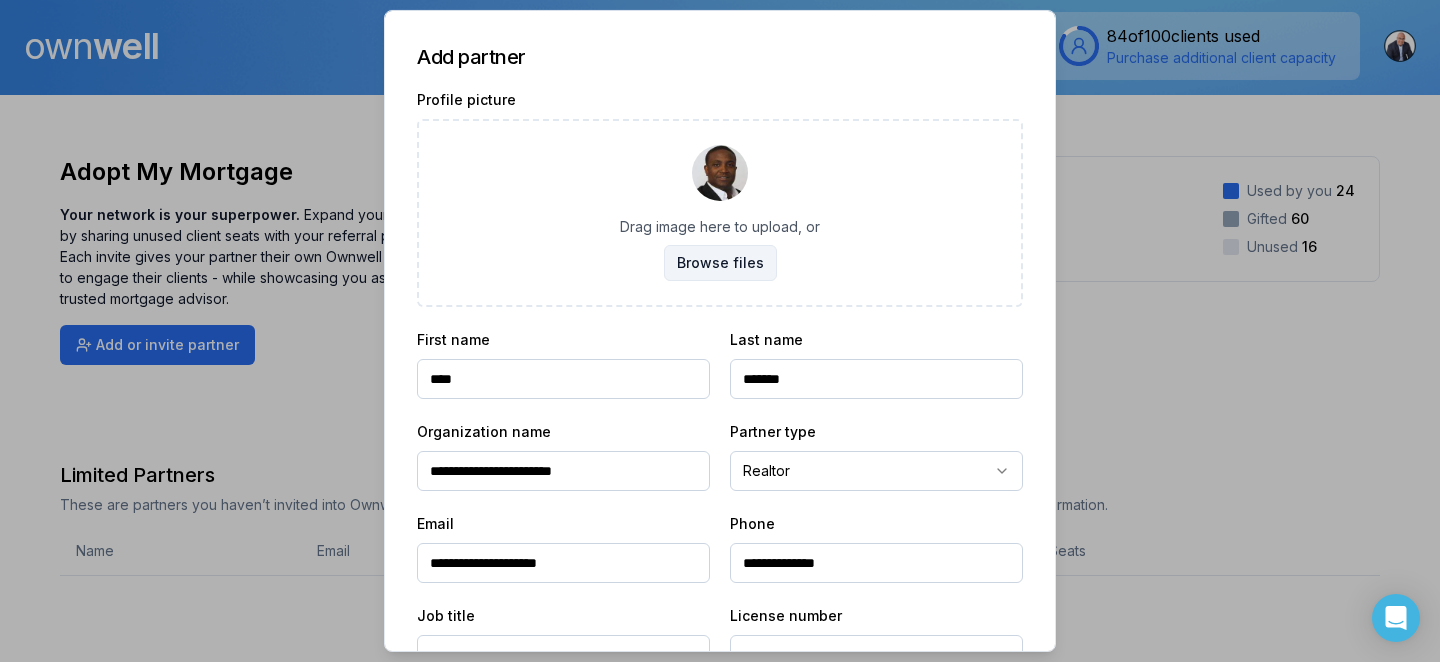 click on "Browse files" at bounding box center [720, 263] 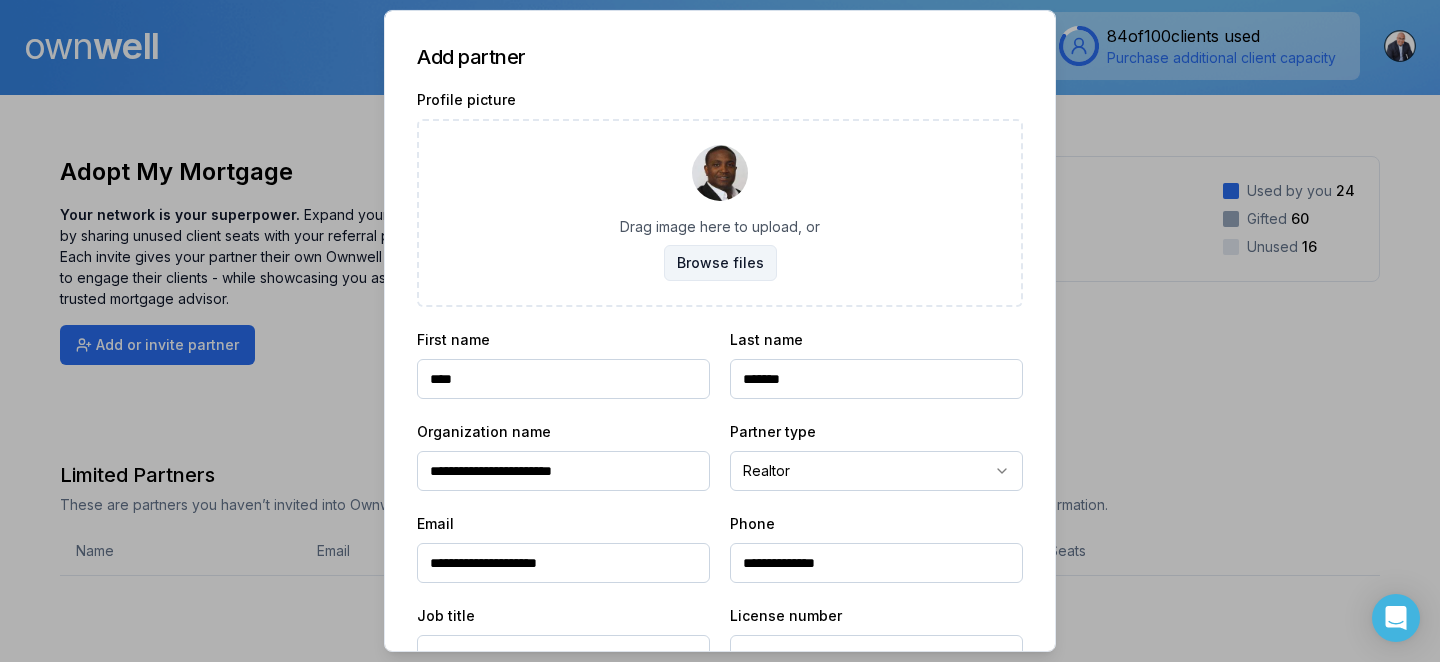type on "**********" 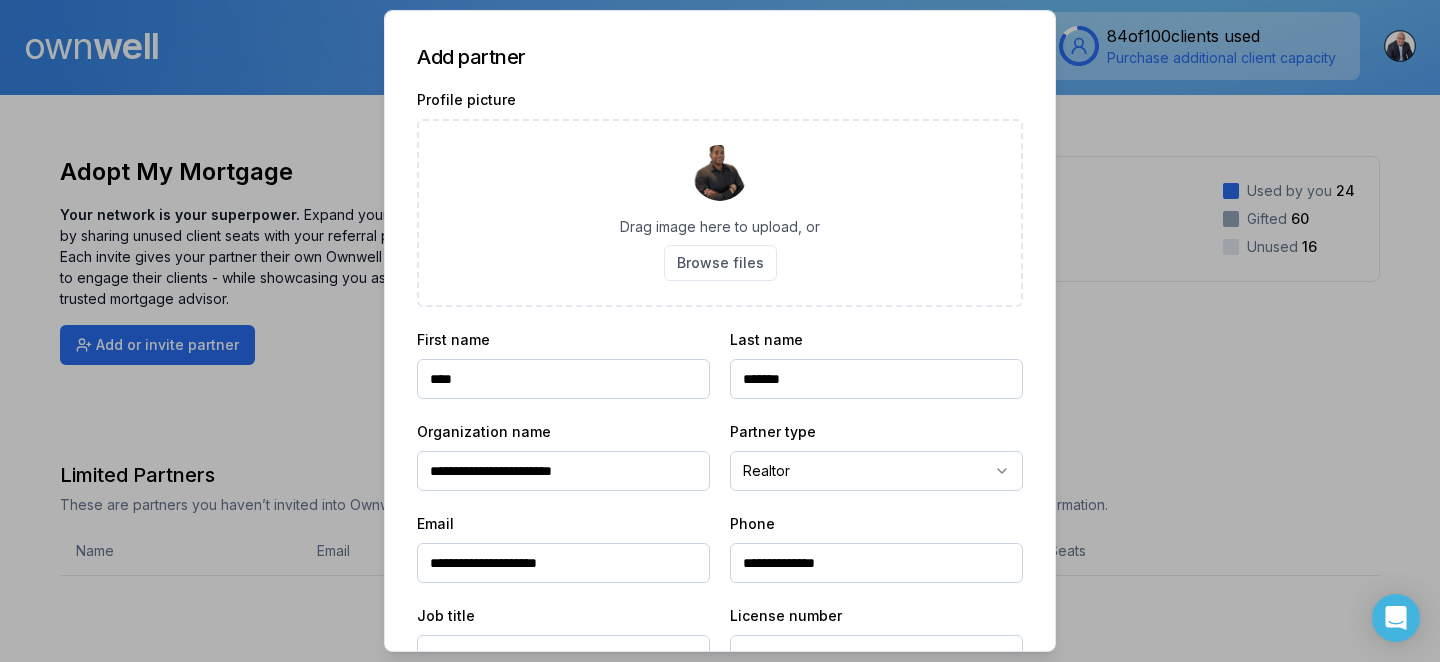 drag, startPoint x: 722, startPoint y: 176, endPoint x: 725, endPoint y: 195, distance: 19.235384 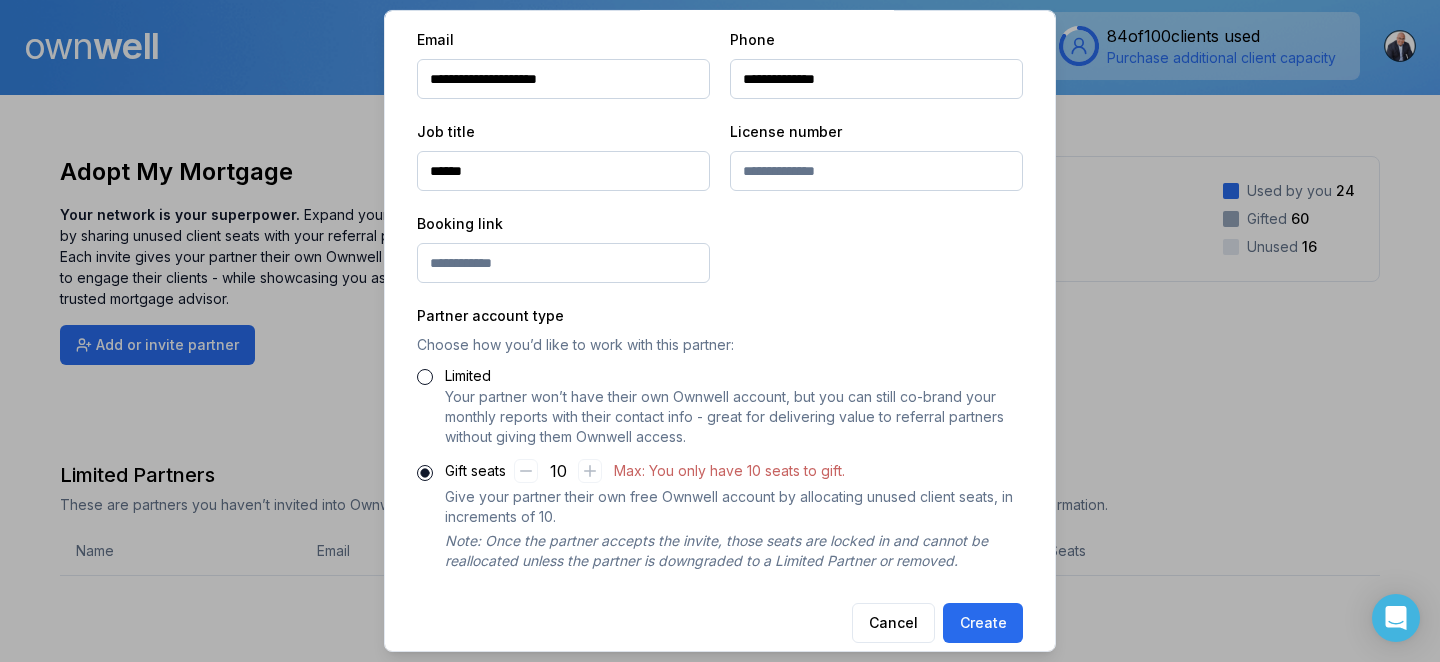 scroll, scrollTop: 508, scrollLeft: 0, axis: vertical 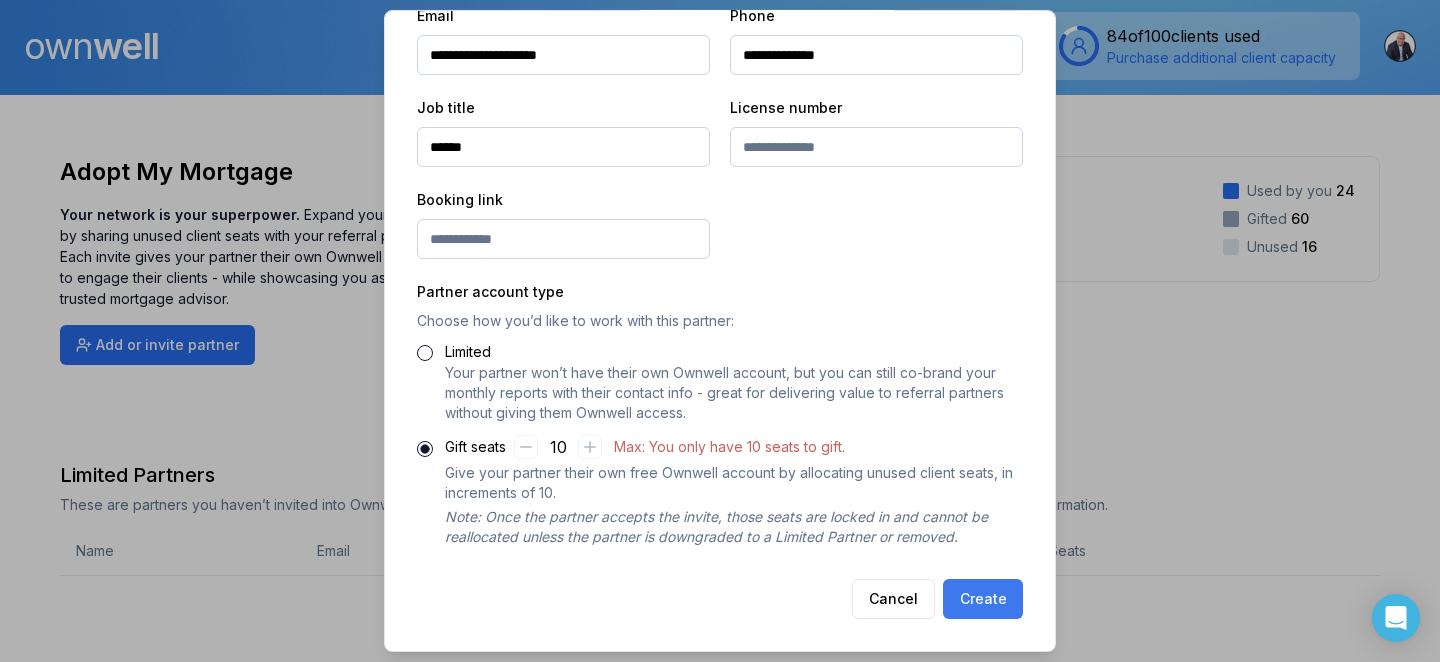 click on "Create" at bounding box center [983, 599] 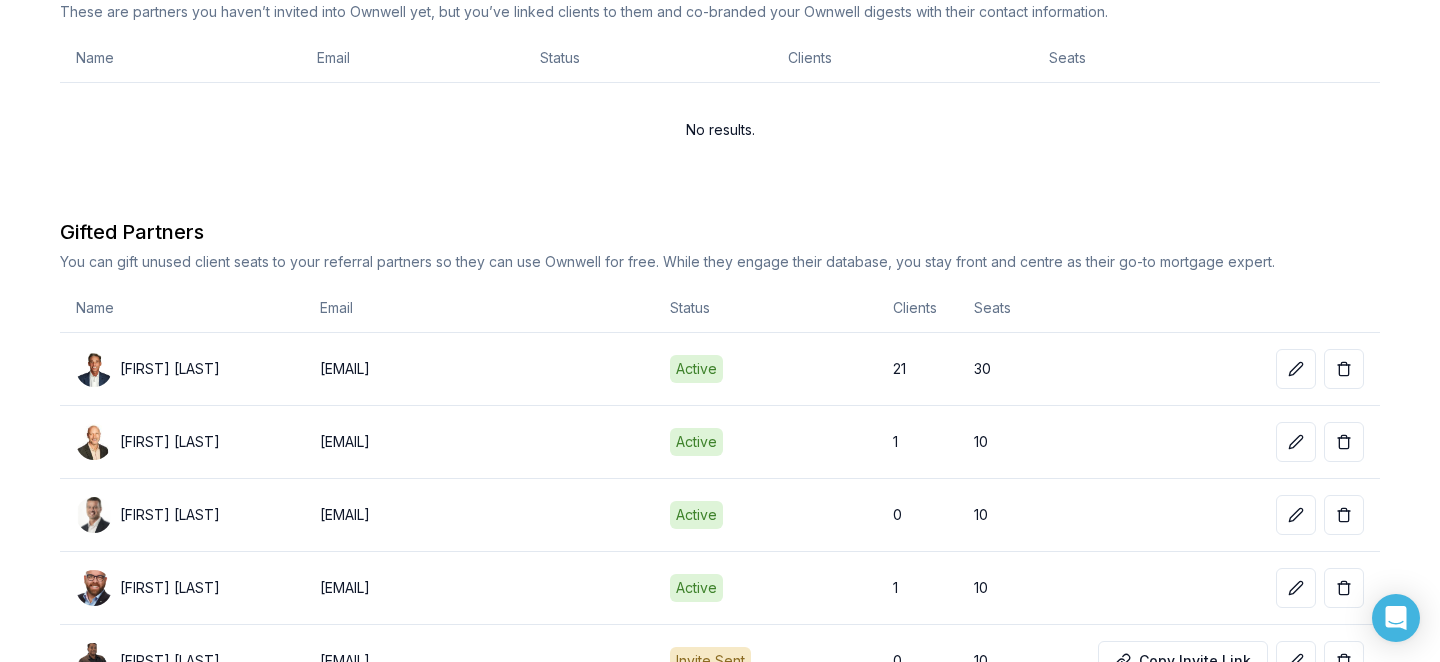 scroll, scrollTop: 0, scrollLeft: 0, axis: both 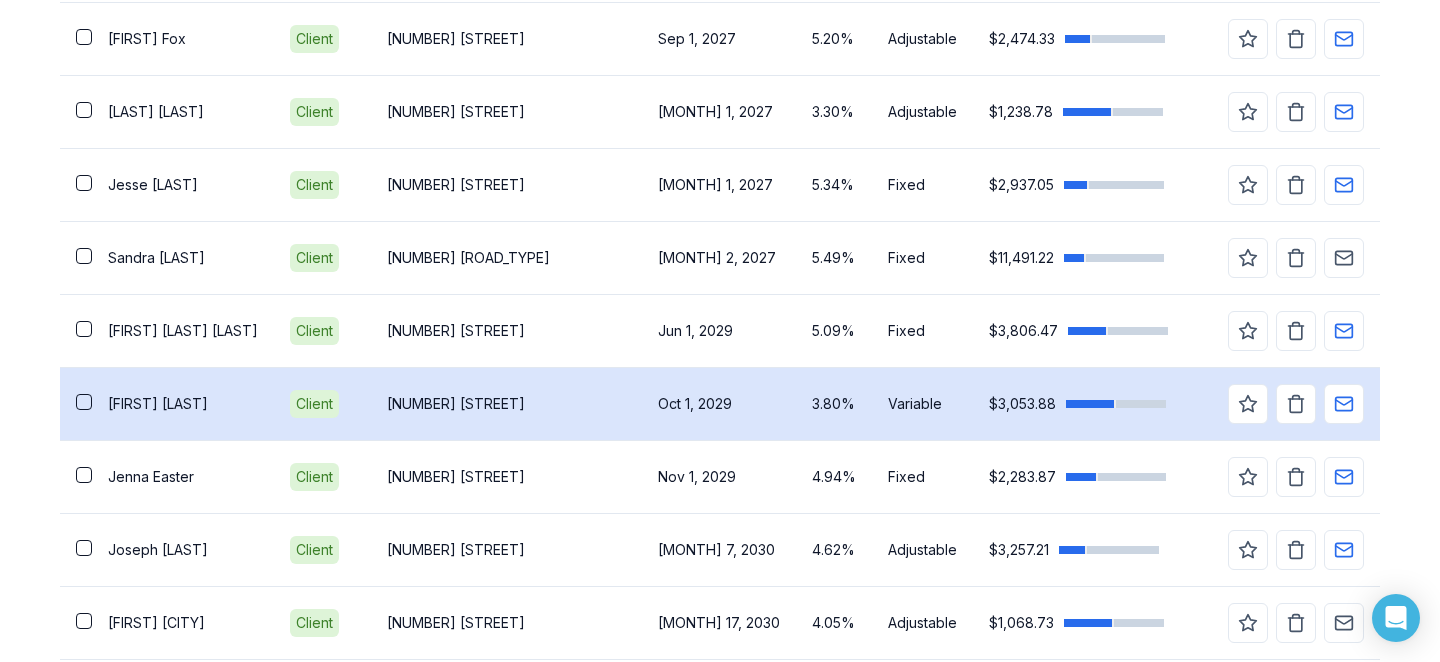 click on "[FIRST]   [LAST]" at bounding box center [183, 404] 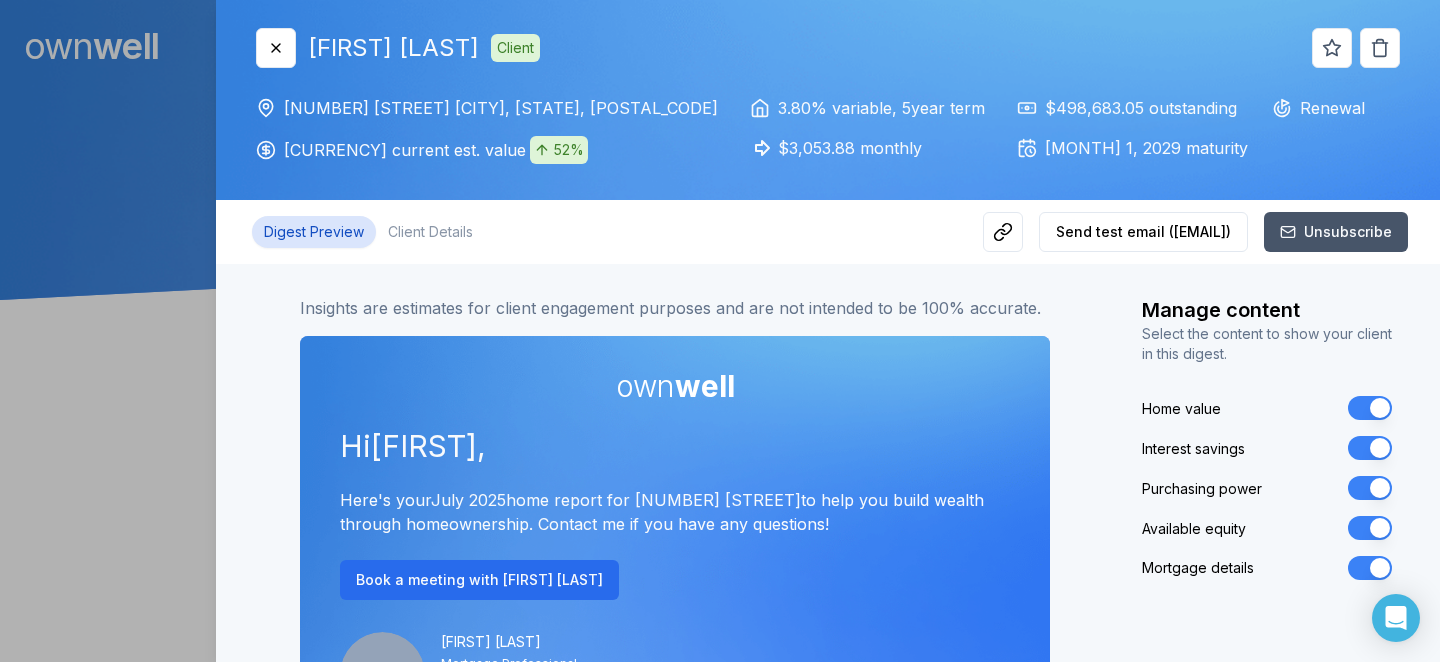 scroll, scrollTop: 0, scrollLeft: 0, axis: both 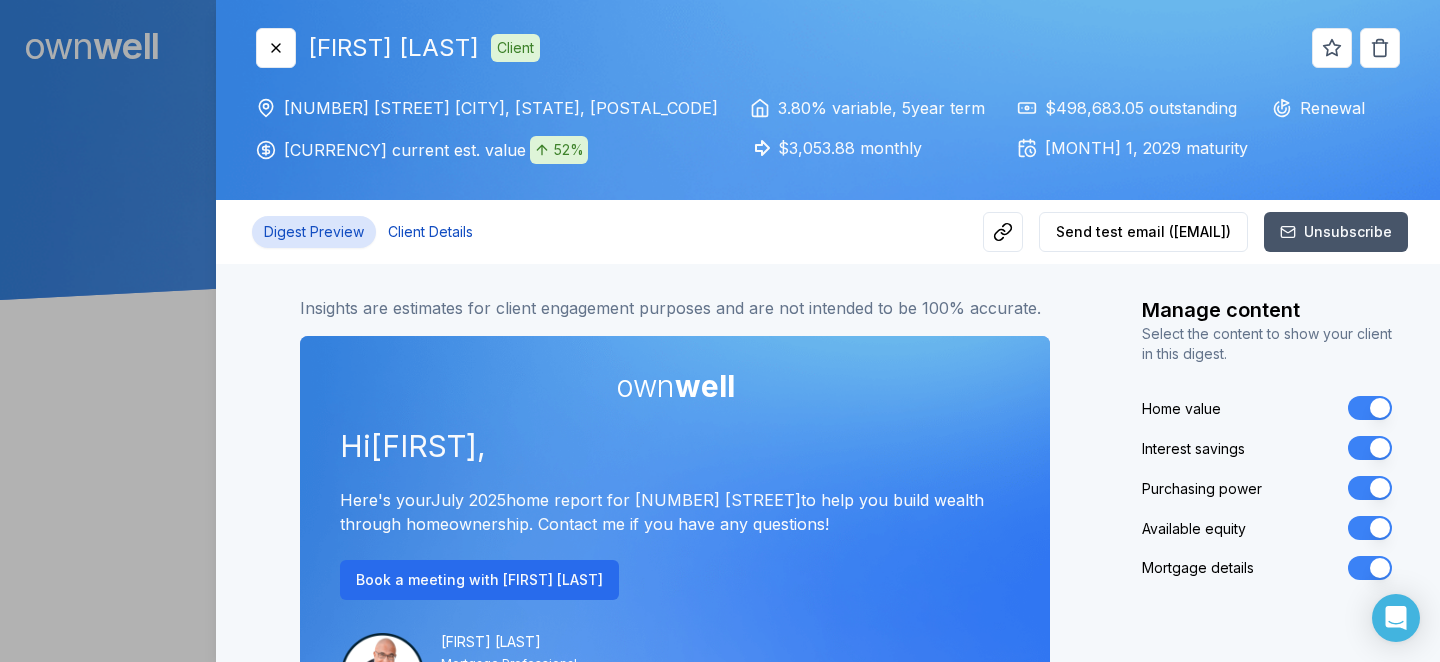 click on "Client Details" at bounding box center [430, 232] 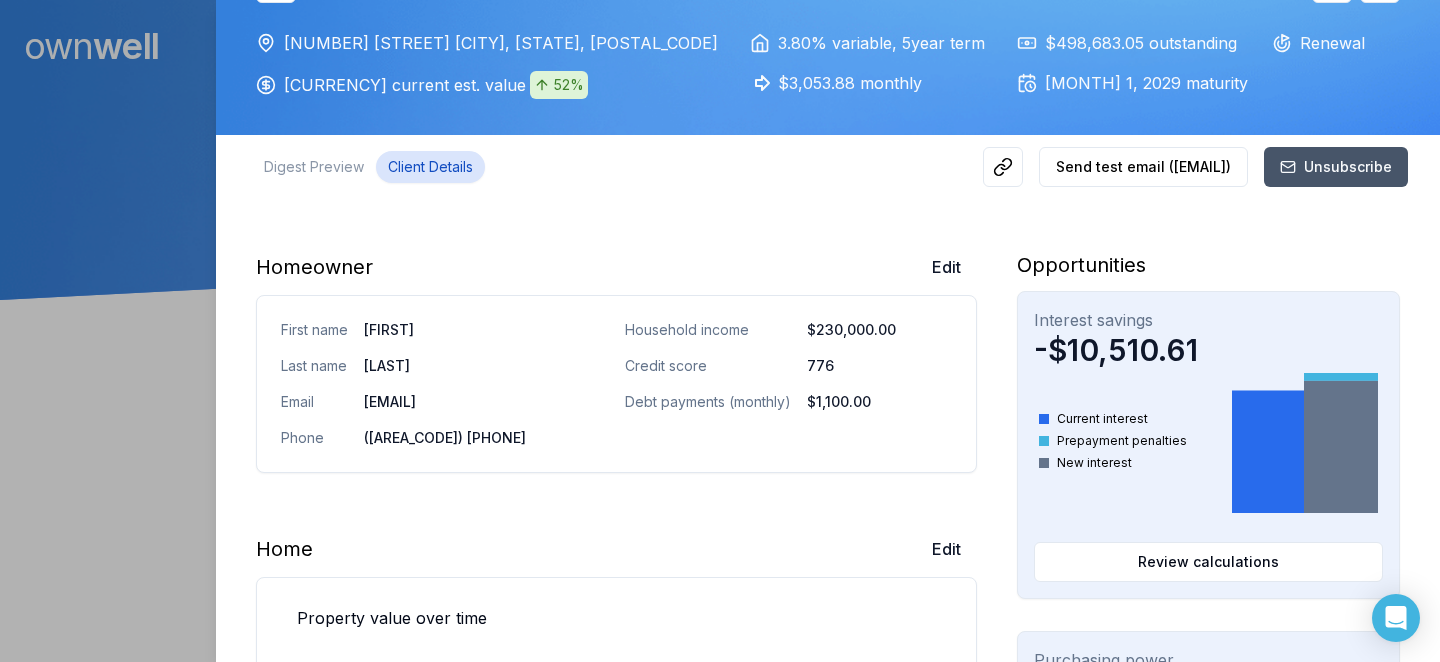 scroll, scrollTop: 66, scrollLeft: 0, axis: vertical 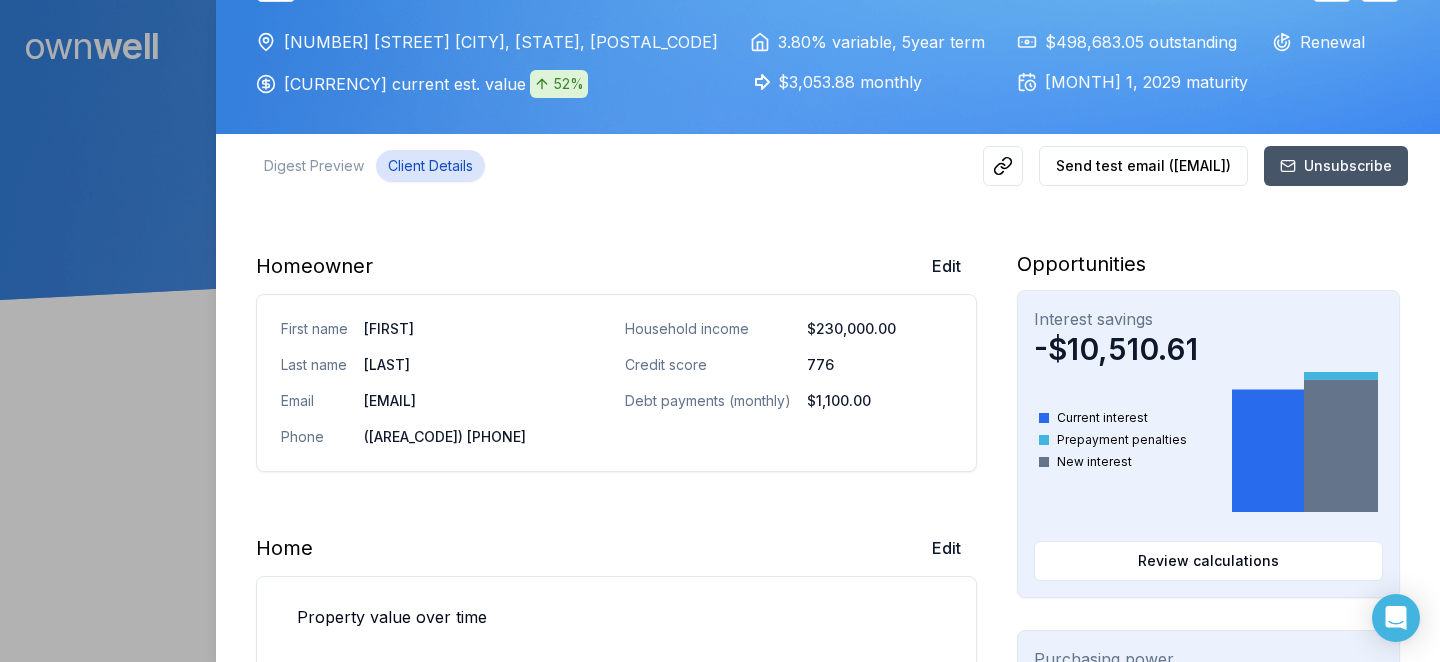click on "[PHONE]" at bounding box center (486, 437) 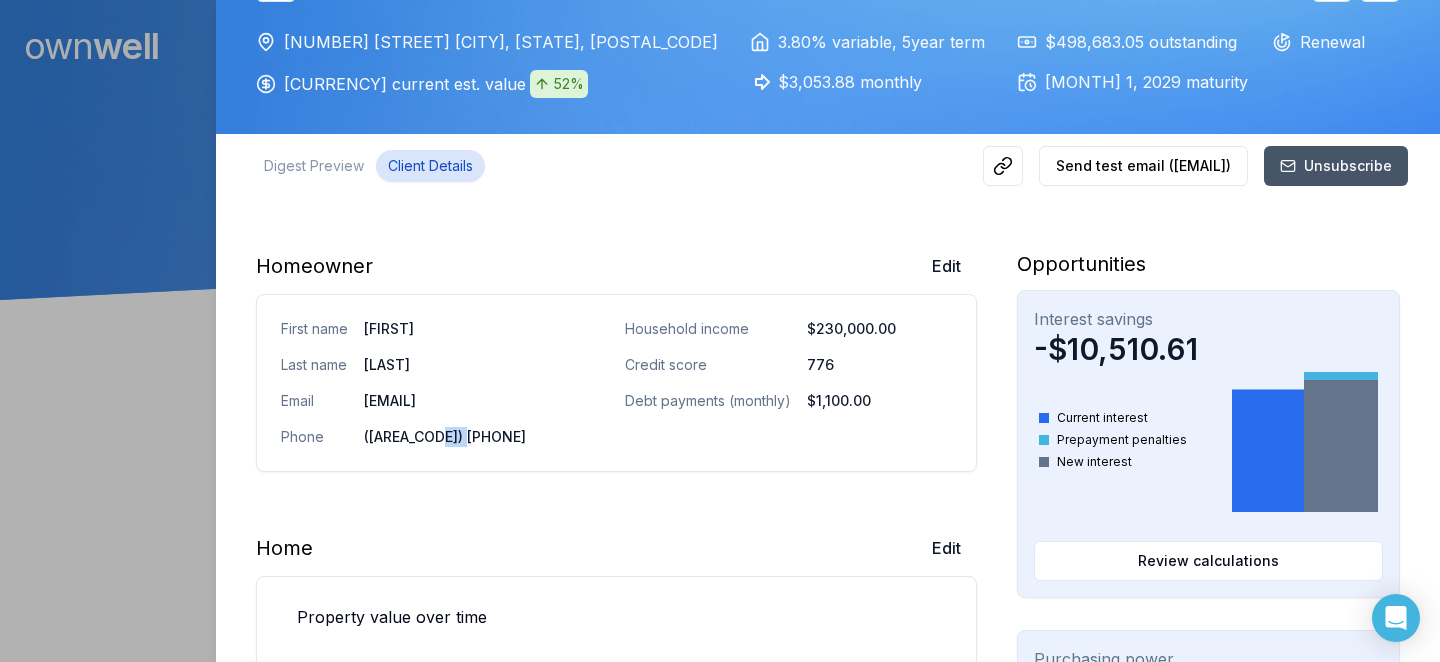 click on "[PHONE]" at bounding box center [486, 437] 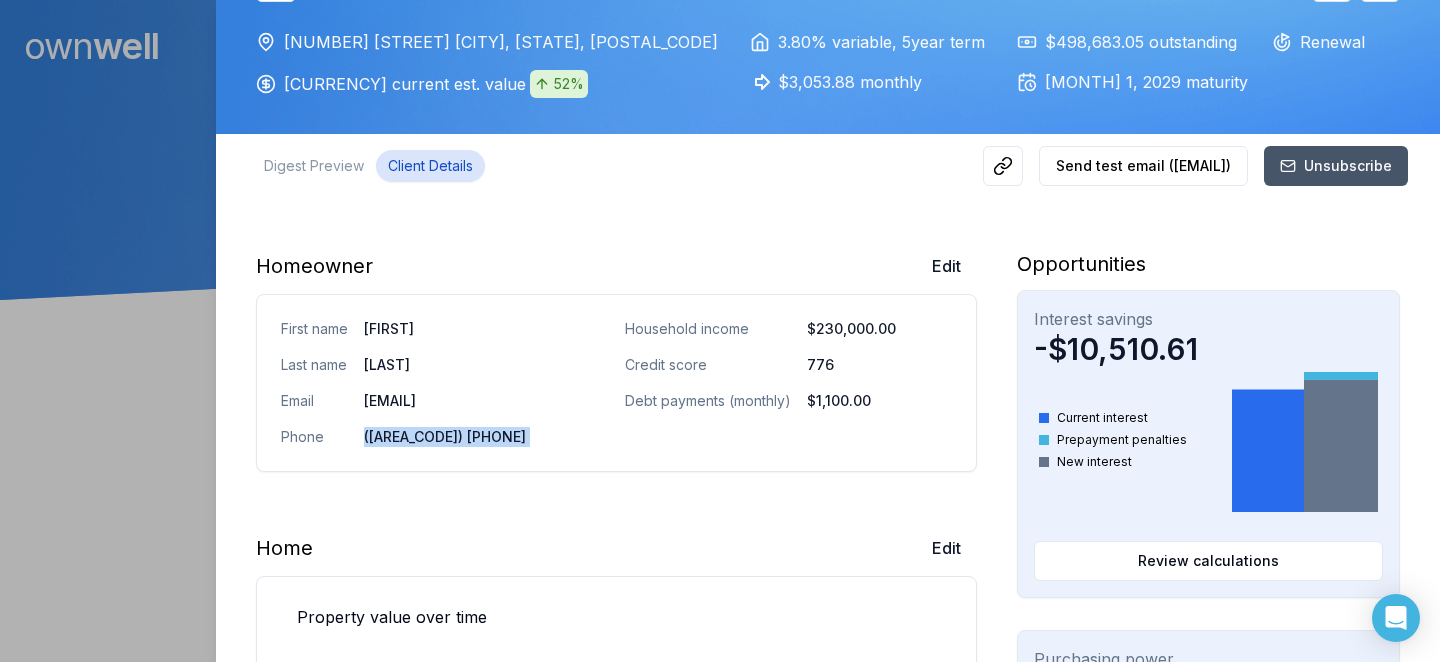 click on "[PHONE]" at bounding box center [486, 437] 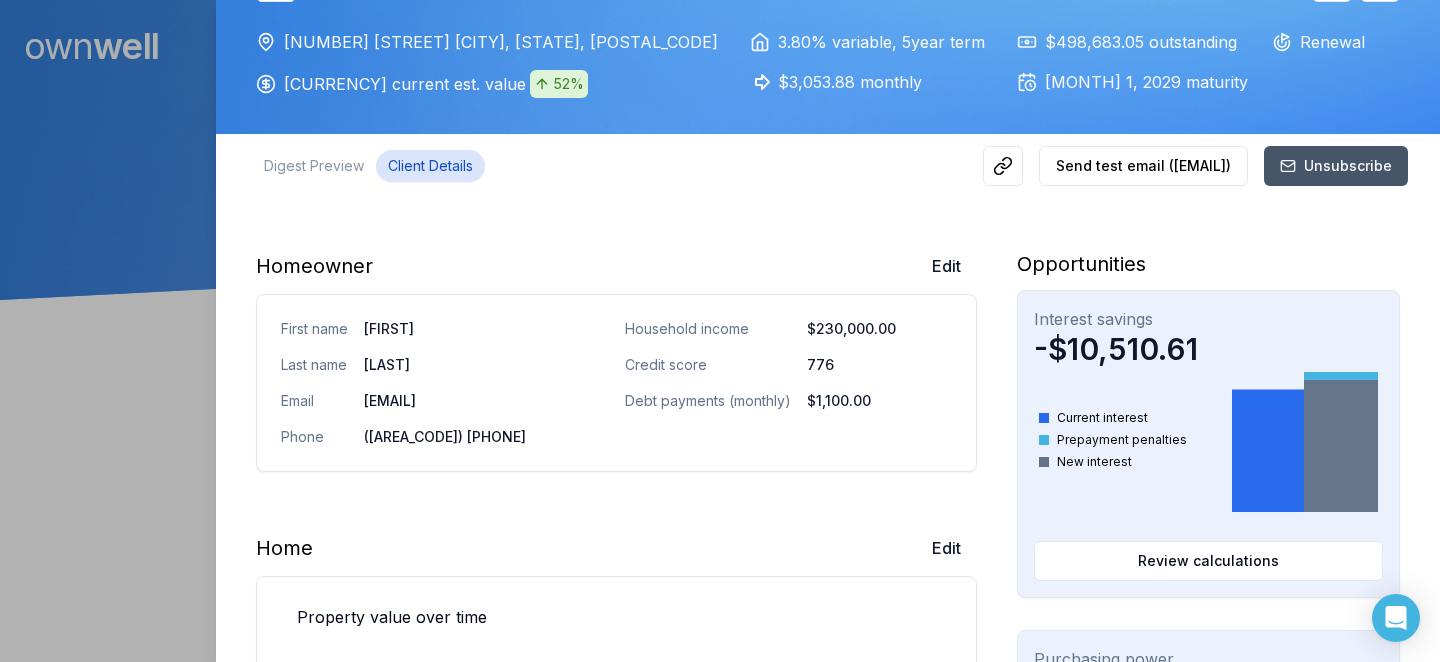 click on "[EMAIL]" at bounding box center [486, 401] 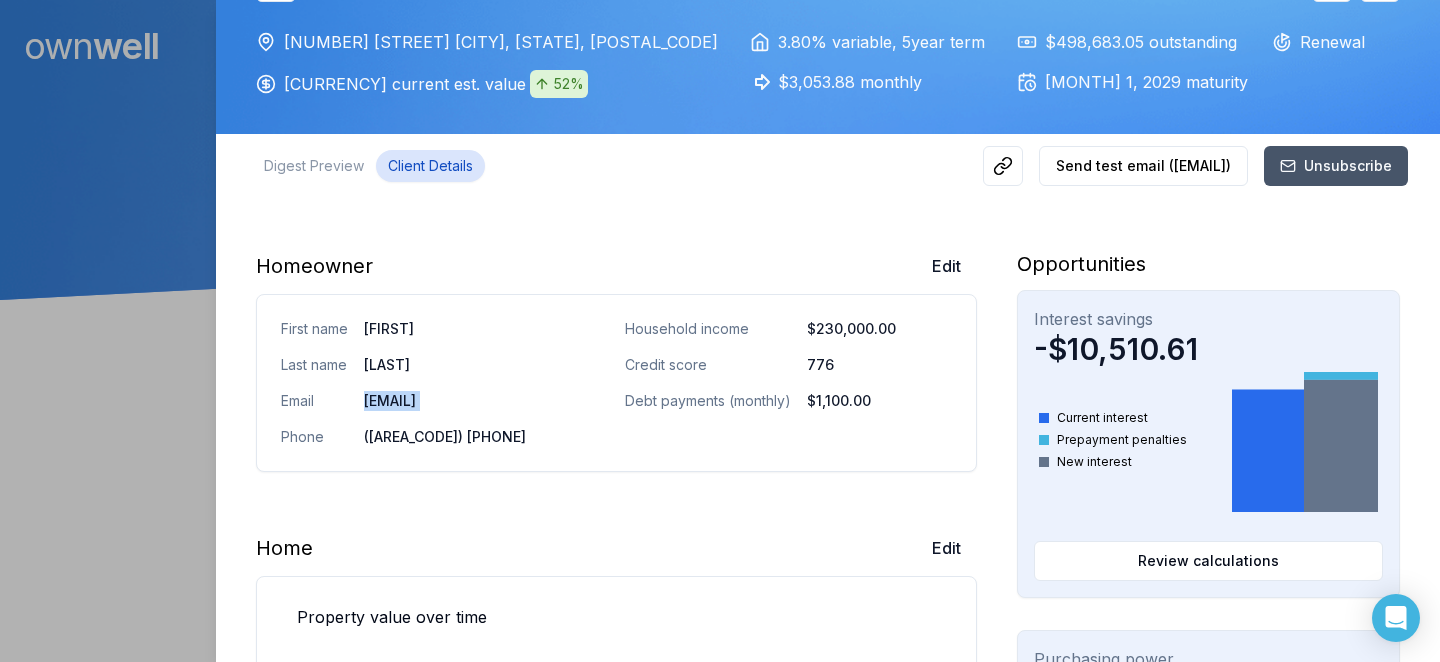 click on "[EMAIL]" at bounding box center (486, 401) 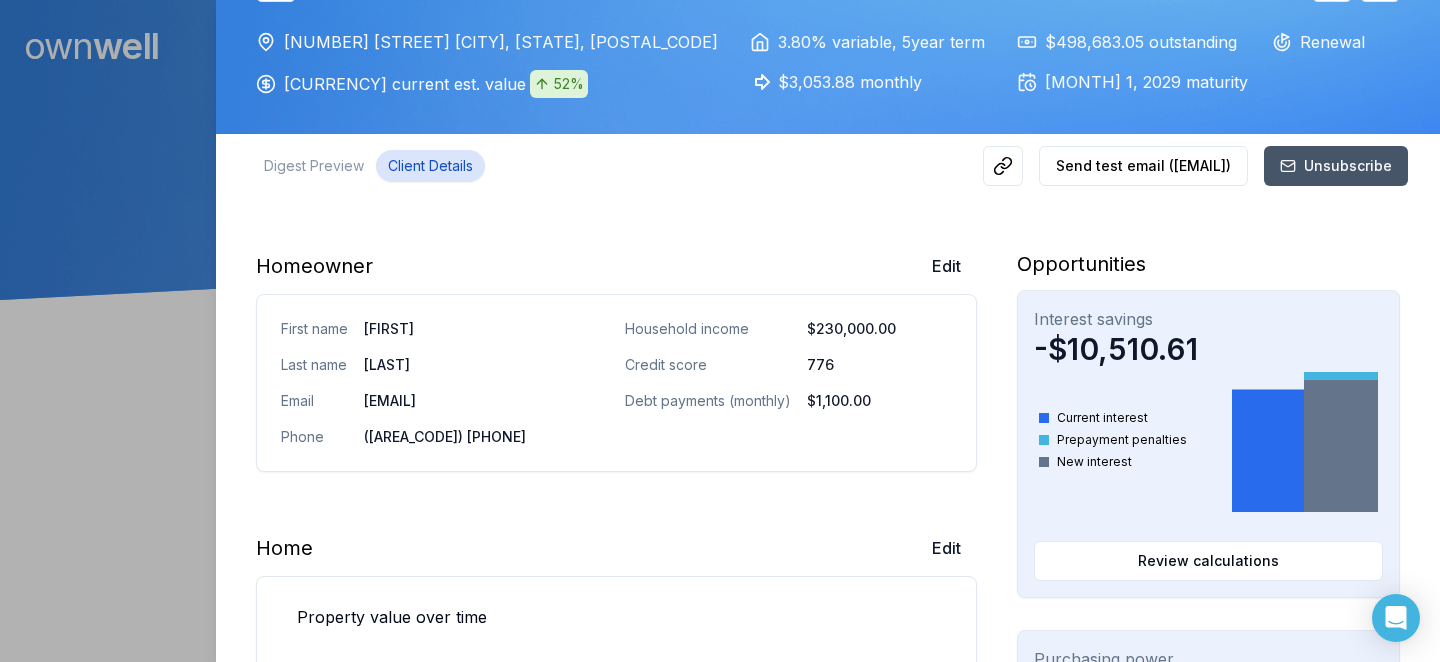 click on "[PHONE]" at bounding box center [486, 437] 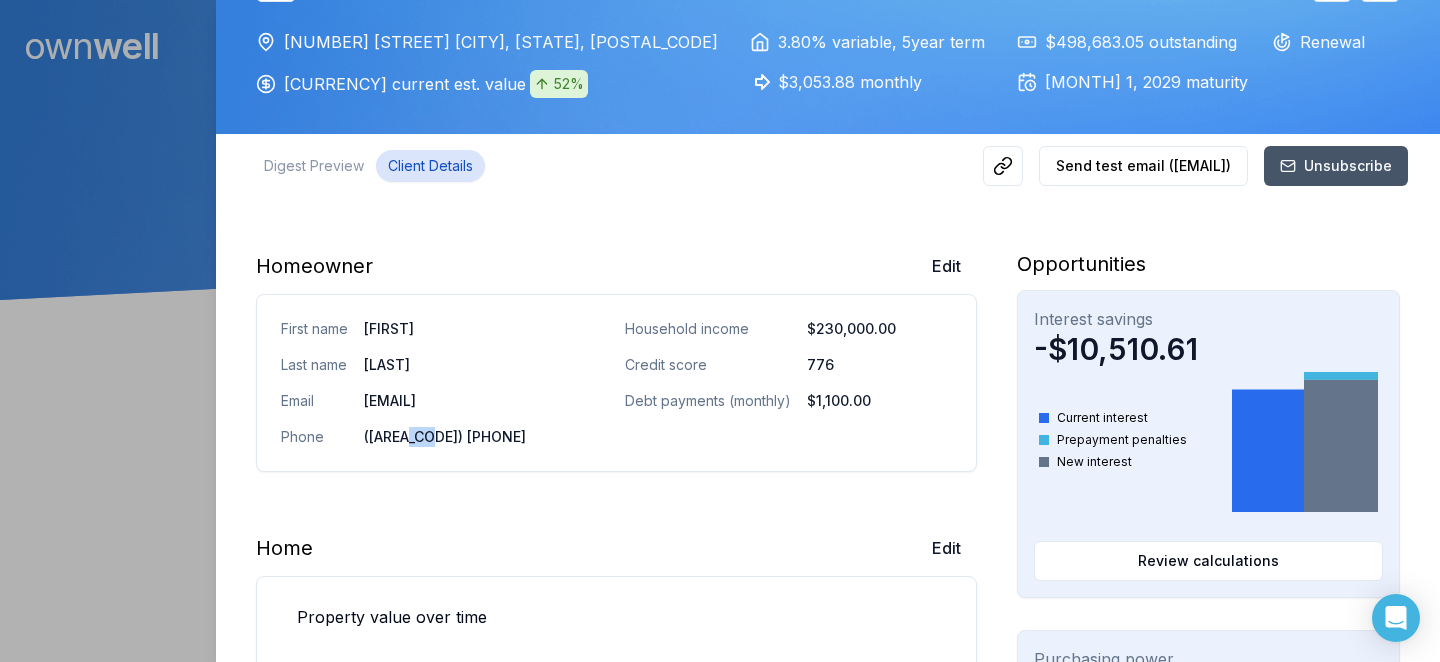 click on "[PHONE]" at bounding box center (486, 437) 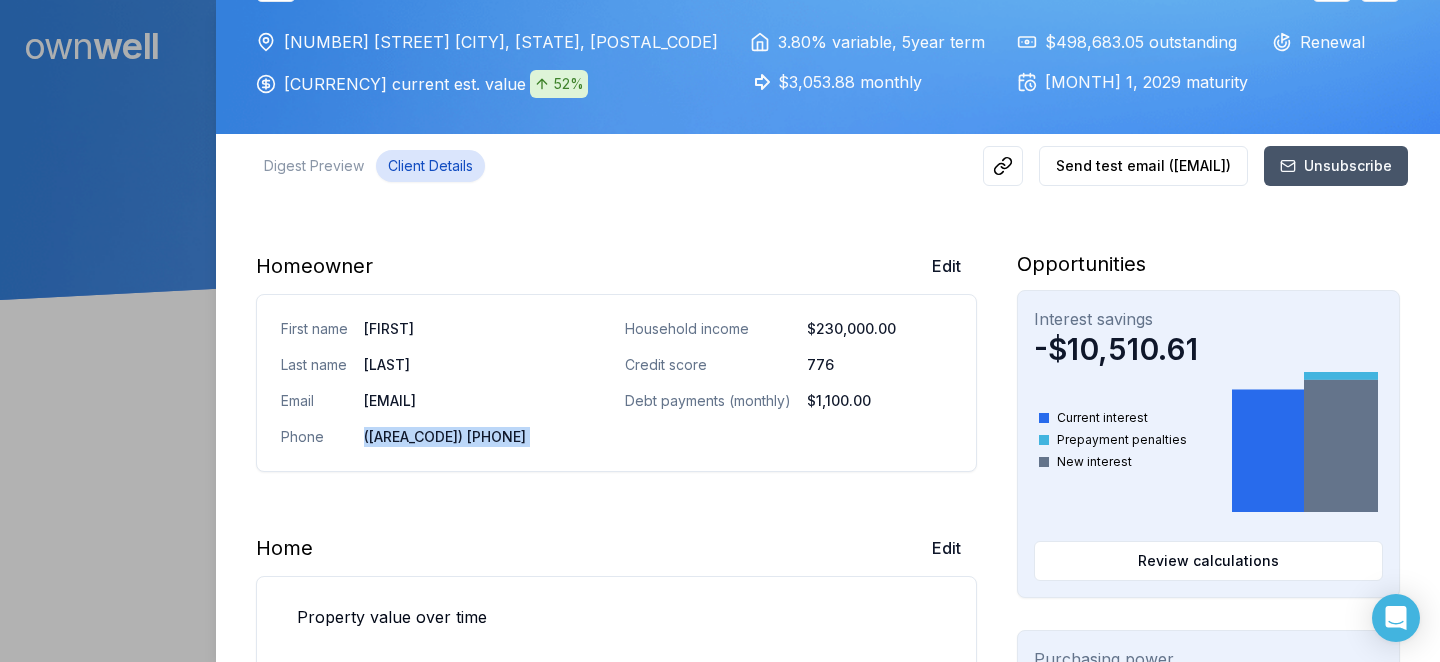 click on "[PHONE]" at bounding box center (486, 437) 